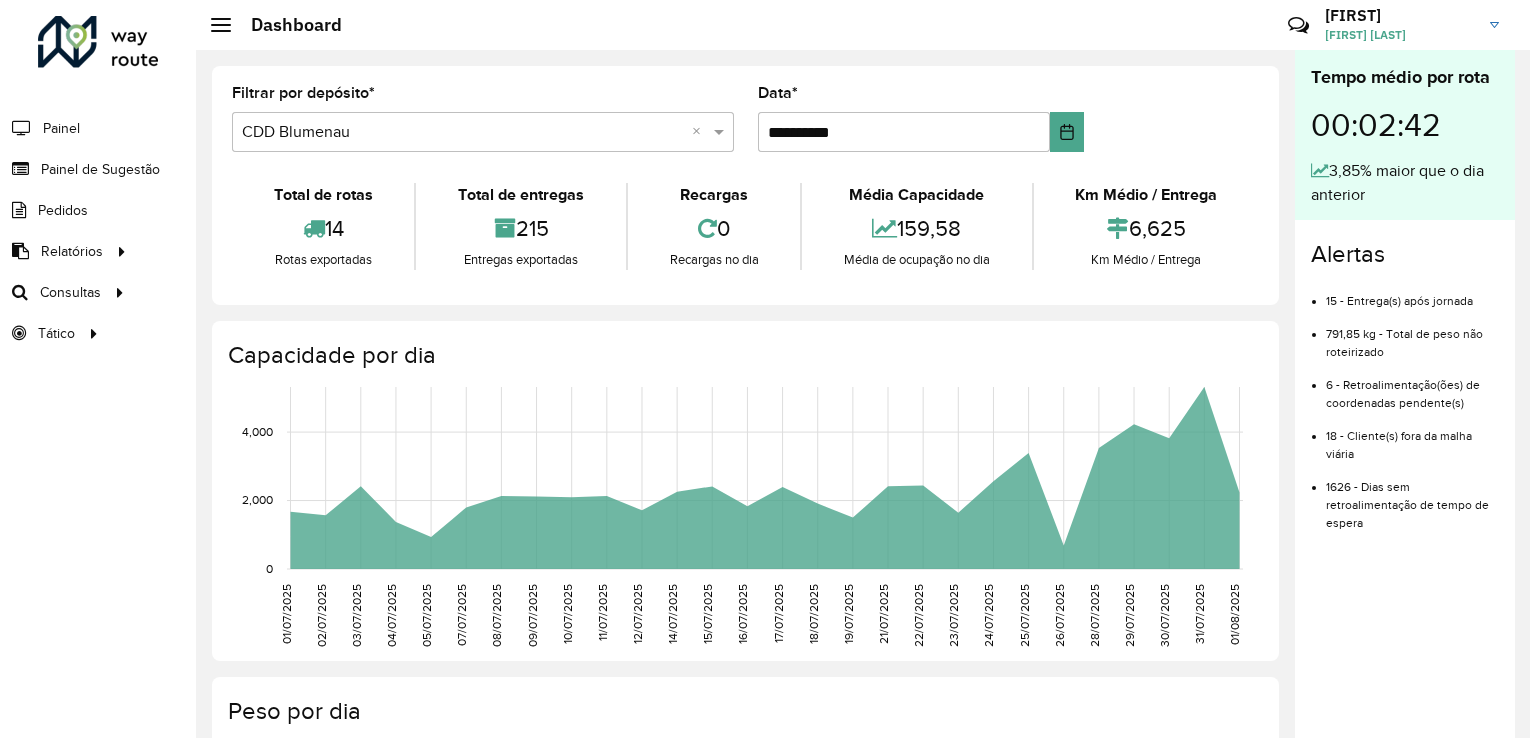 scroll, scrollTop: 0, scrollLeft: 0, axis: both 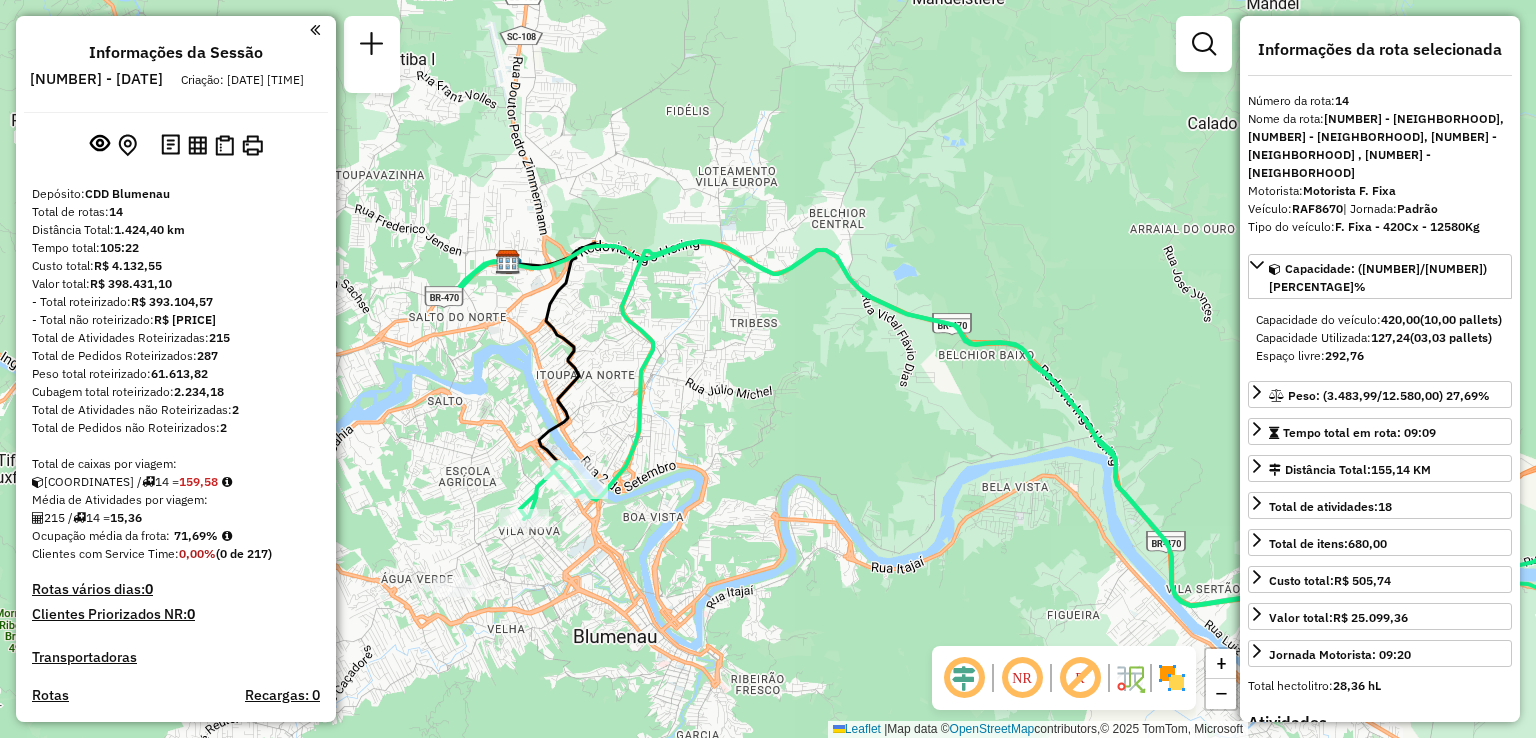 select on "**********" 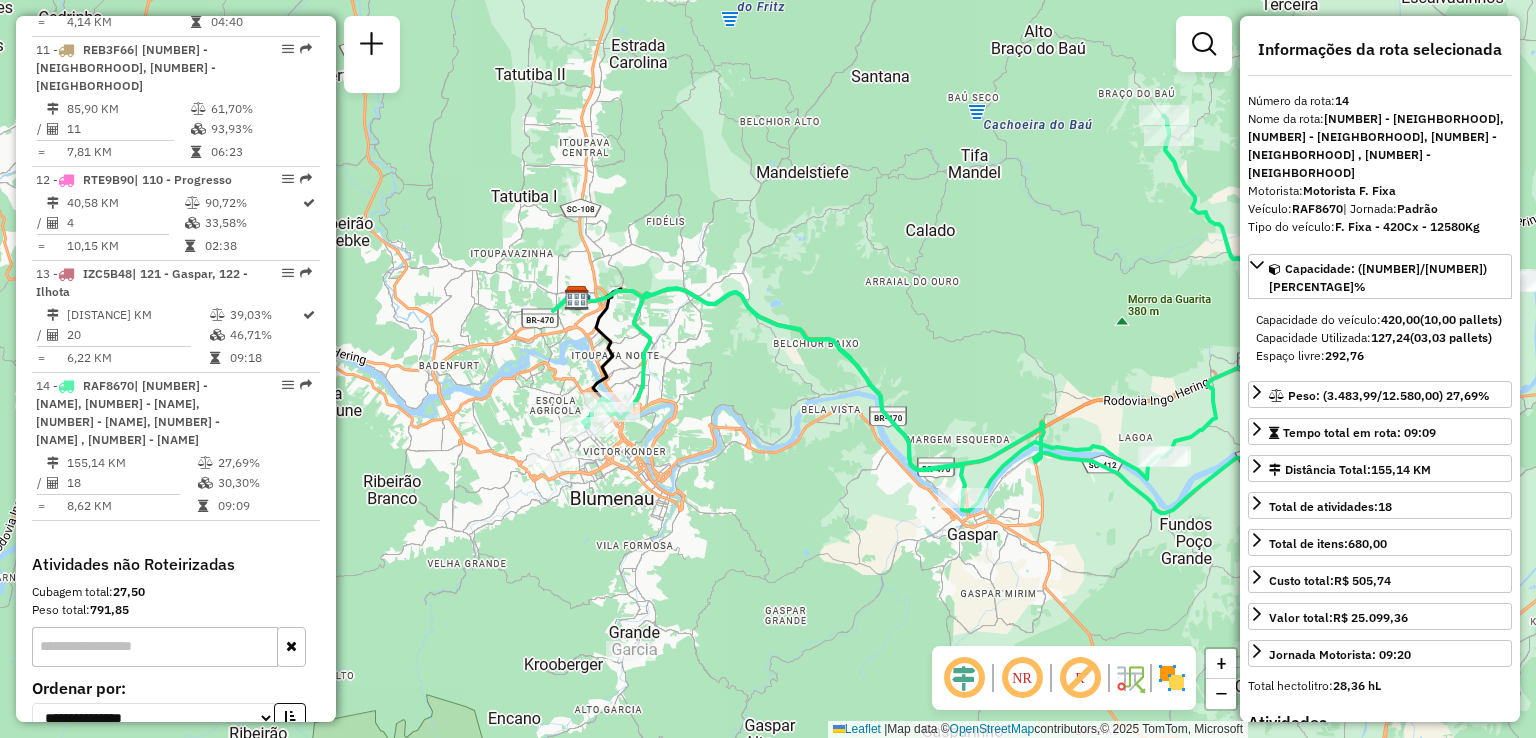 click on "Janela de atendimento Grade de atendimento Capacidade Transportadoras Veículos Cliente Pedidos  Rotas Selecione os dias de semana para filtrar as janelas de atendimento  Seg   Ter   Qua   Qui   Sex   Sáb   Dom  Informe o período da janela de atendimento: De: Até:  Filtrar exatamente a janela do cliente  Considerar janela de atendimento padrão  Selecione os dias de semana para filtrar as grades de atendimento  Seg   Ter   Qua   Qui   Sex   Sáb   Dom   Considerar clientes sem dia de atendimento cadastrado  Clientes fora do dia de atendimento selecionado Filtrar as atividades entre os valores definidos abaixo:  Peso mínimo:   Peso máximo:   Cubagem mínima:   Cubagem máxima:   De:   Até:  Filtrar as atividades entre o tempo de atendimento definido abaixo:  De:   Até:   Considerar capacidade total dos clientes não roteirizados Transportadora: Selecione um ou mais itens Tipo de veículo: Selecione um ou mais itens Veículo: Selecione um ou mais itens Motorista: Selecione um ou mais itens Nome: Rótulo:" 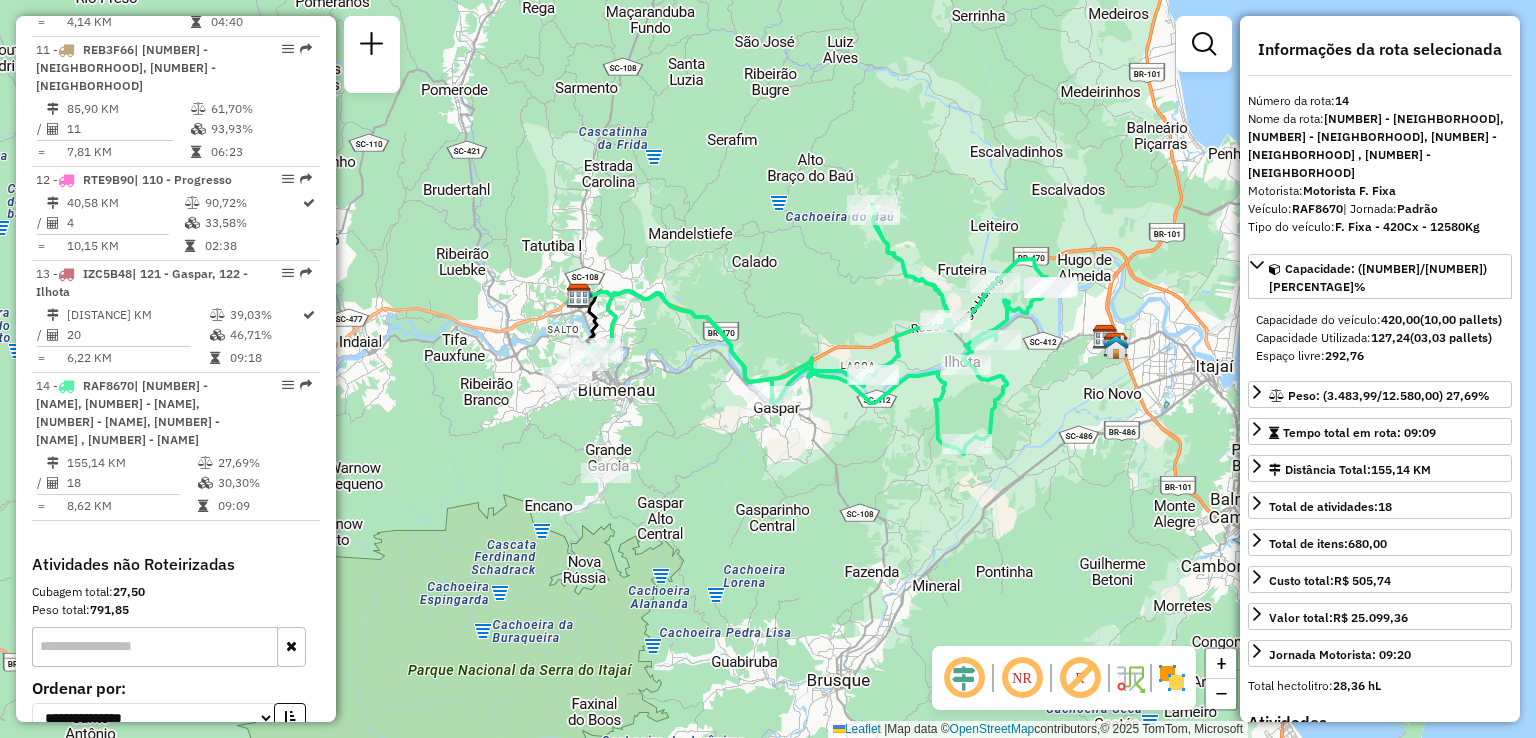drag, startPoint x: 832, startPoint y: 362, endPoint x: 731, endPoint y: 341, distance: 103.16007 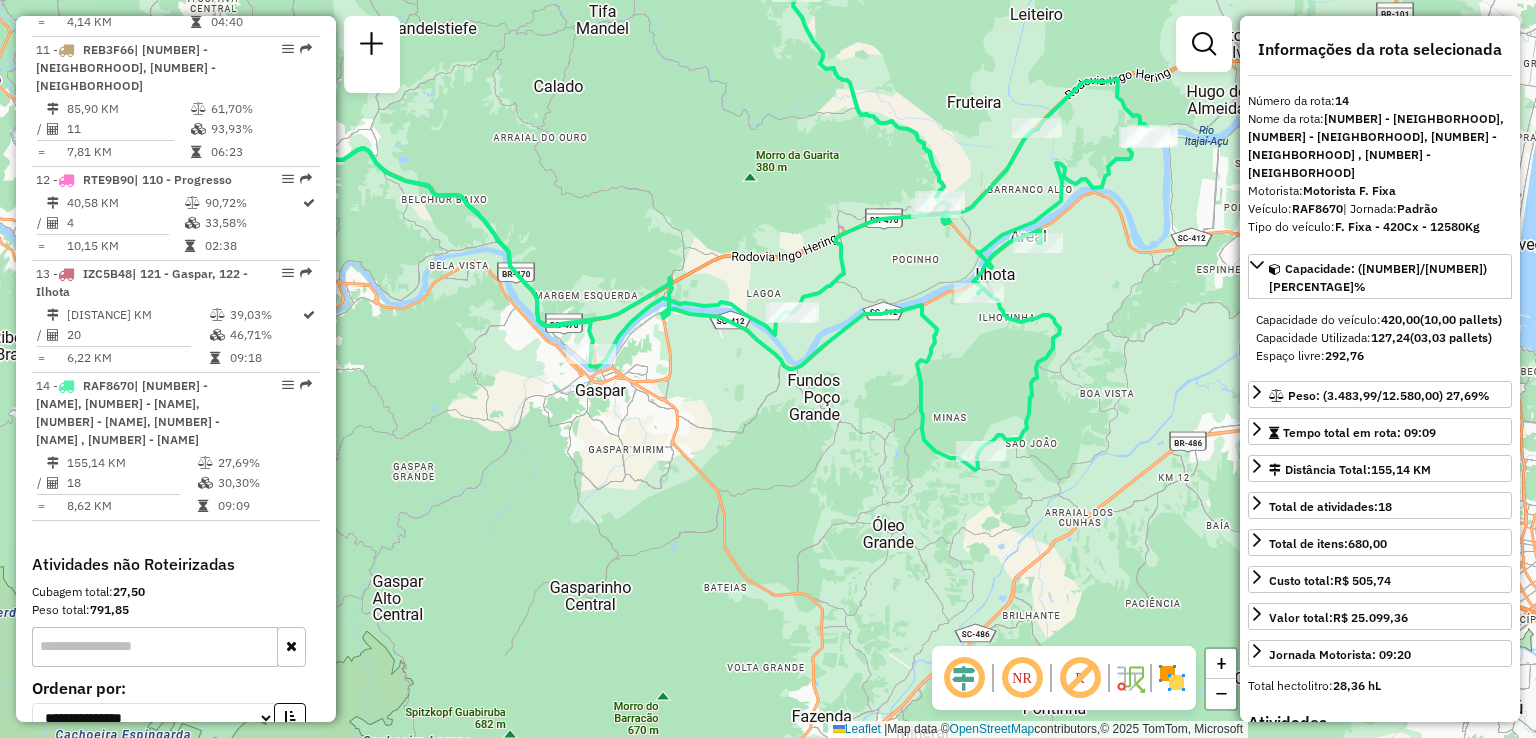drag, startPoint x: 908, startPoint y: 309, endPoint x: 738, endPoint y: 272, distance: 173.97989 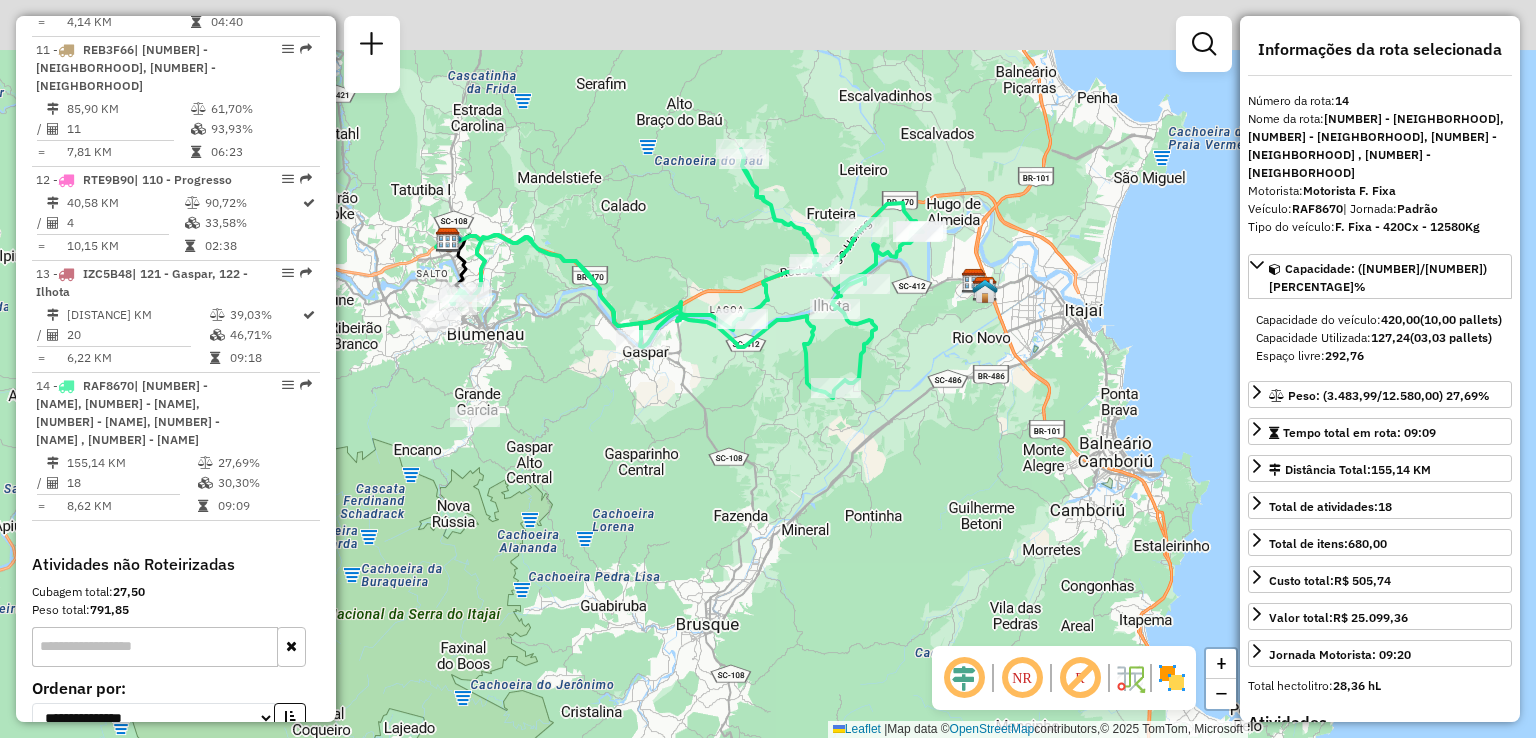 drag, startPoint x: 718, startPoint y: 357, endPoint x: 656, endPoint y: 503, distance: 158.61903 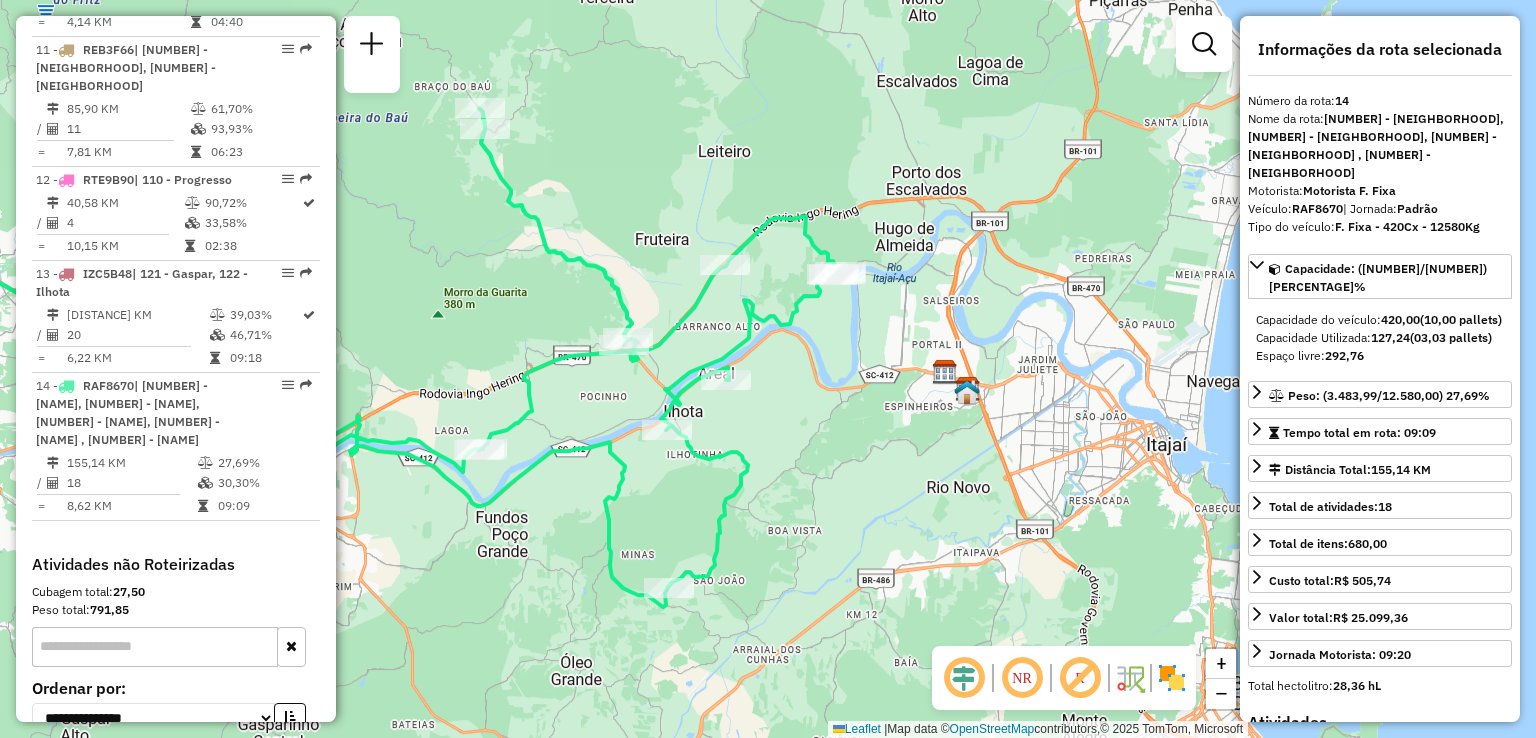 drag, startPoint x: 799, startPoint y: 363, endPoint x: 821, endPoint y: 467, distance: 106.30146 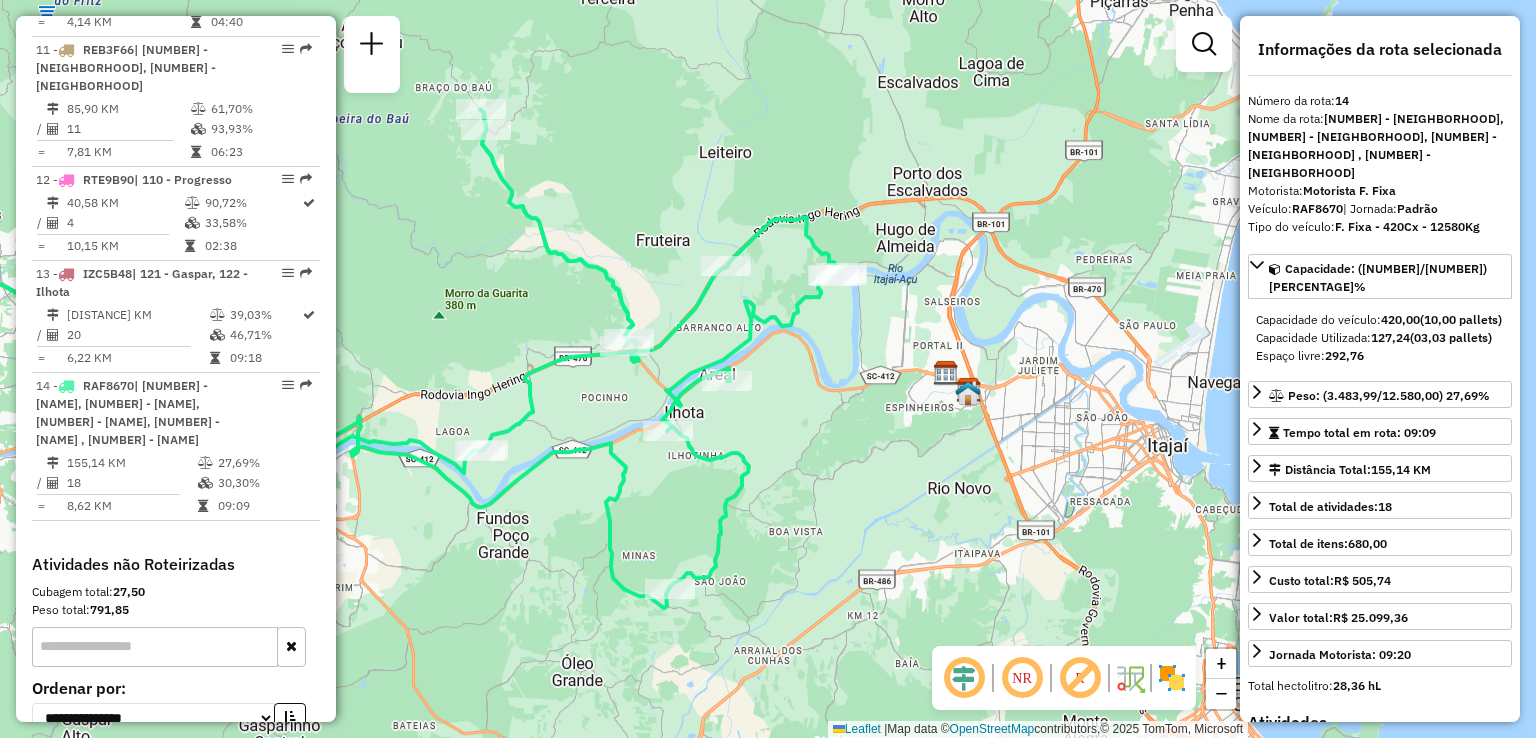 drag, startPoint x: 832, startPoint y: 417, endPoint x: 907, endPoint y: 361, distance: 93.60021 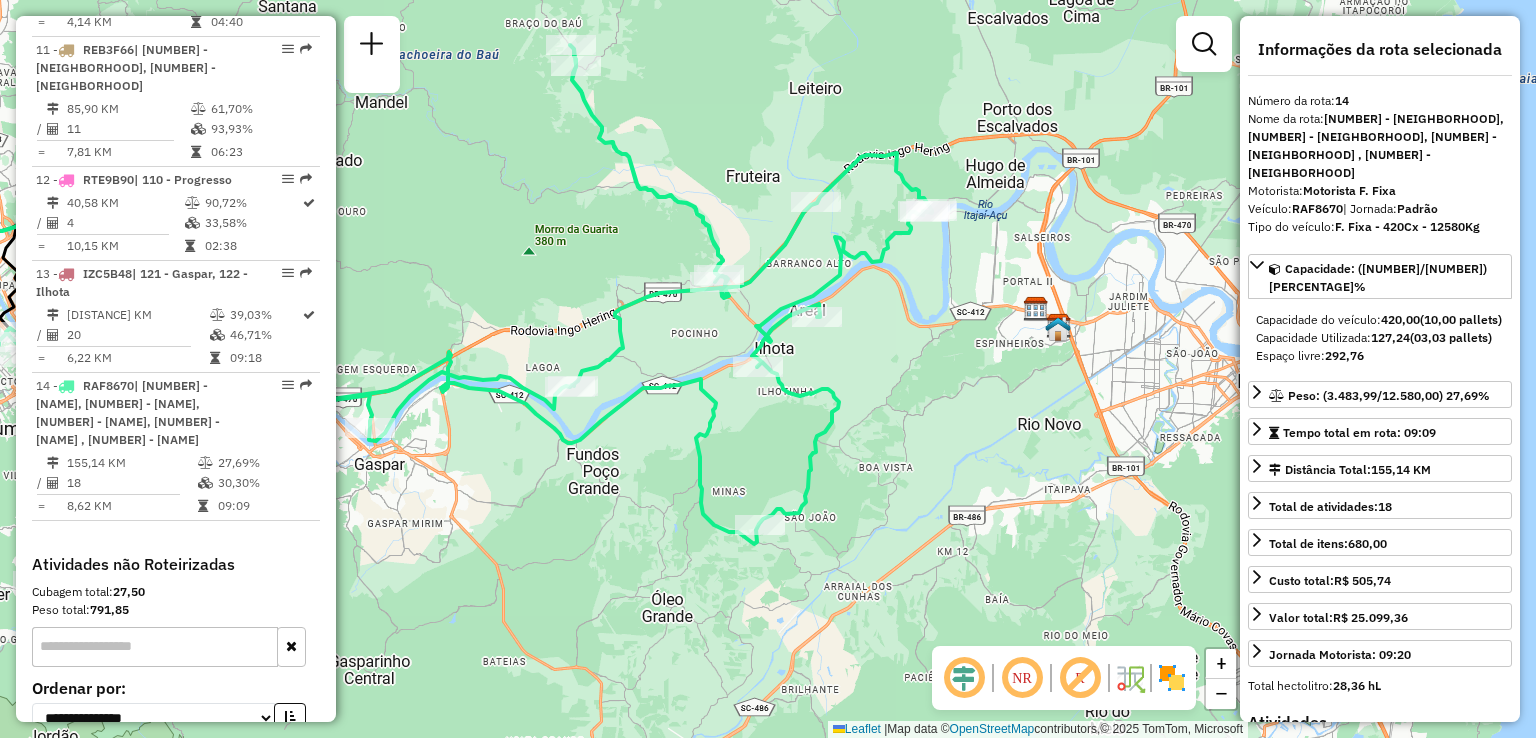 drag, startPoint x: 703, startPoint y: 470, endPoint x: 816, endPoint y: 434, distance: 118.595955 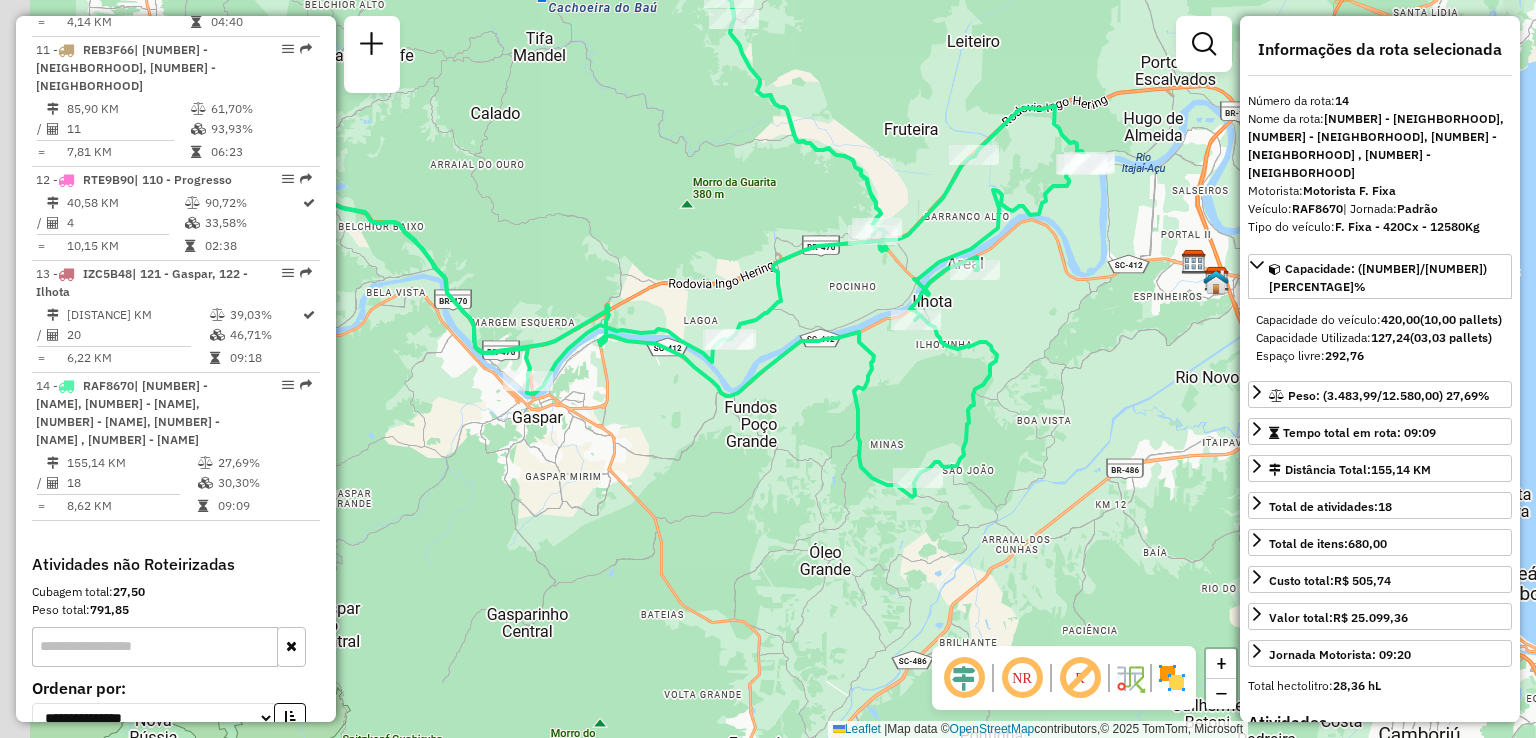 drag, startPoint x: 734, startPoint y: 488, endPoint x: 788, endPoint y: 473, distance: 56.044624 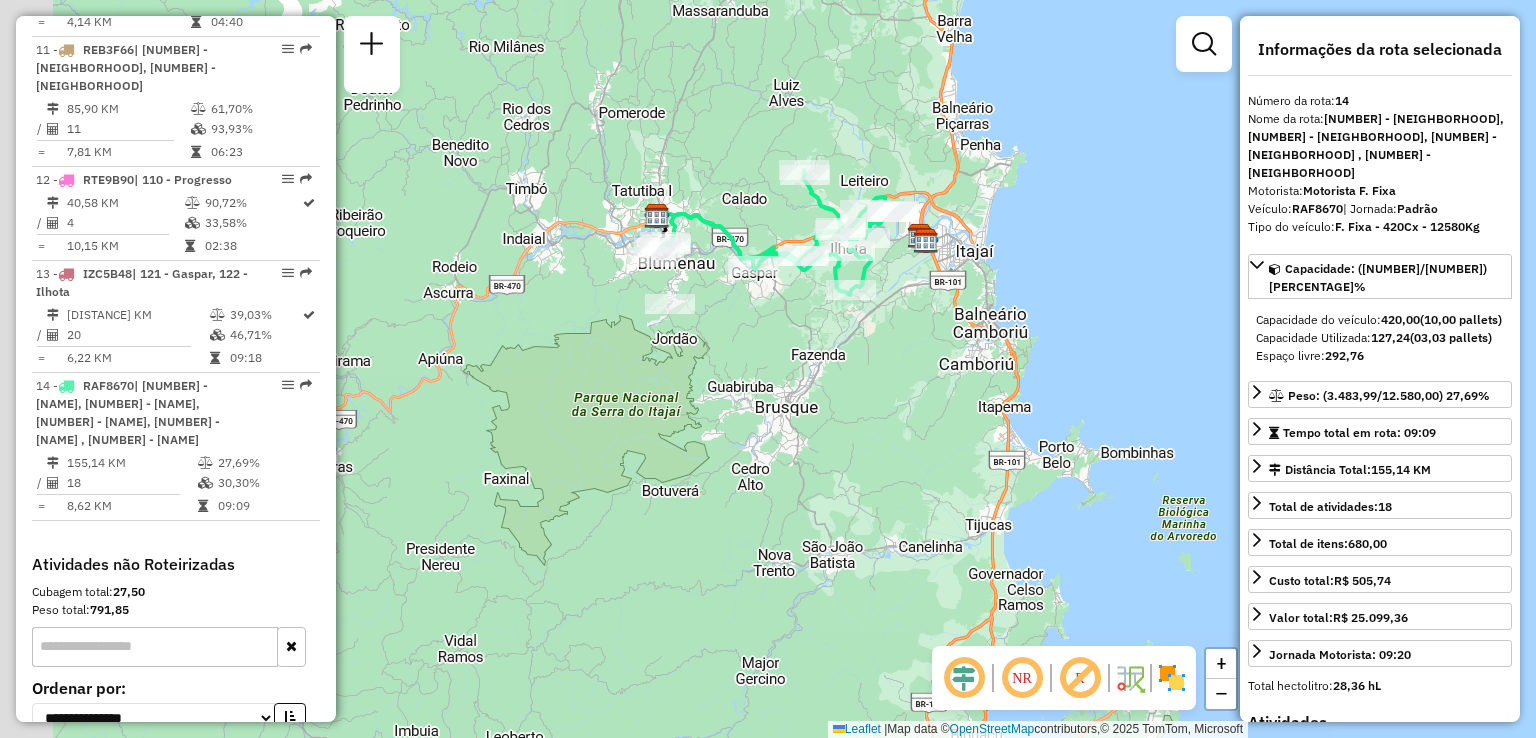 drag, startPoint x: 784, startPoint y: 361, endPoint x: 872, endPoint y: 350, distance: 88.68484 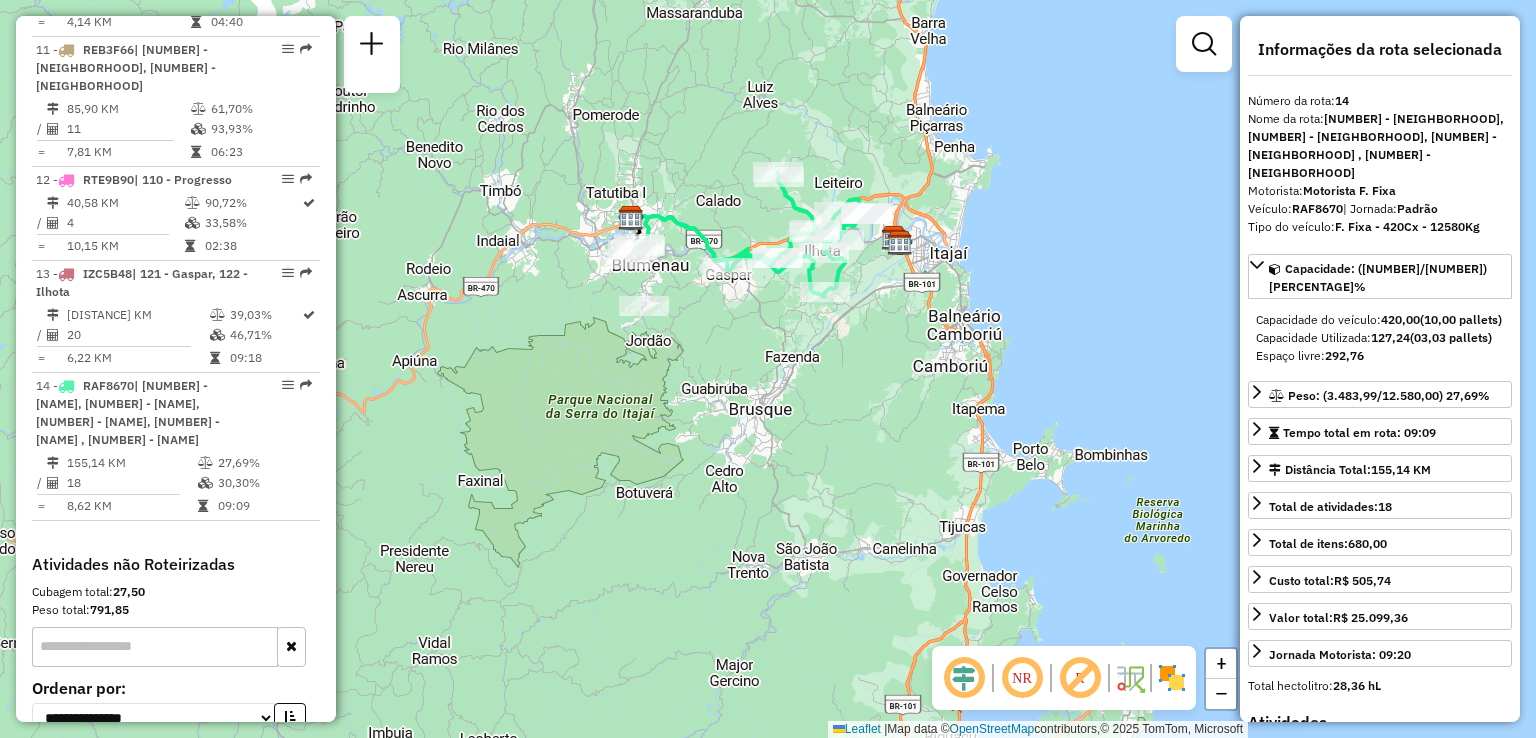 drag, startPoint x: 822, startPoint y: 439, endPoint x: 794, endPoint y: 441, distance: 28.071337 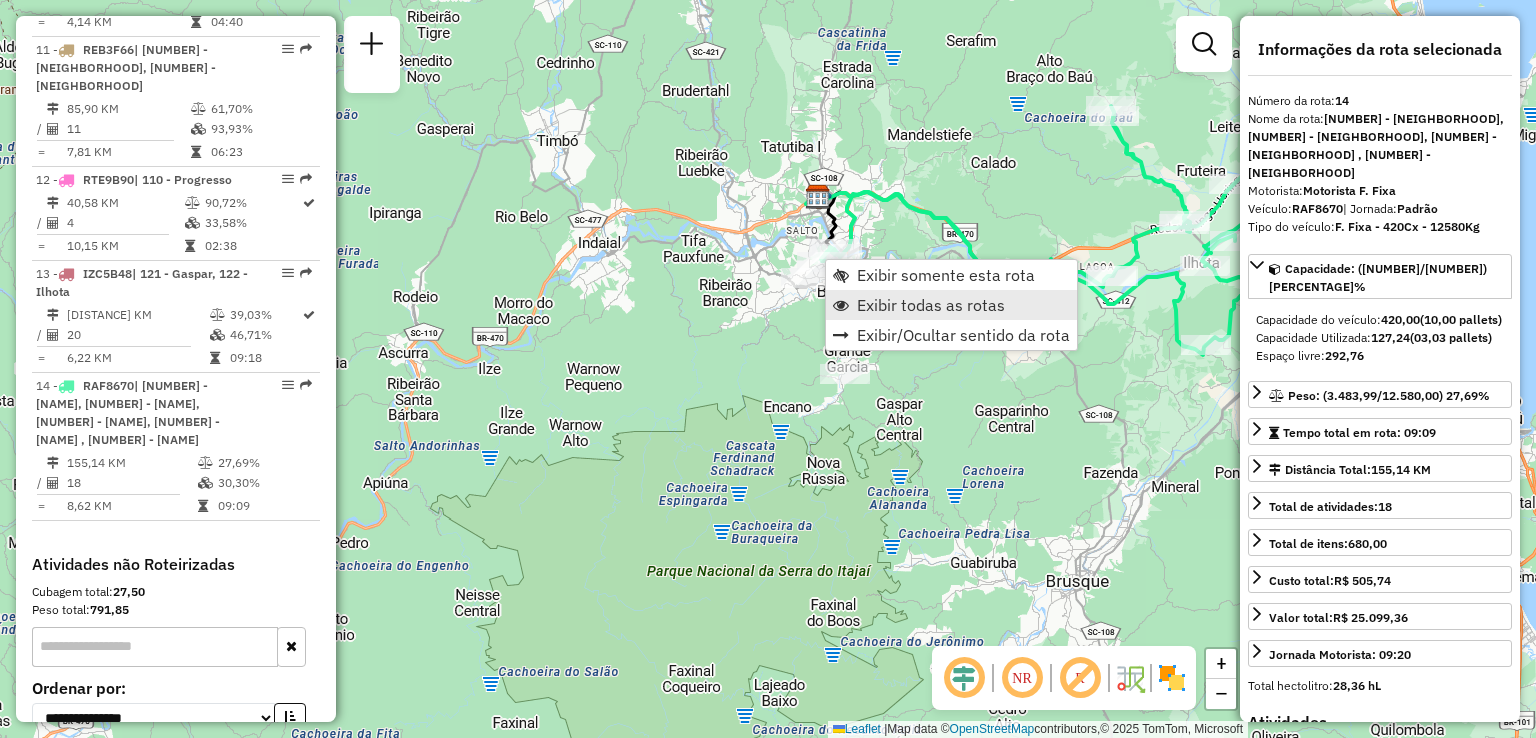 click on "Exibir todas as rotas" at bounding box center [931, 305] 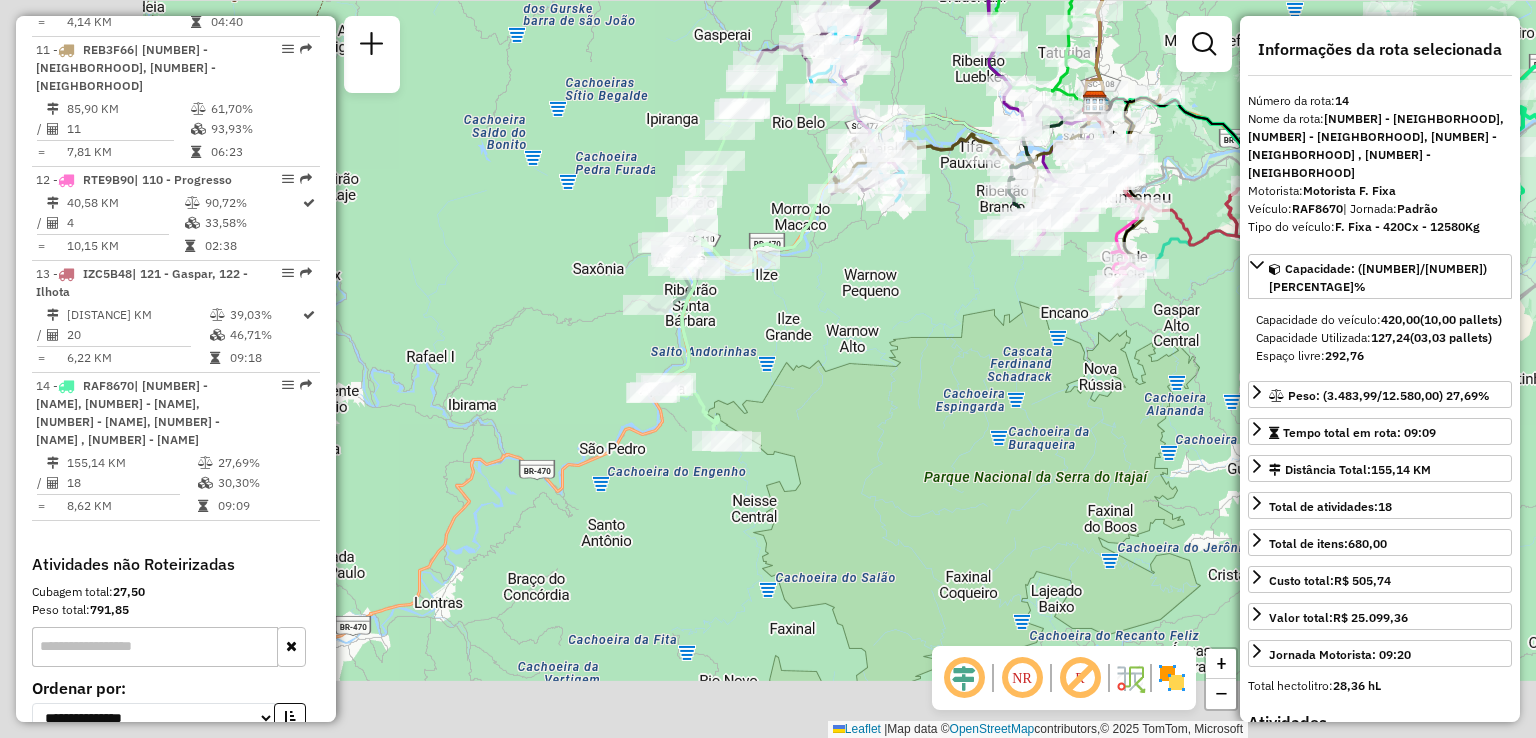 drag, startPoint x: 549, startPoint y: 410, endPoint x: 826, endPoint y: 316, distance: 292.51495 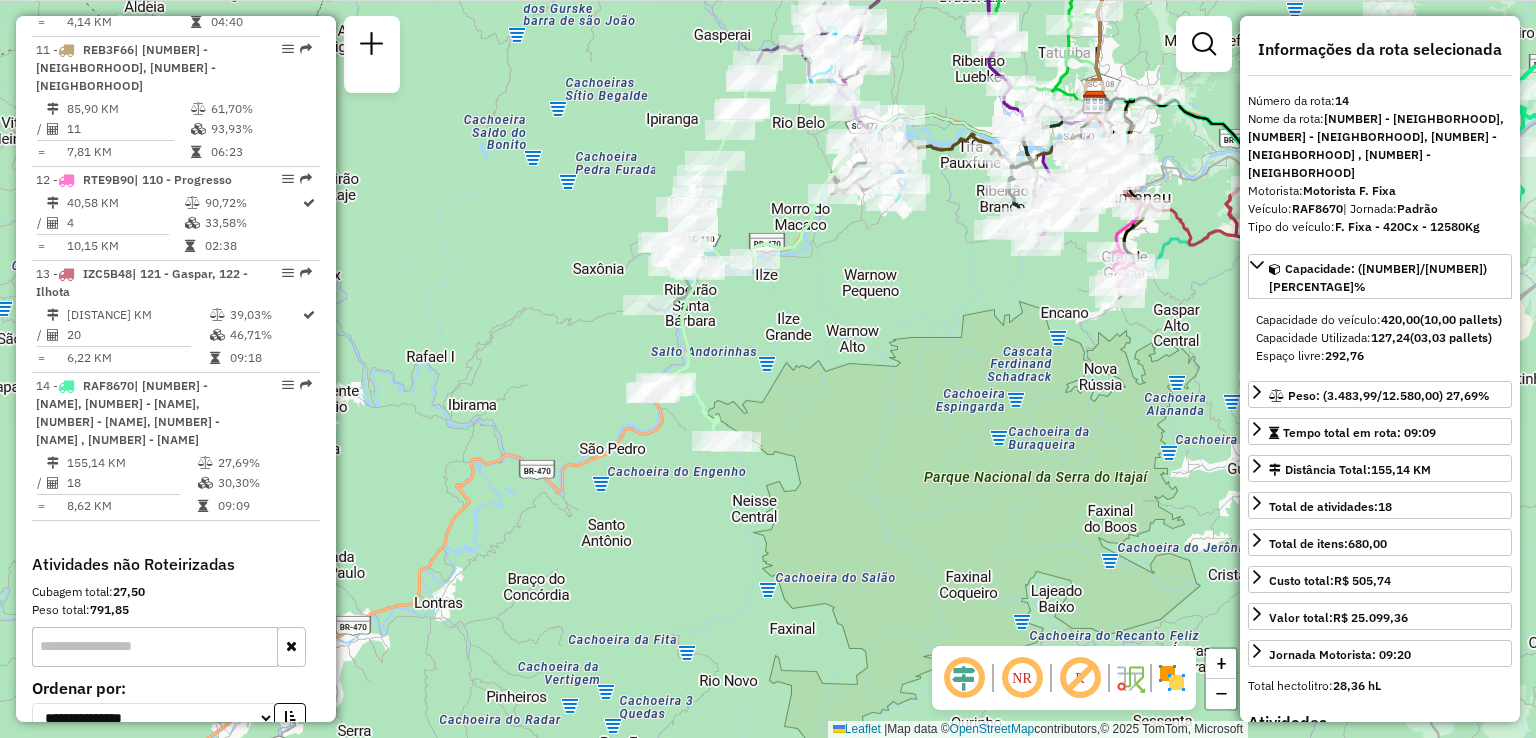 drag, startPoint x: 936, startPoint y: 335, endPoint x: 784, endPoint y: 425, distance: 176.64655 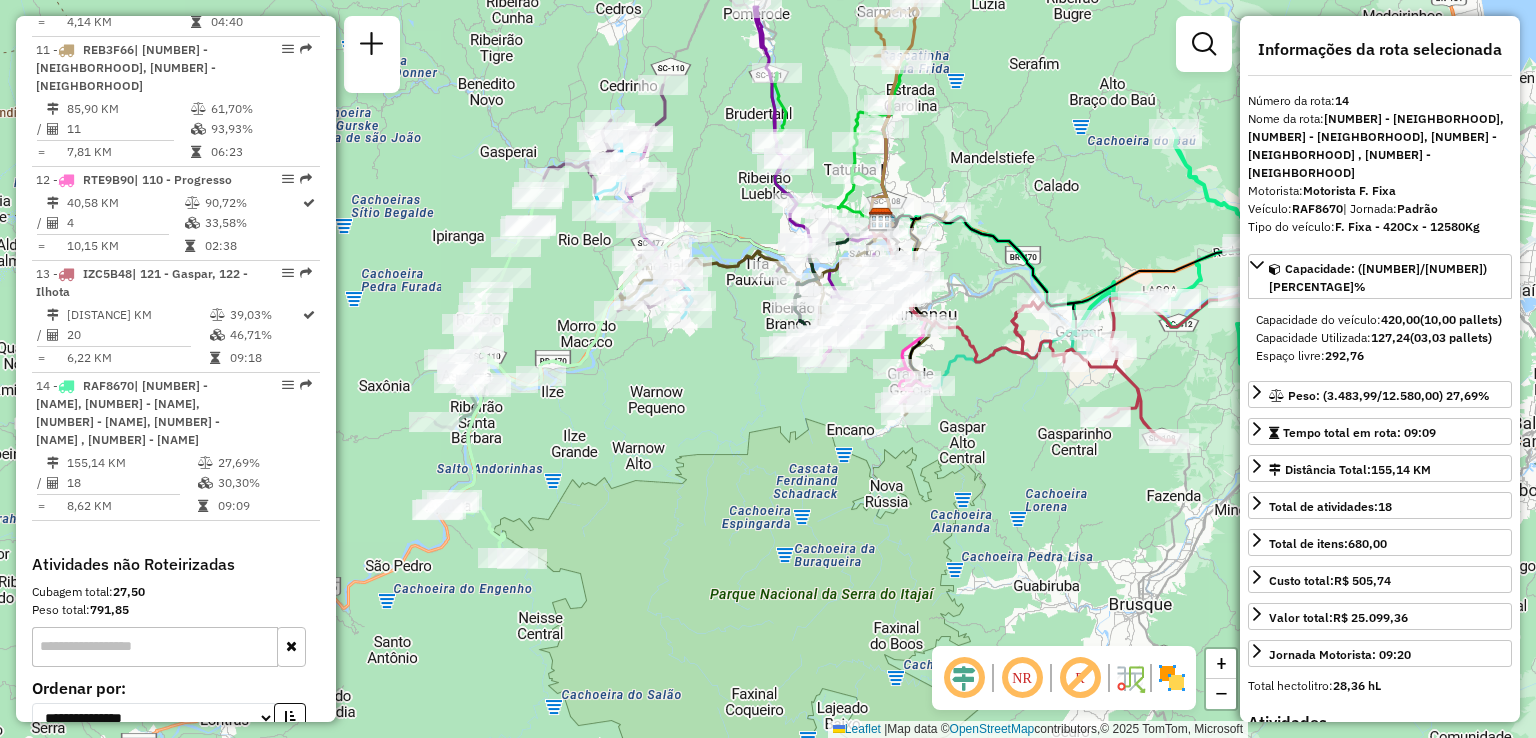 drag, startPoint x: 1033, startPoint y: 379, endPoint x: 993, endPoint y: 388, distance: 41 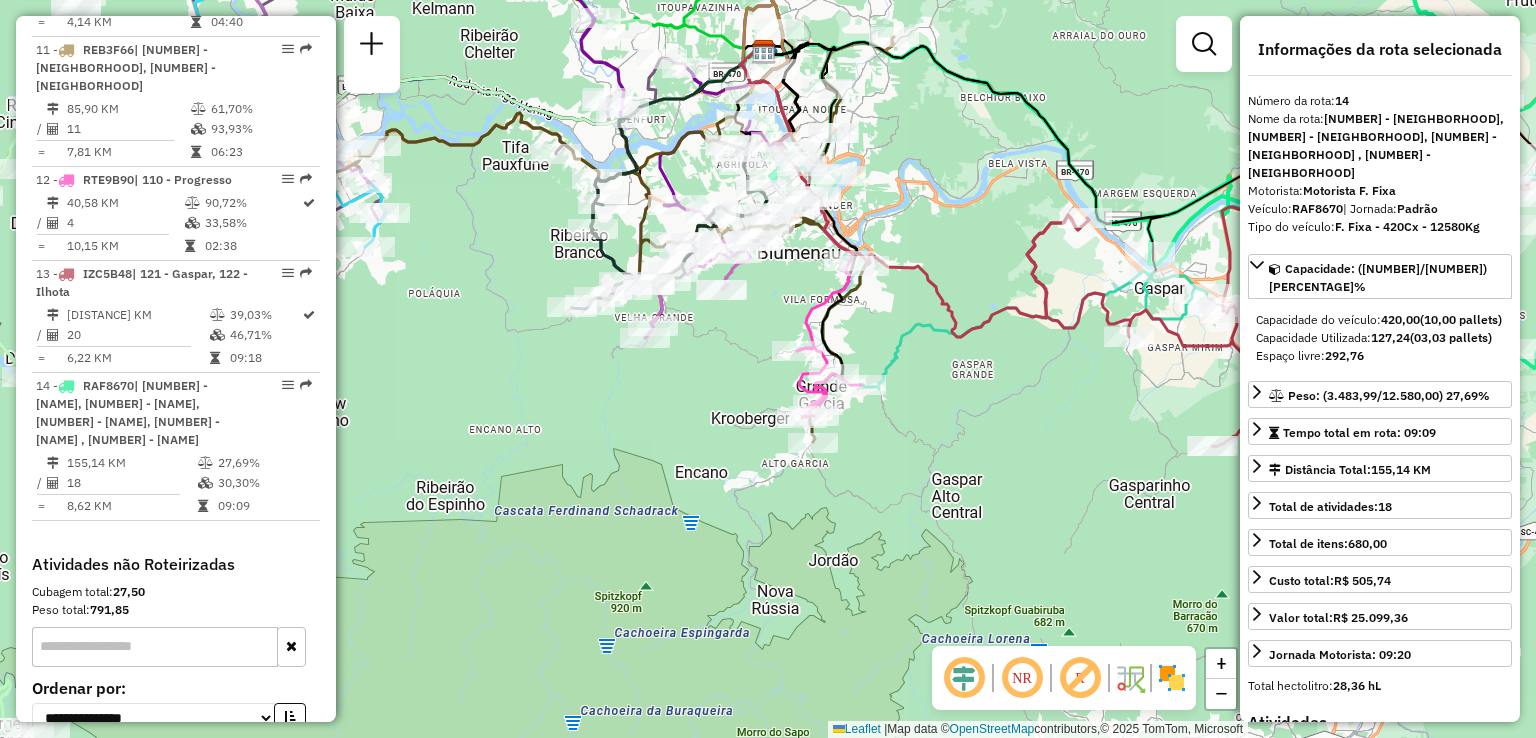 drag, startPoint x: 1036, startPoint y: 390, endPoint x: 979, endPoint y: 412, distance: 61.09828 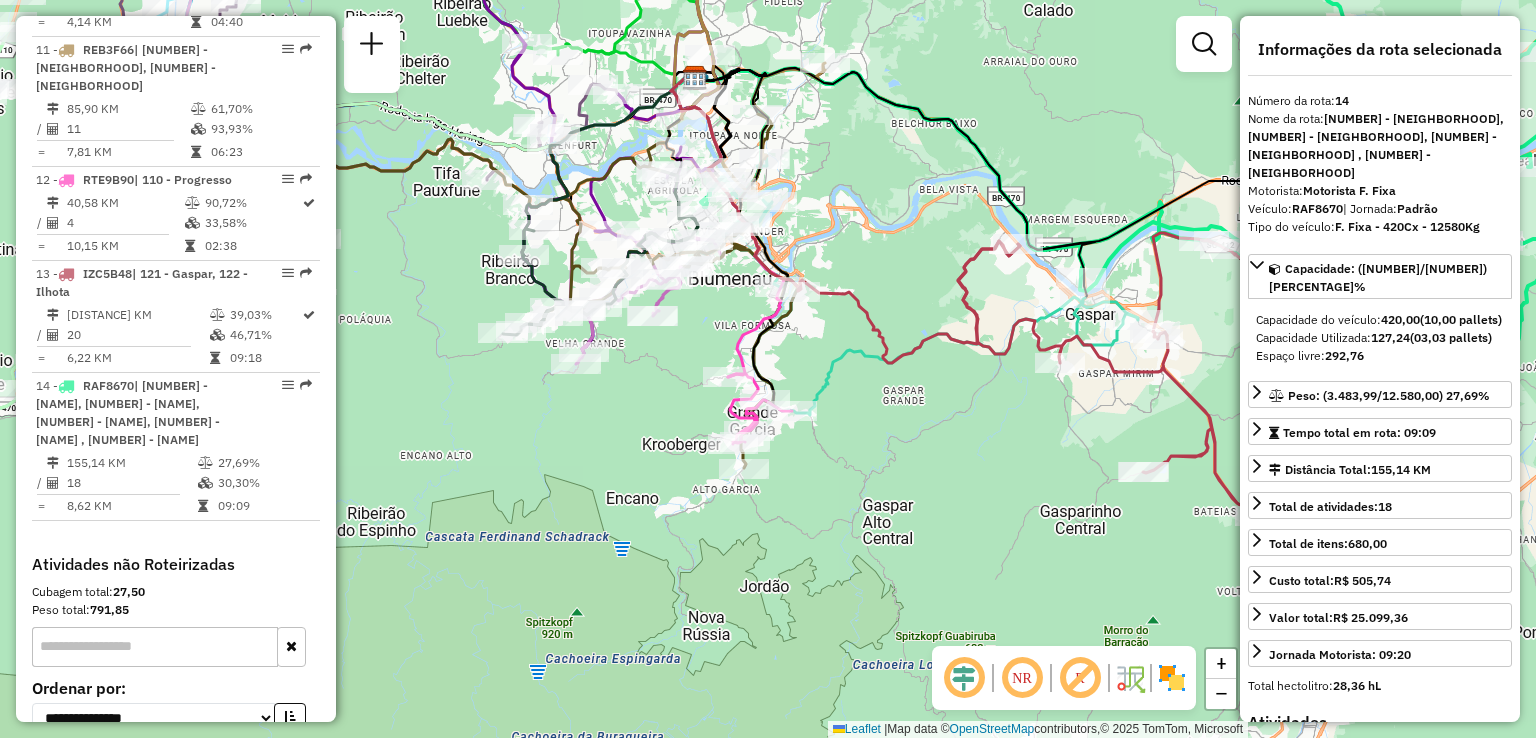 drag, startPoint x: 964, startPoint y: 427, endPoint x: 828, endPoint y: 424, distance: 136.03308 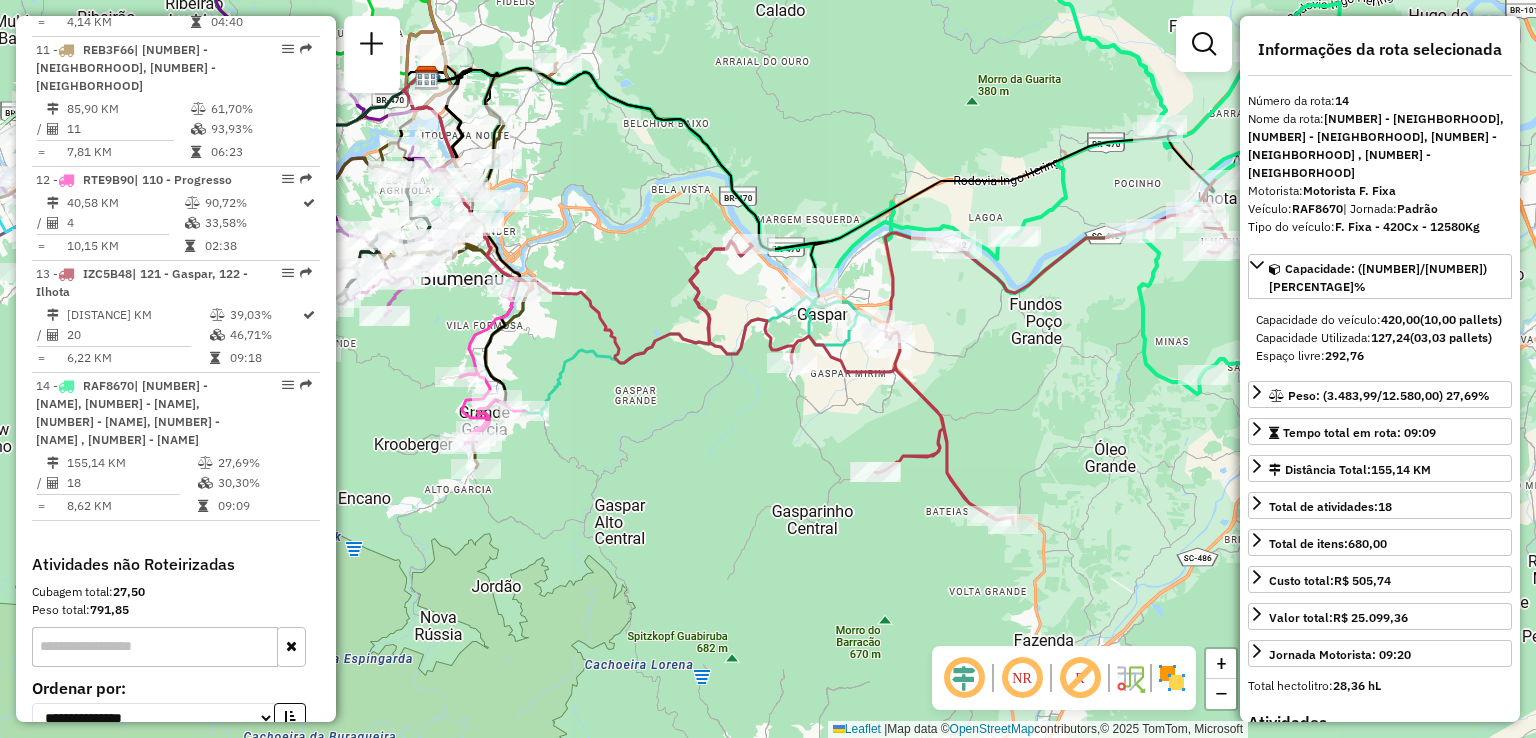 drag, startPoint x: 1128, startPoint y: 414, endPoint x: 967, endPoint y: 417, distance: 161.02795 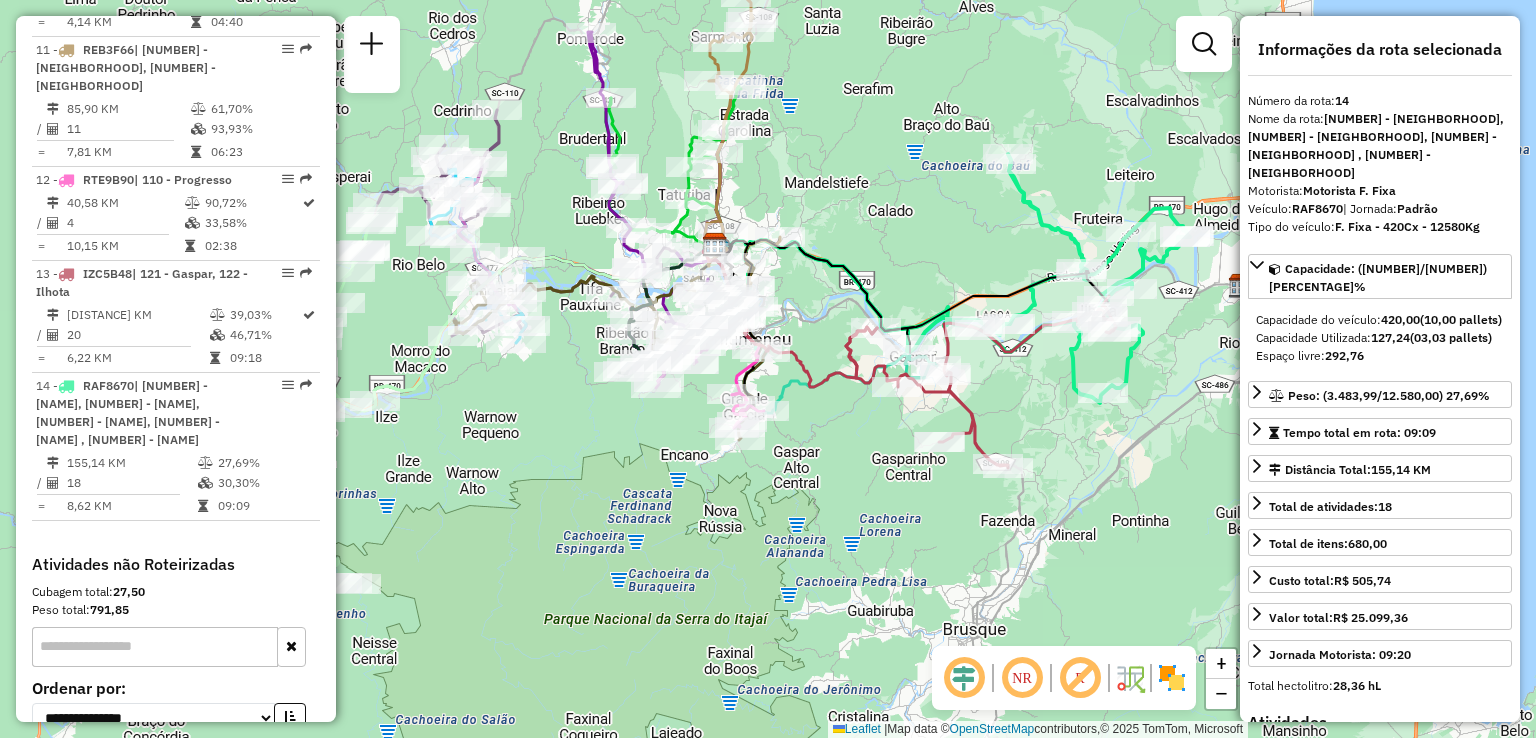 drag, startPoint x: 1042, startPoint y: 409, endPoint x: 1028, endPoint y: 409, distance: 14 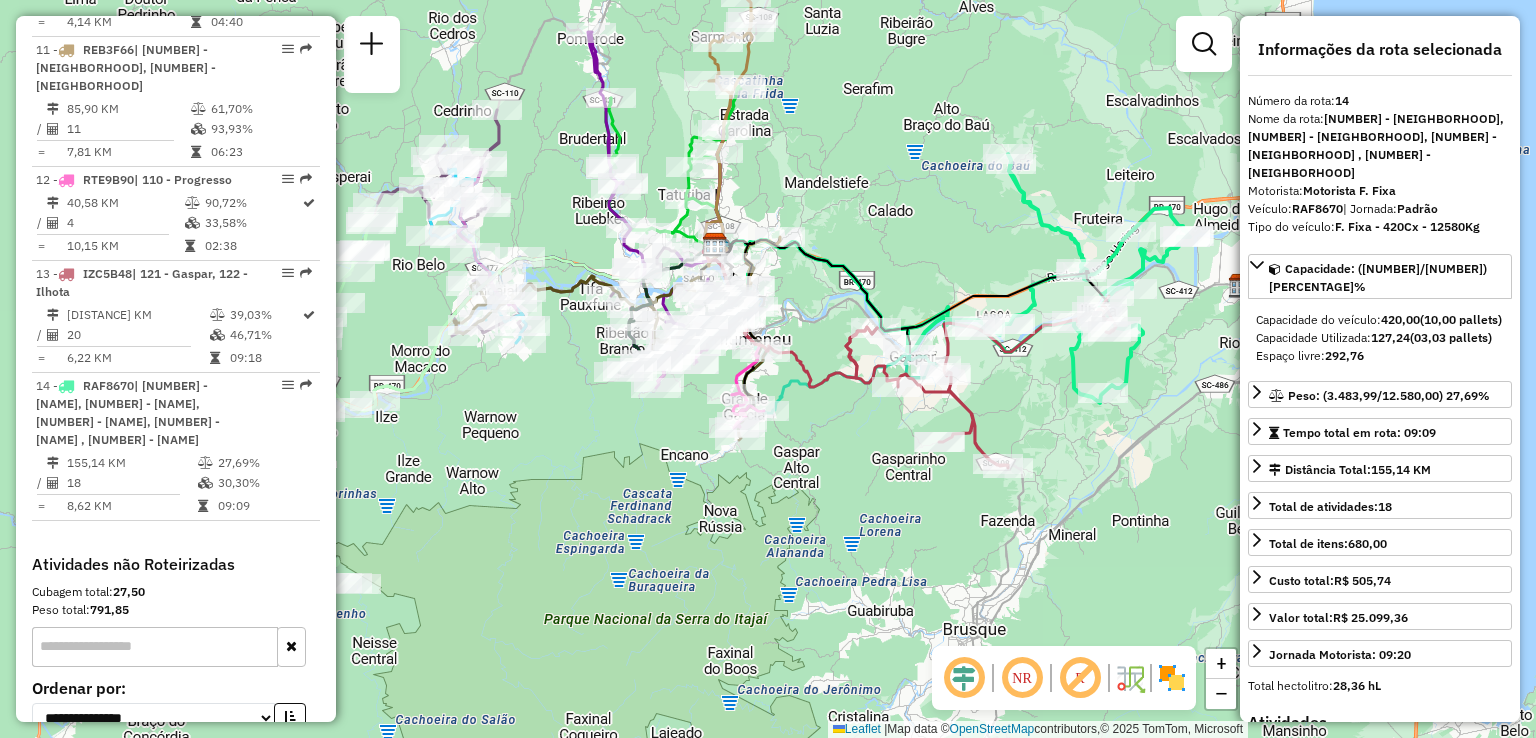 drag, startPoint x: 852, startPoint y: 437, endPoint x: 903, endPoint y: 458, distance: 55.154327 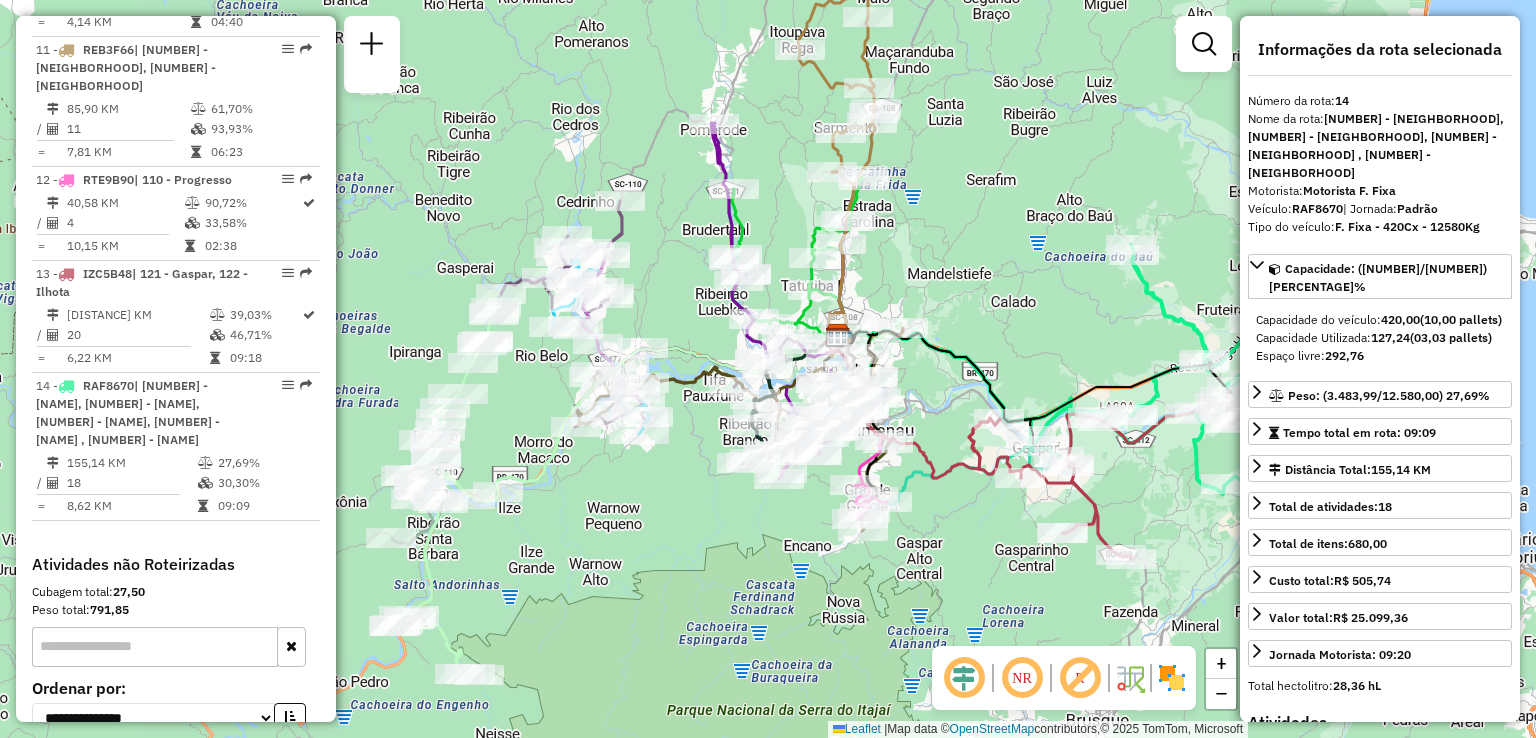 drag, startPoint x: 900, startPoint y: 190, endPoint x: 1008, endPoint y: 314, distance: 164.43843 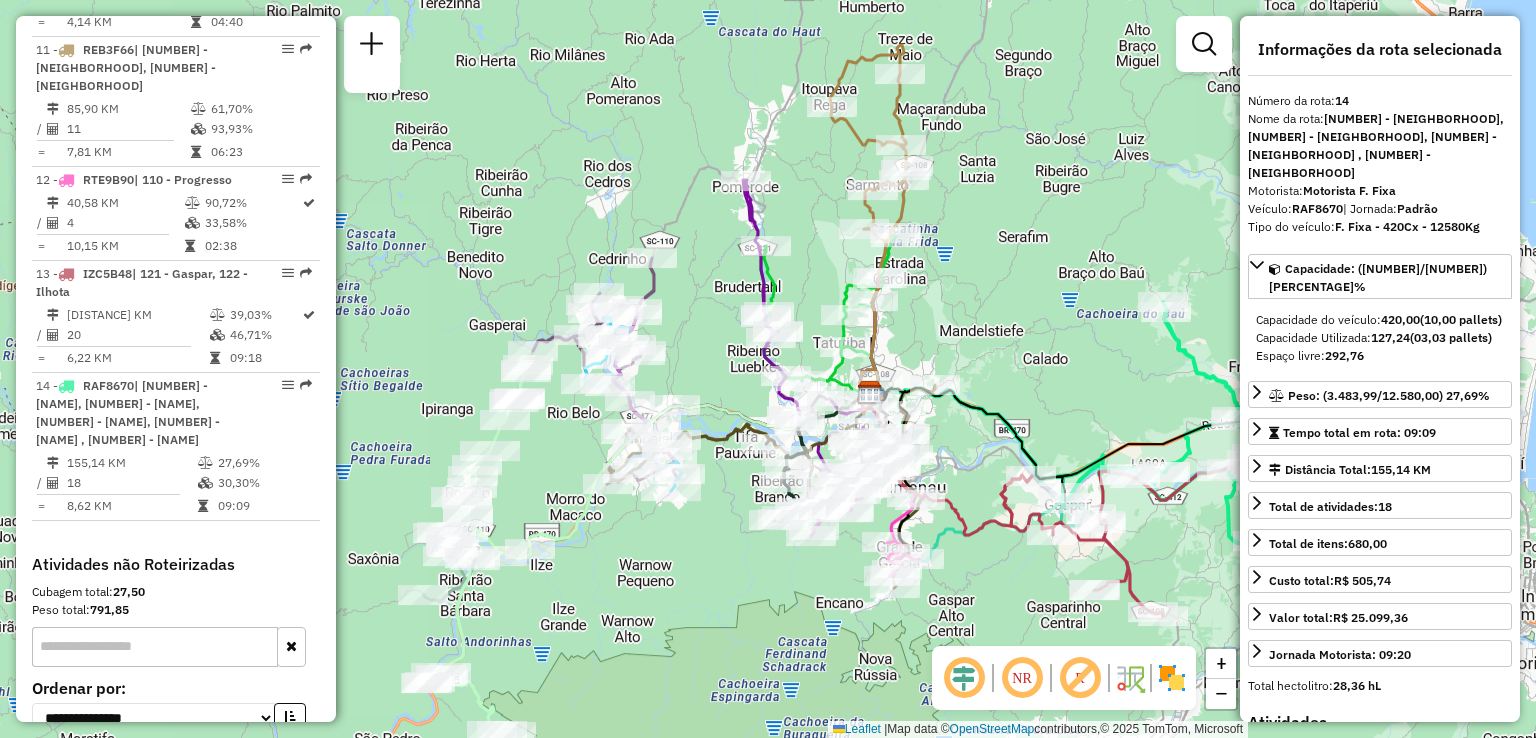 click on "Janela de atendimento Grade de atendimento Capacidade Transportadoras Veículos Cliente Pedidos  Rotas Selecione os dias de semana para filtrar as janelas de atendimento  Seg   Ter   Qua   Qui   Sex   Sáb   Dom  Informe o período da janela de atendimento: De: Até:  Filtrar exatamente a janela do cliente  Considerar janela de atendimento padrão  Selecione os dias de semana para filtrar as grades de atendimento  Seg   Ter   Qua   Qui   Sex   Sáb   Dom   Considerar clientes sem dia de atendimento cadastrado  Clientes fora do dia de atendimento selecionado Filtrar as atividades entre os valores definidos abaixo:  Peso mínimo:   Peso máximo:   Cubagem mínima:   Cubagem máxima:   De:   Até:  Filtrar as atividades entre o tempo de atendimento definido abaixo:  De:   Até:   Considerar capacidade total dos clientes não roteirizados Transportadora: Selecione um ou mais itens Tipo de veículo: Selecione um ou mais itens Veículo: Selecione um ou mais itens Motorista: Selecione um ou mais itens Nome: Rótulo:" 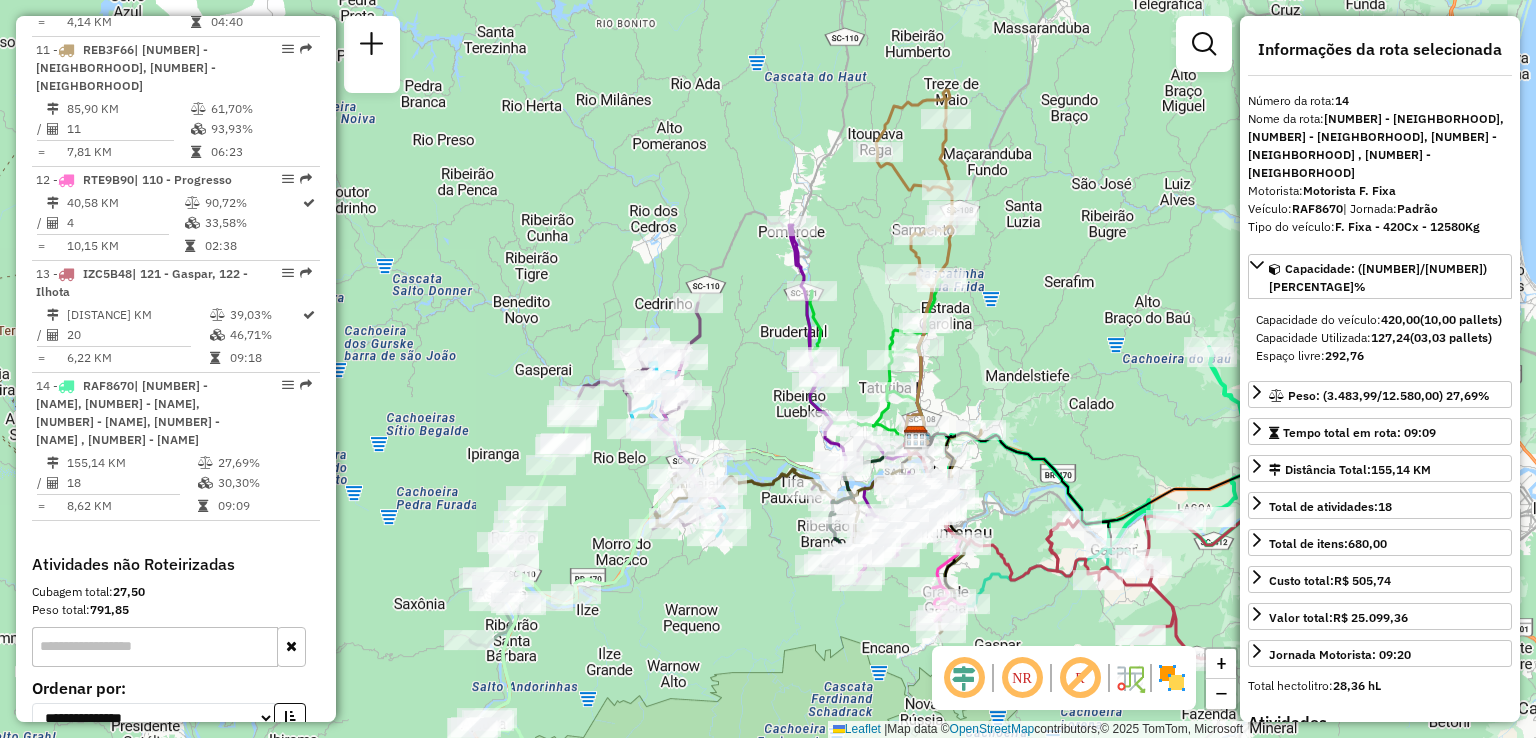 drag, startPoint x: 993, startPoint y: 226, endPoint x: 996, endPoint y: 245, distance: 19.235384 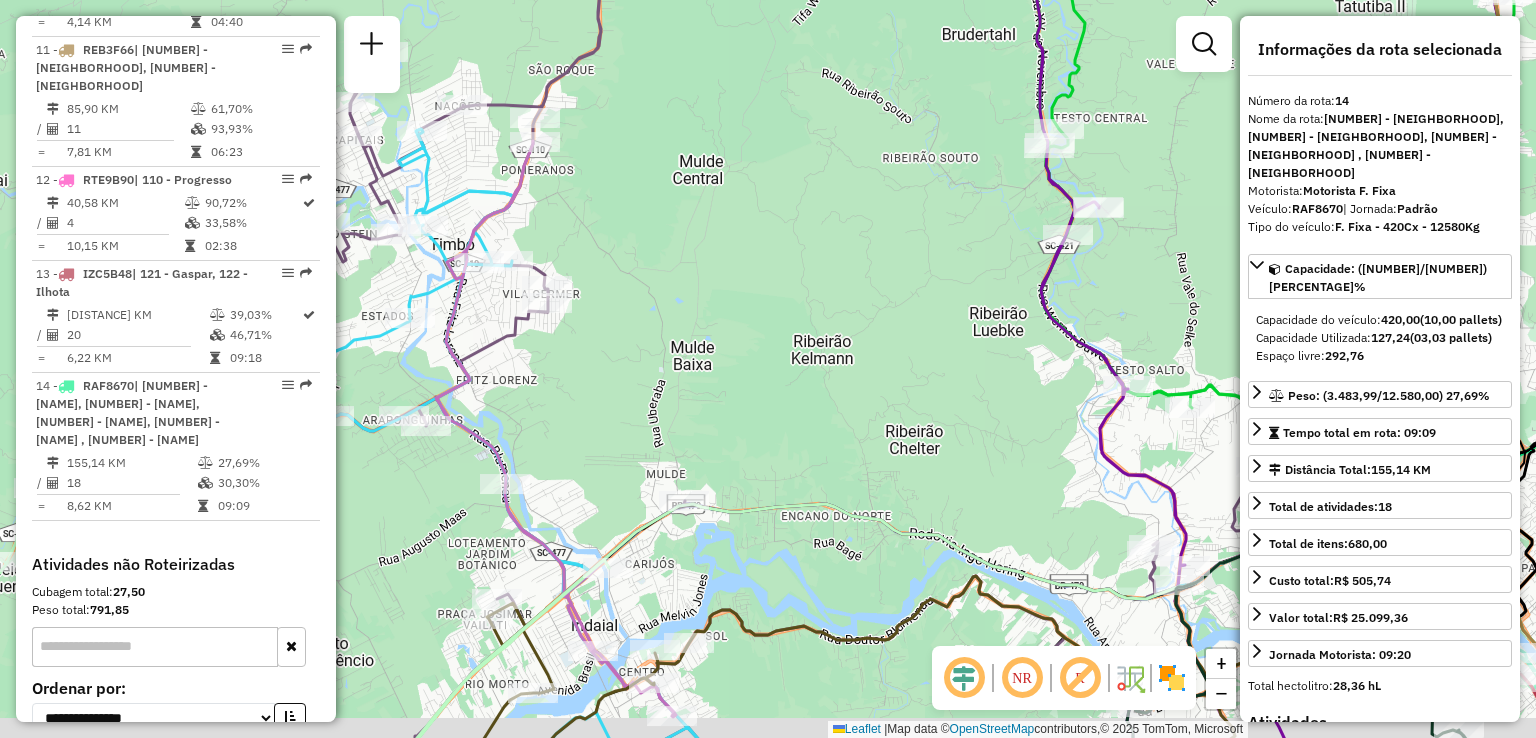 drag, startPoint x: 549, startPoint y: 414, endPoint x: 689, endPoint y: 361, distance: 149.69637 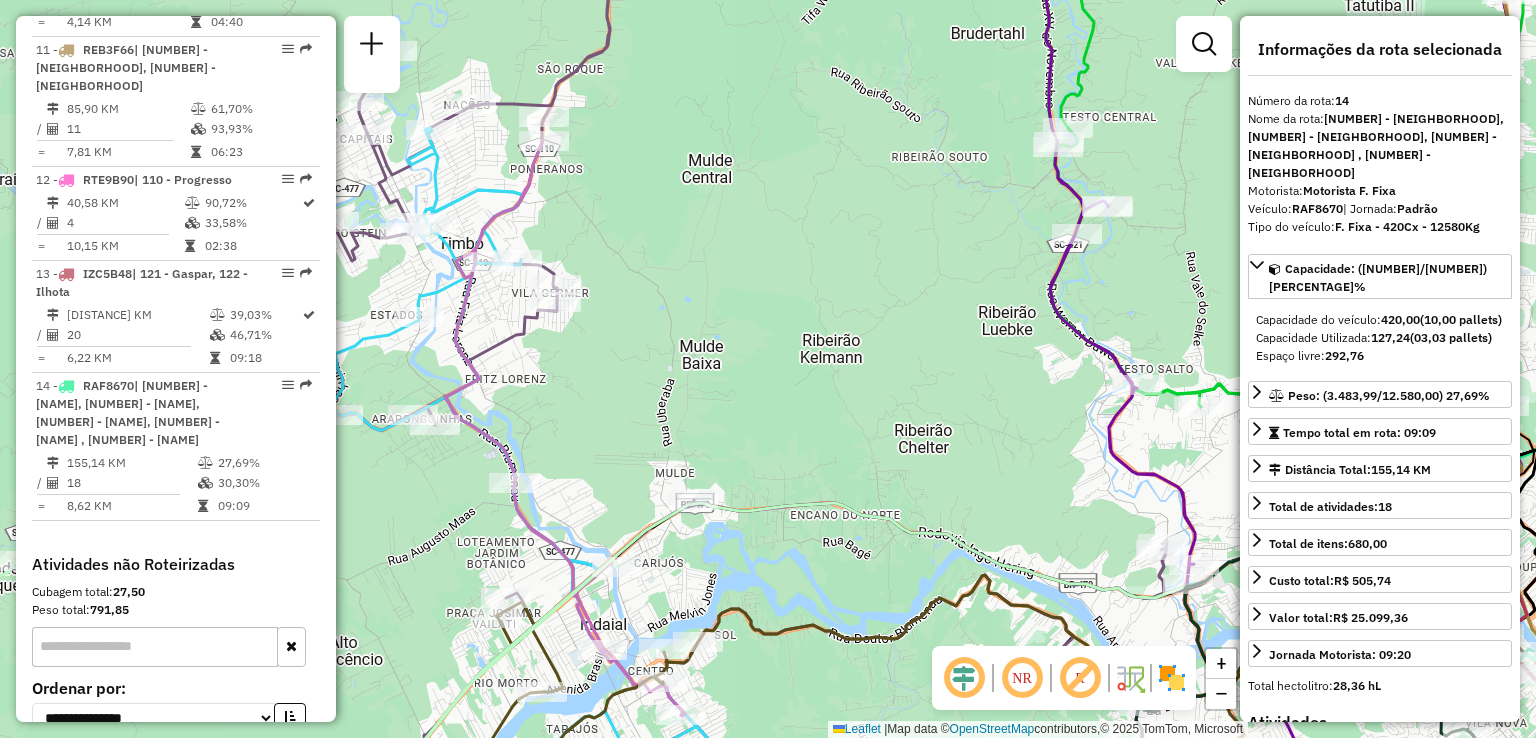 drag, startPoint x: 628, startPoint y: 344, endPoint x: 741, endPoint y: 316, distance: 116.41735 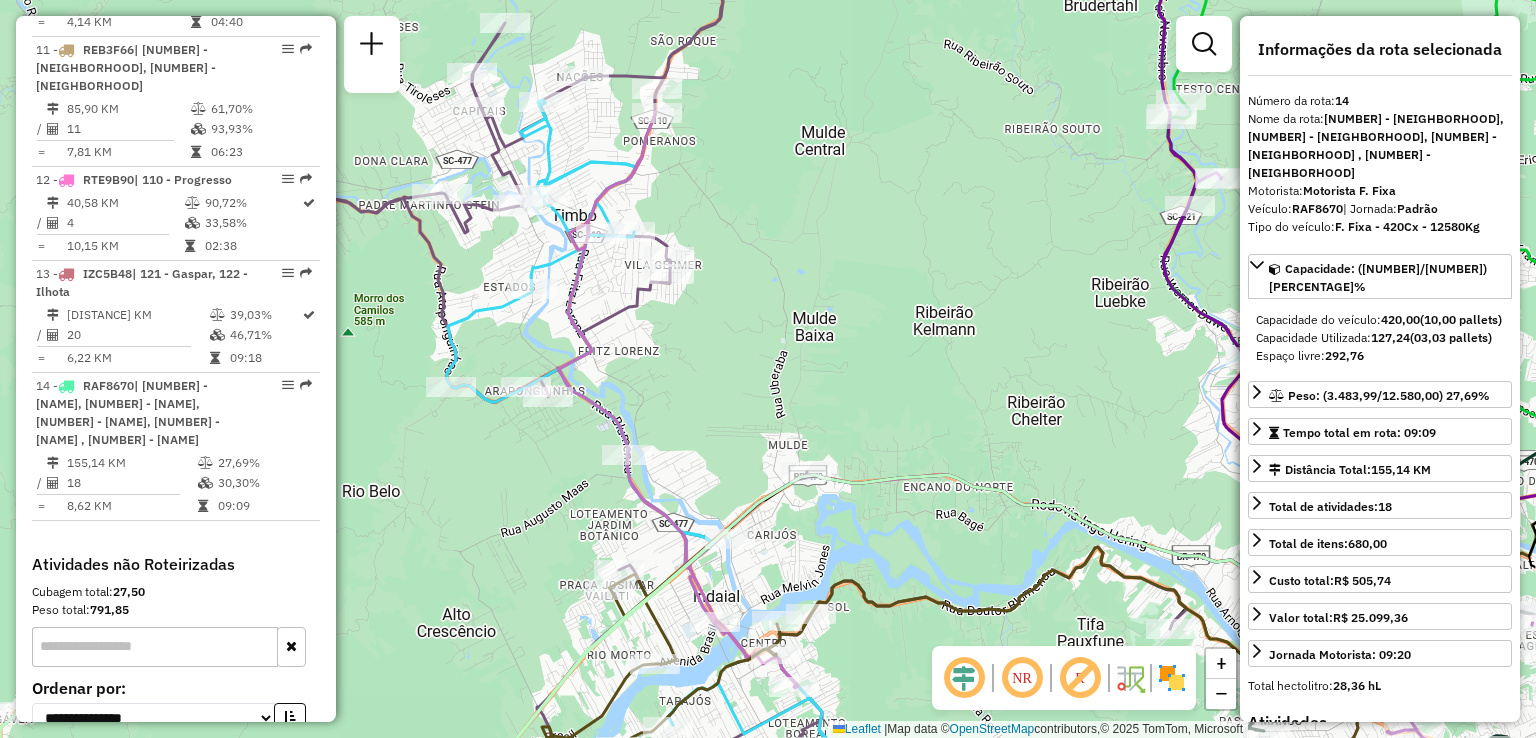 drag, startPoint x: 890, startPoint y: 317, endPoint x: 793, endPoint y: 313, distance: 97.082436 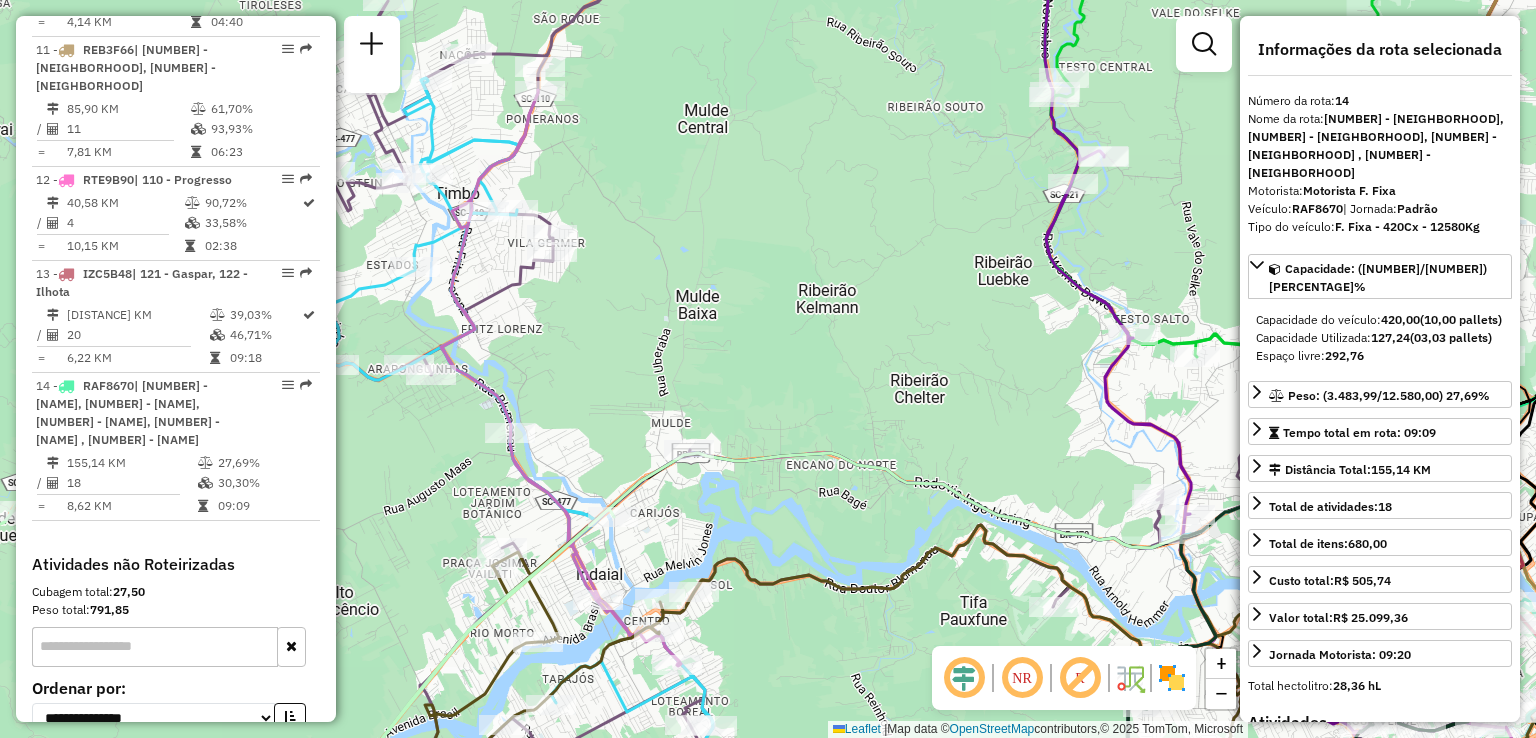 drag, startPoint x: 780, startPoint y: 391, endPoint x: 757, endPoint y: 278, distance: 115.316956 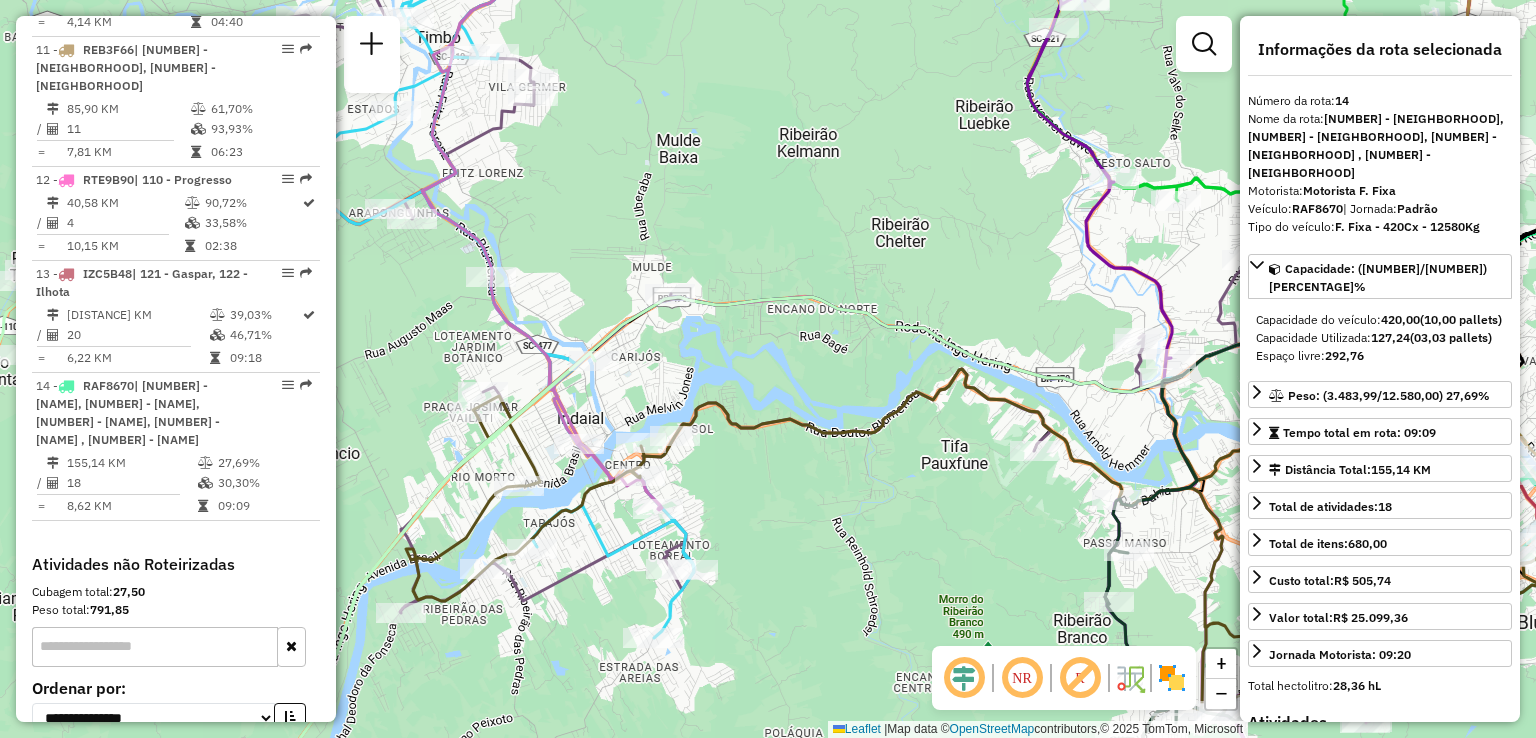 drag, startPoint x: 798, startPoint y: 457, endPoint x: 794, endPoint y: 386, distance: 71.11259 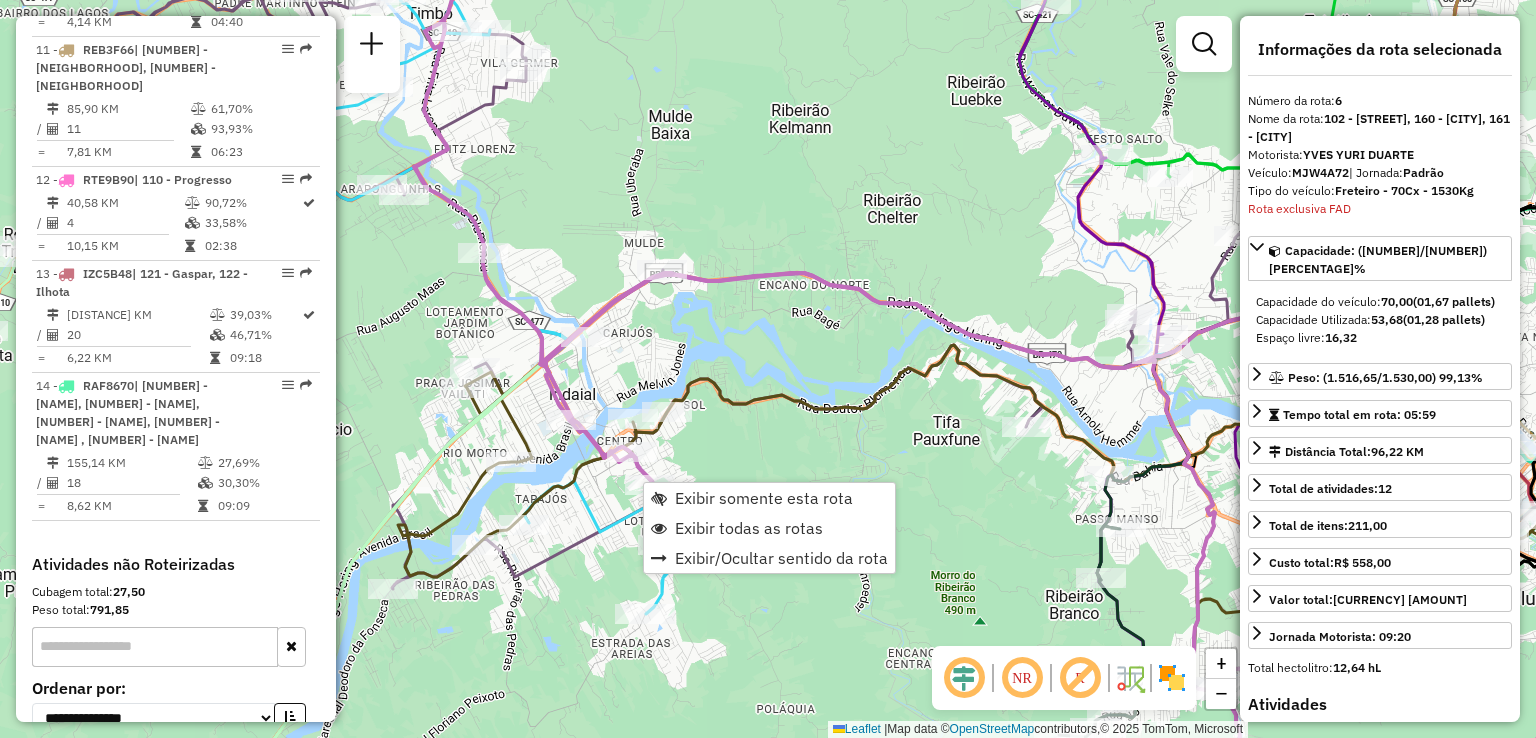 scroll, scrollTop: 1364, scrollLeft: 0, axis: vertical 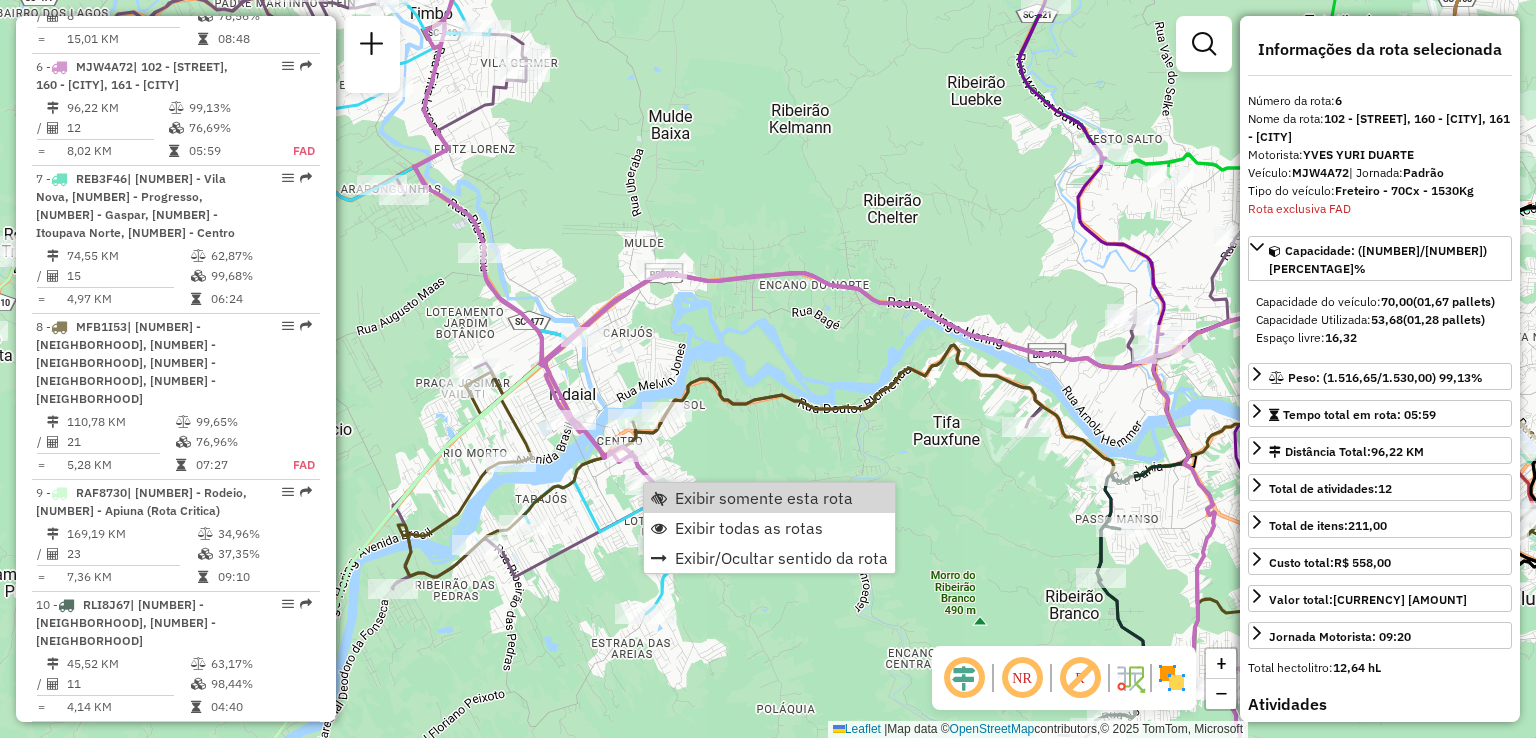 click on "Janela de atendimento Grade de atendimento Capacidade Transportadoras Veículos Cliente Pedidos  Rotas Selecione os dias de semana para filtrar as janelas de atendimento  Seg   Ter   Qua   Qui   Sex   Sáb   Dom  Informe o período da janela de atendimento: De: Até:  Filtrar exatamente a janela do cliente  Considerar janela de atendimento padrão  Selecione os dias de semana para filtrar as grades de atendimento  Seg   Ter   Qua   Qui   Sex   Sáb   Dom   Considerar clientes sem dia de atendimento cadastrado  Clientes fora do dia de atendimento selecionado Filtrar as atividades entre os valores definidos abaixo:  Peso mínimo:   Peso máximo:   Cubagem mínima:   Cubagem máxima:   De:   Até:  Filtrar as atividades entre o tempo de atendimento definido abaixo:  De:   Até:   Considerar capacidade total dos clientes não roteirizados Transportadora: Selecione um ou mais itens Tipo de veículo: Selecione um ou mais itens Veículo: Selecione um ou mais itens Motorista: Selecione um ou mais itens Nome: Rótulo:" 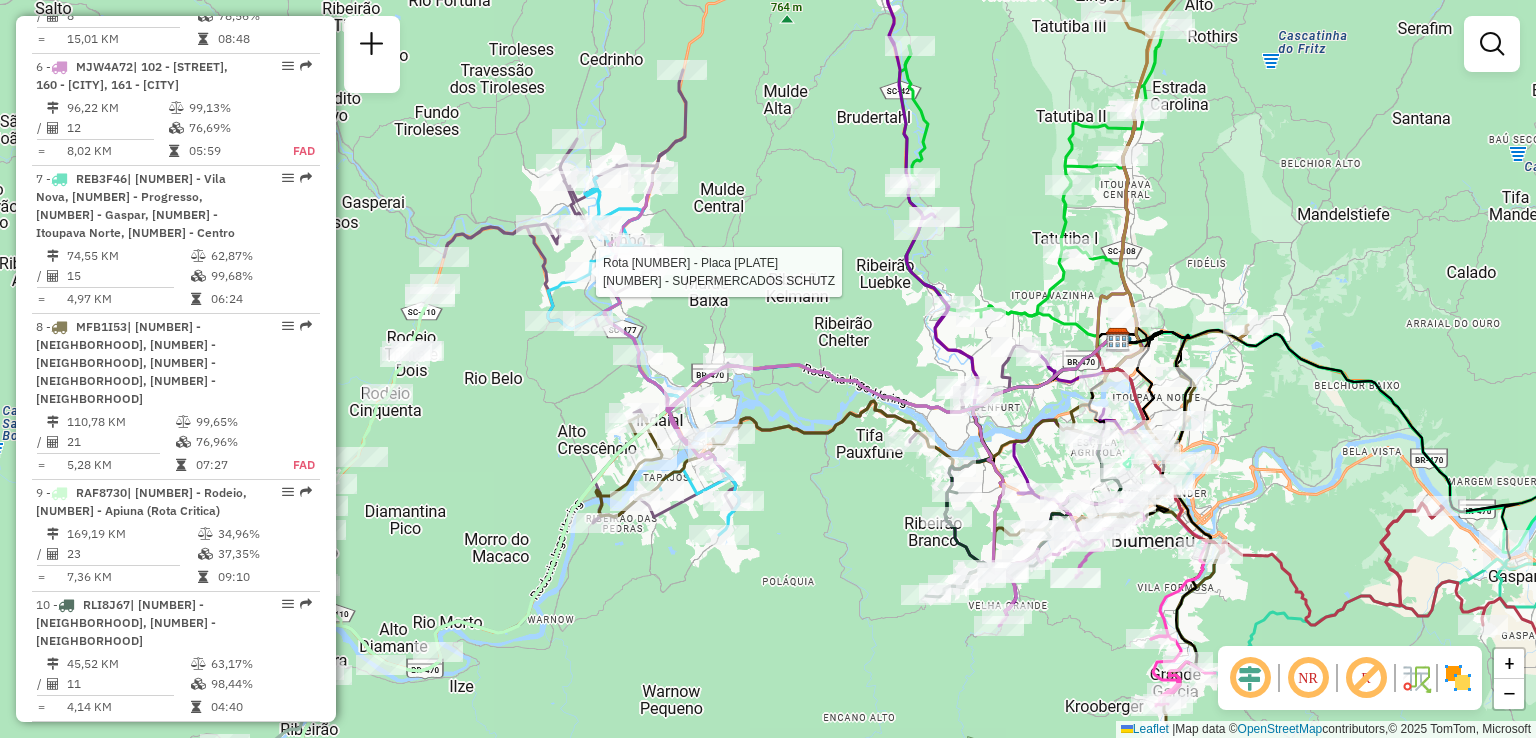 select on "**********" 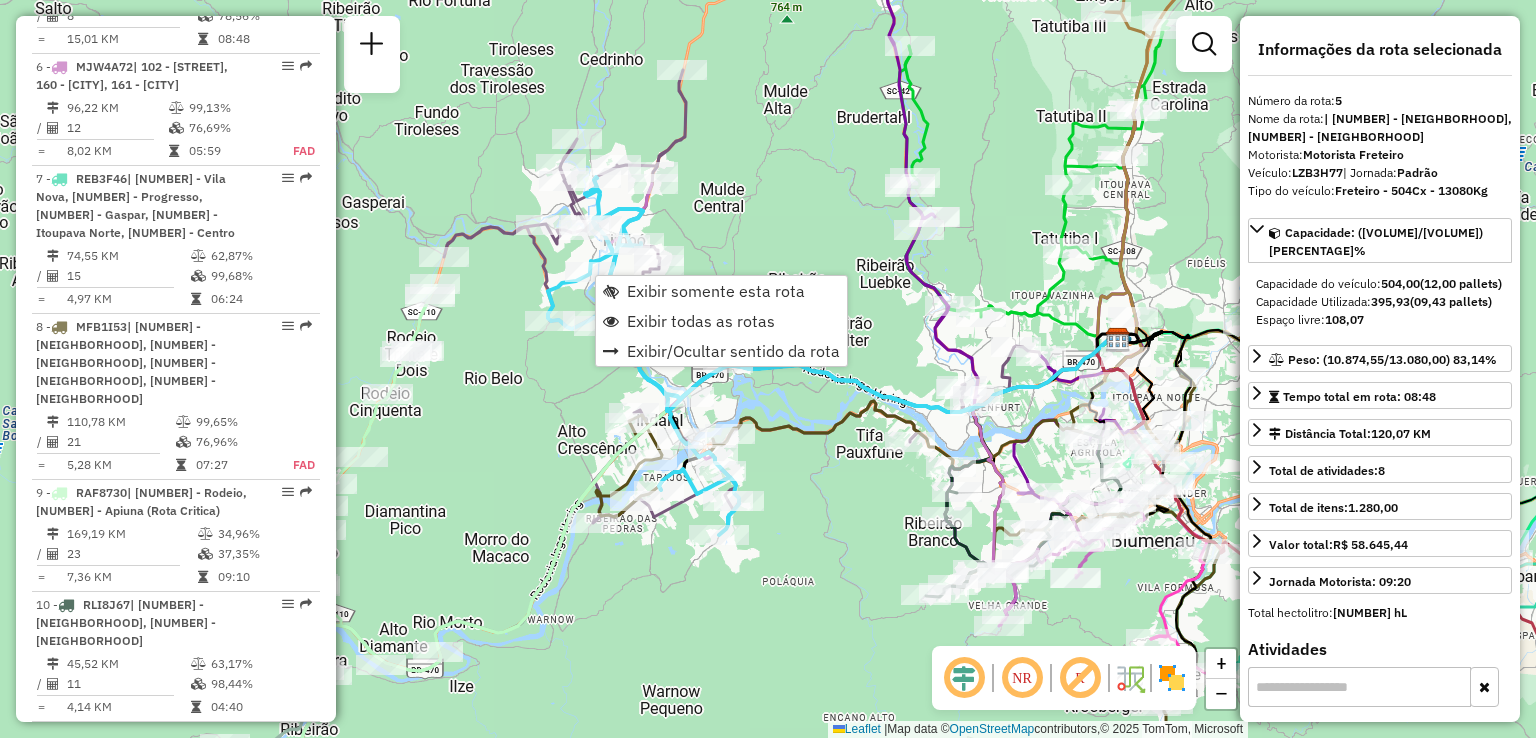 scroll, scrollTop: 1252, scrollLeft: 0, axis: vertical 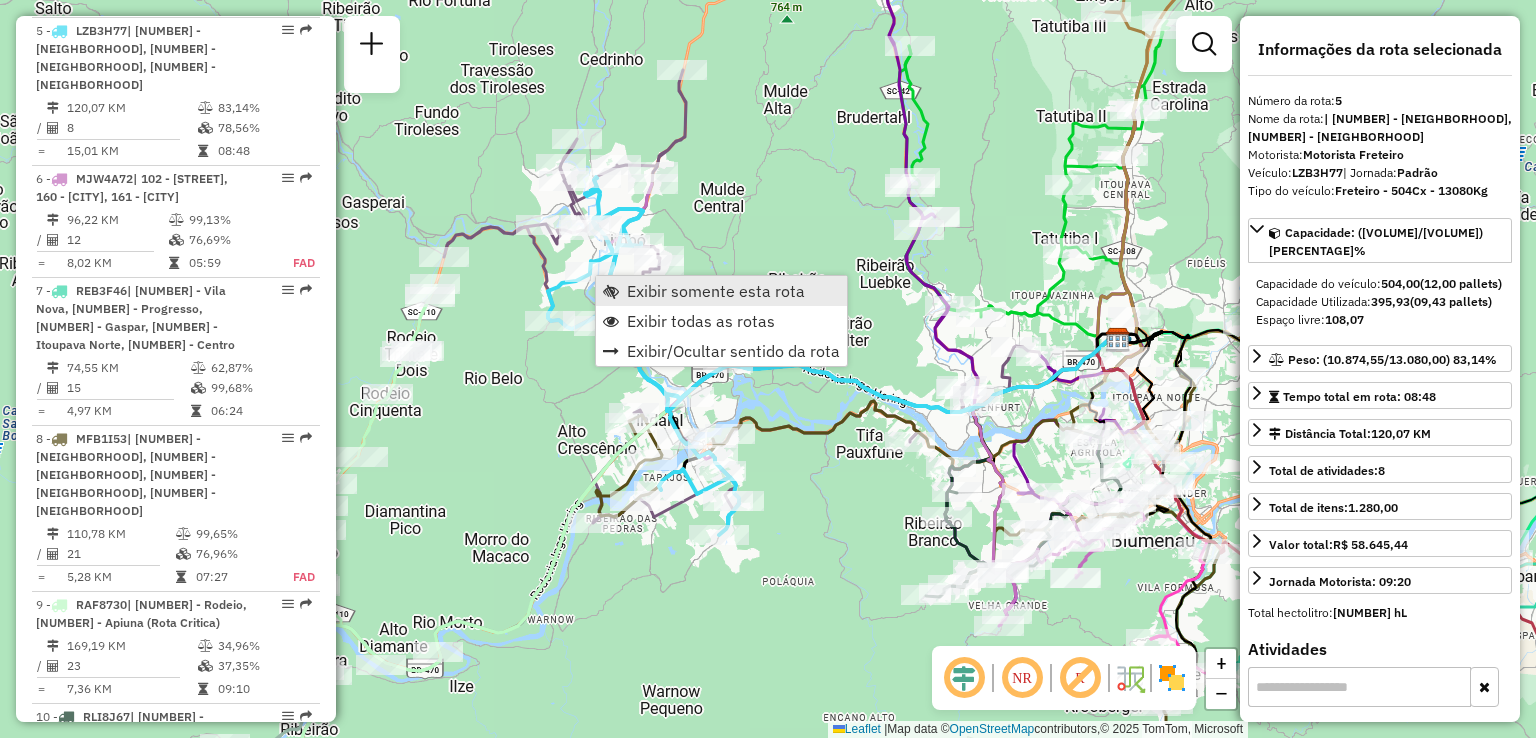 click on "Exibir somente esta rota" at bounding box center [716, 291] 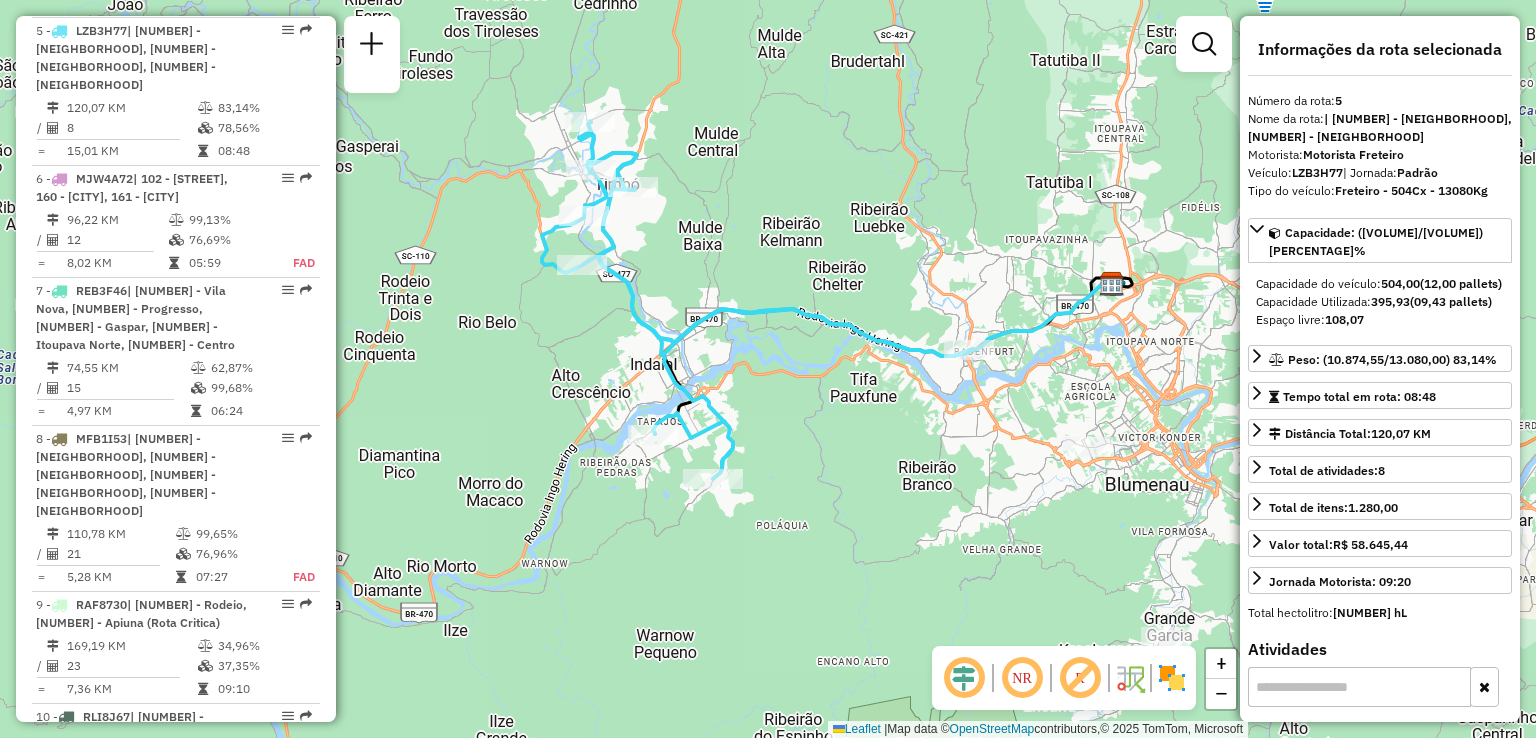 drag, startPoint x: 821, startPoint y: 272, endPoint x: 844, endPoint y: 262, distance: 25.079872 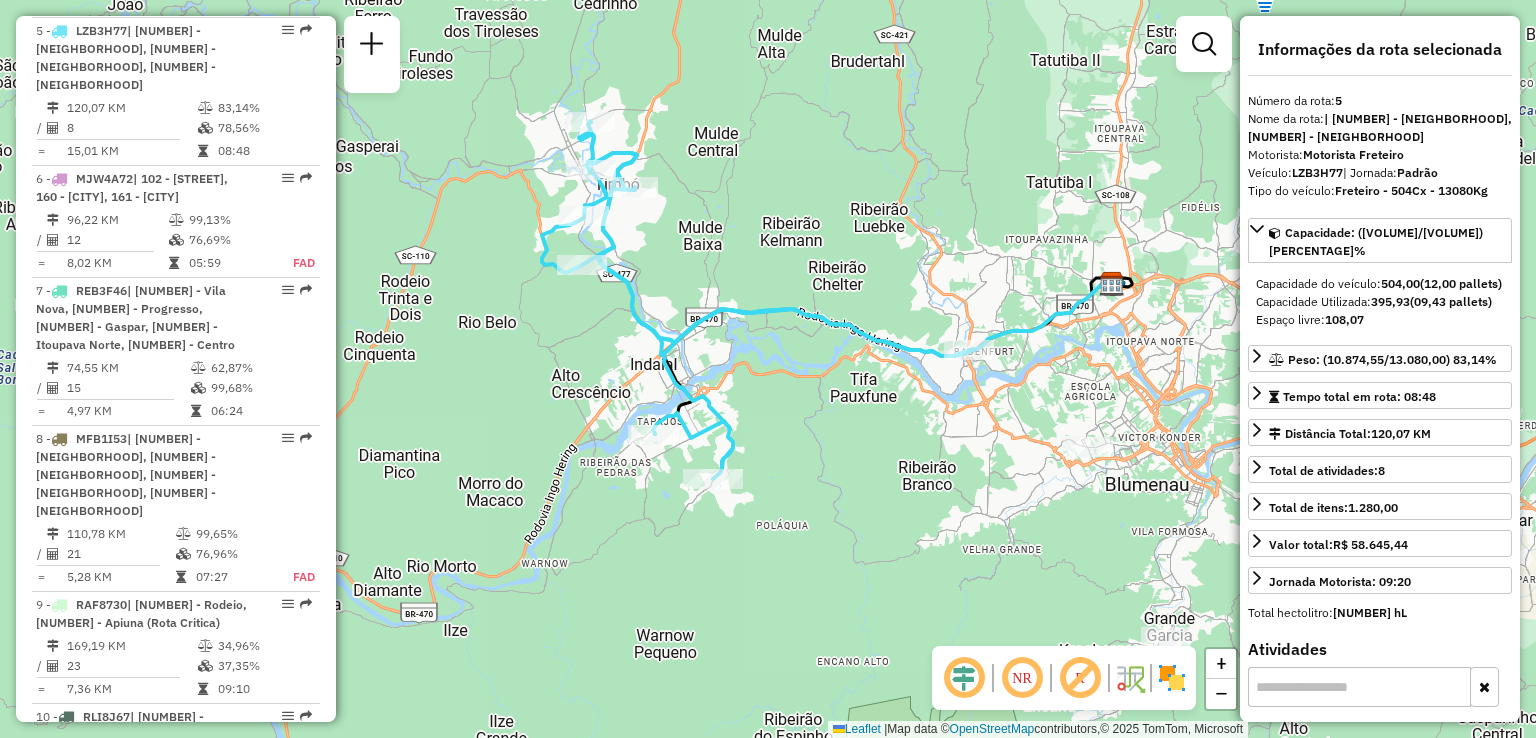 click 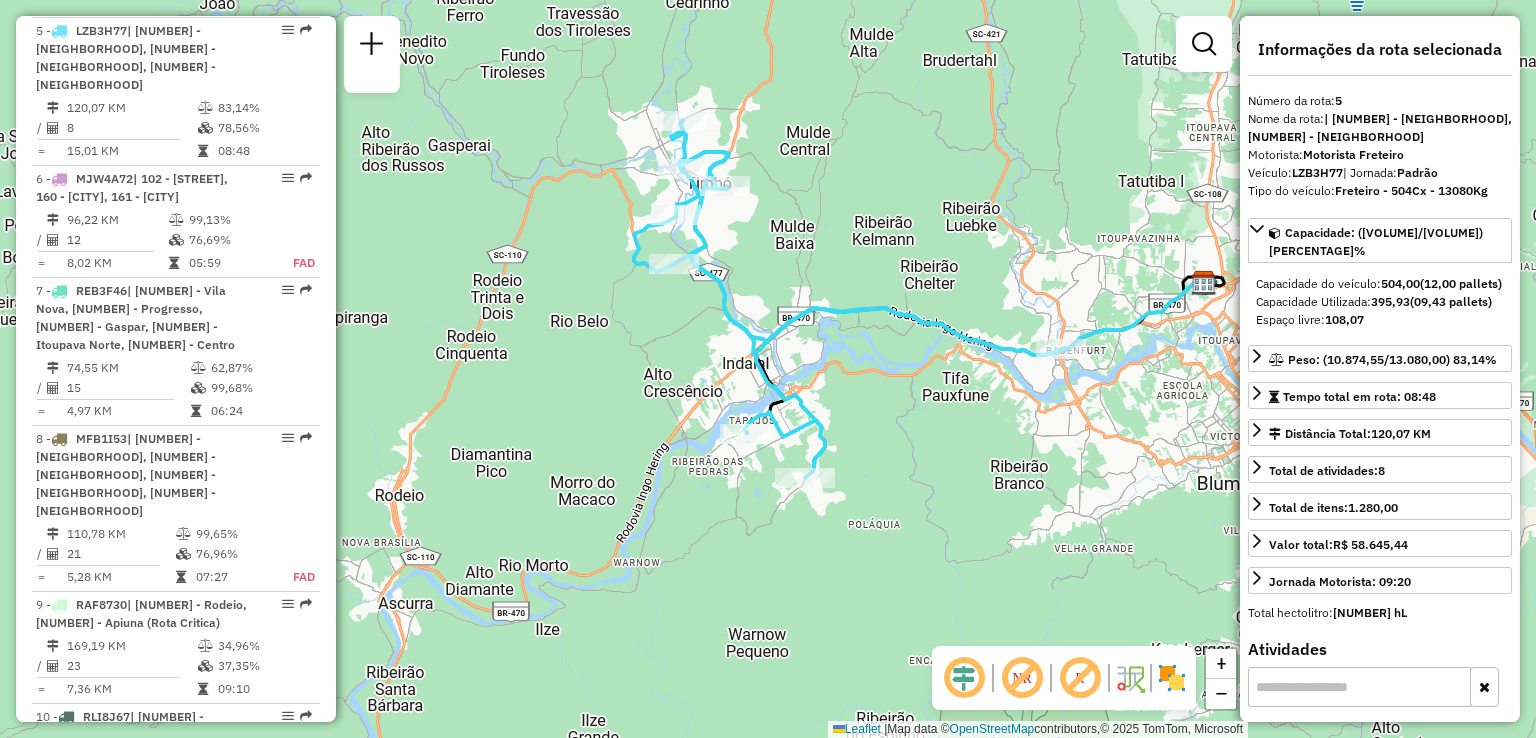 drag, startPoint x: 899, startPoint y: 475, endPoint x: 976, endPoint y: 474, distance: 77.00649 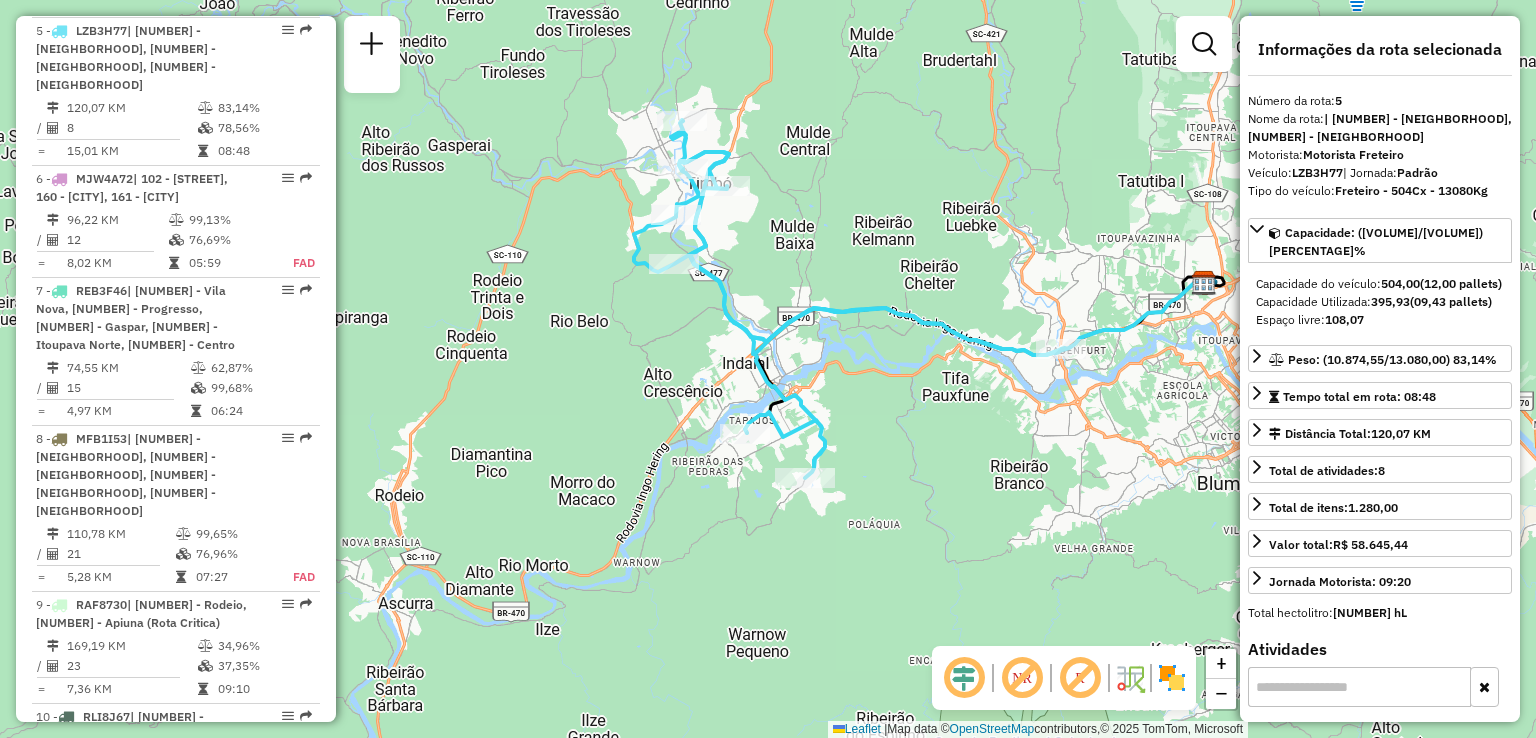 drag, startPoint x: 843, startPoint y: 381, endPoint x: 855, endPoint y: 362, distance: 22.472204 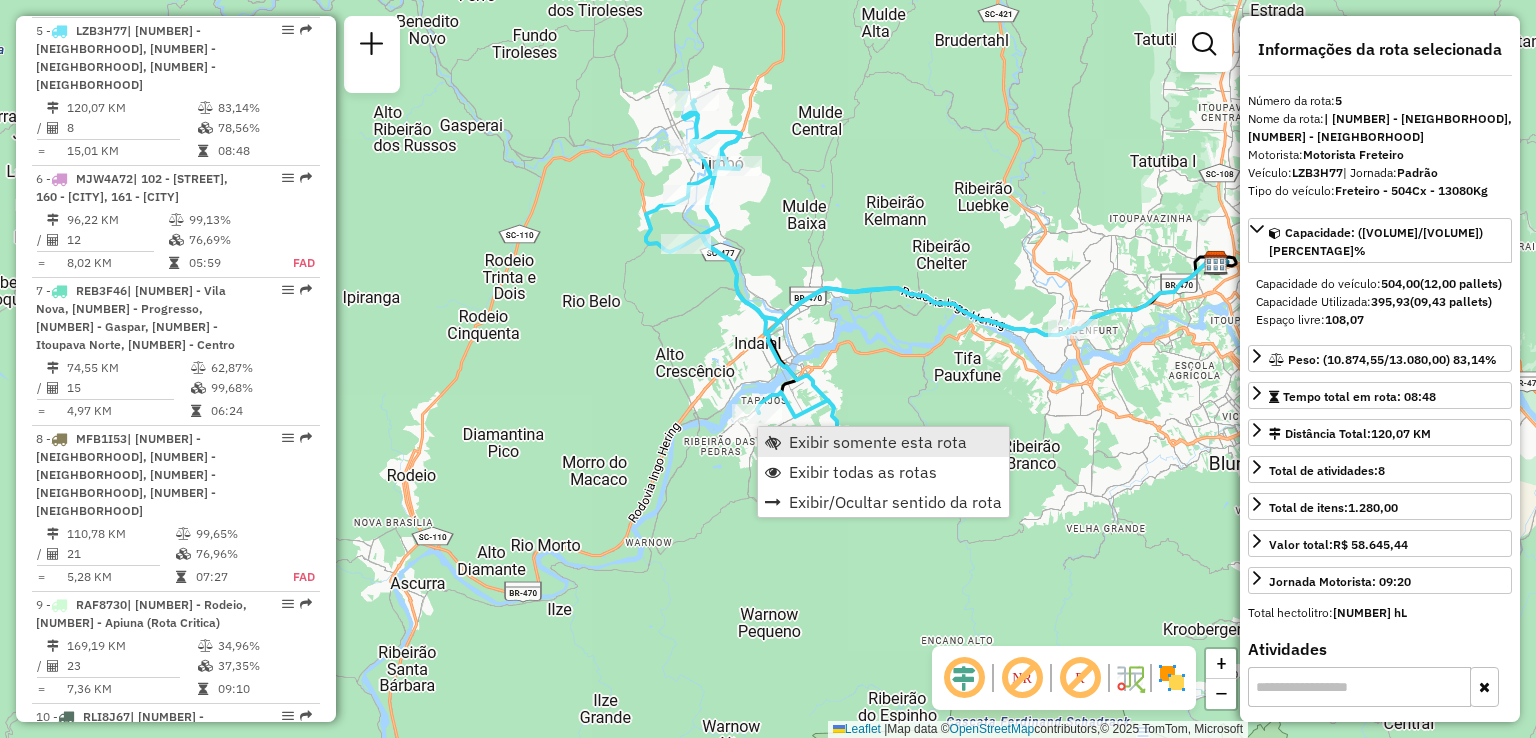 click on "Exibir somente esta rota" at bounding box center [878, 442] 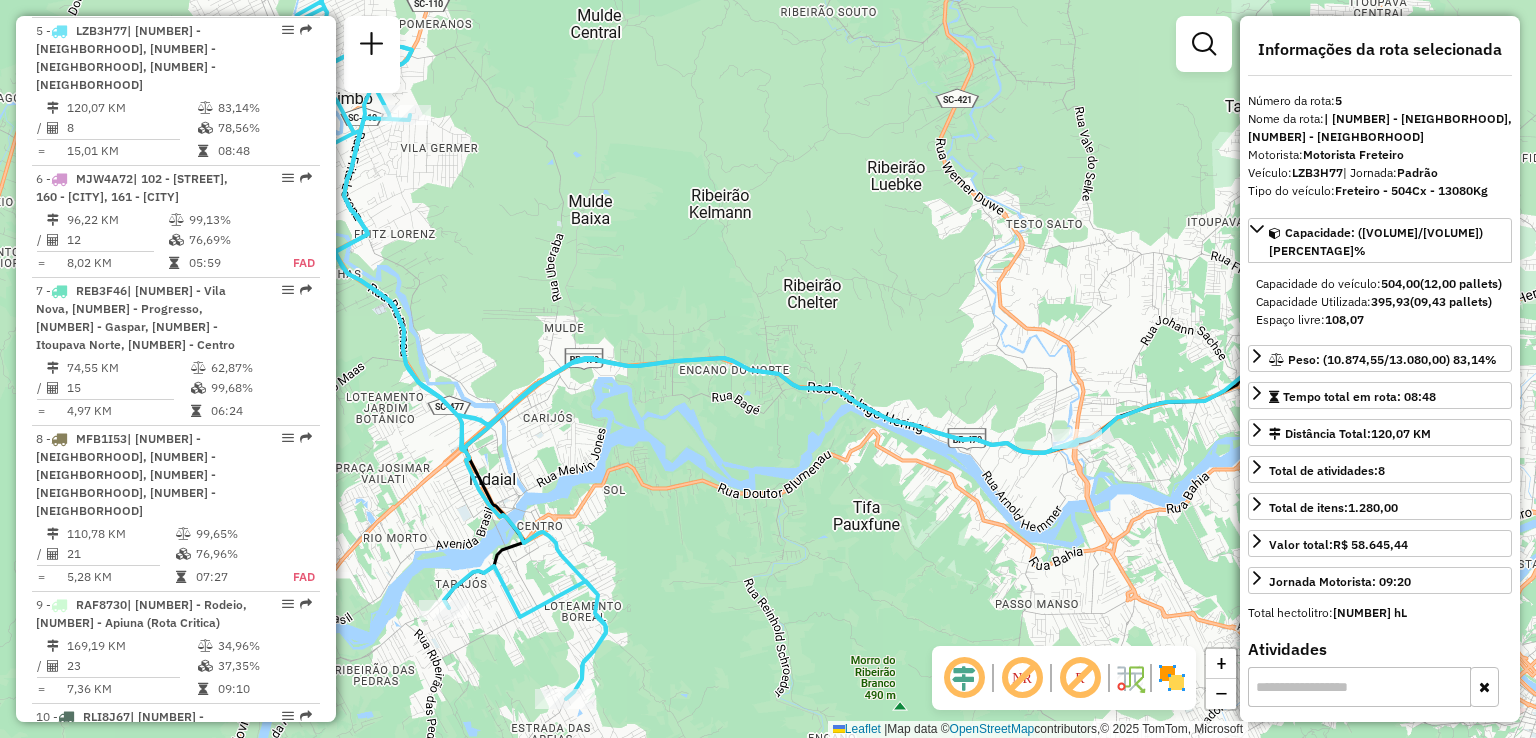 drag, startPoint x: 671, startPoint y: 510, endPoint x: 704, endPoint y: 489, distance: 39.115215 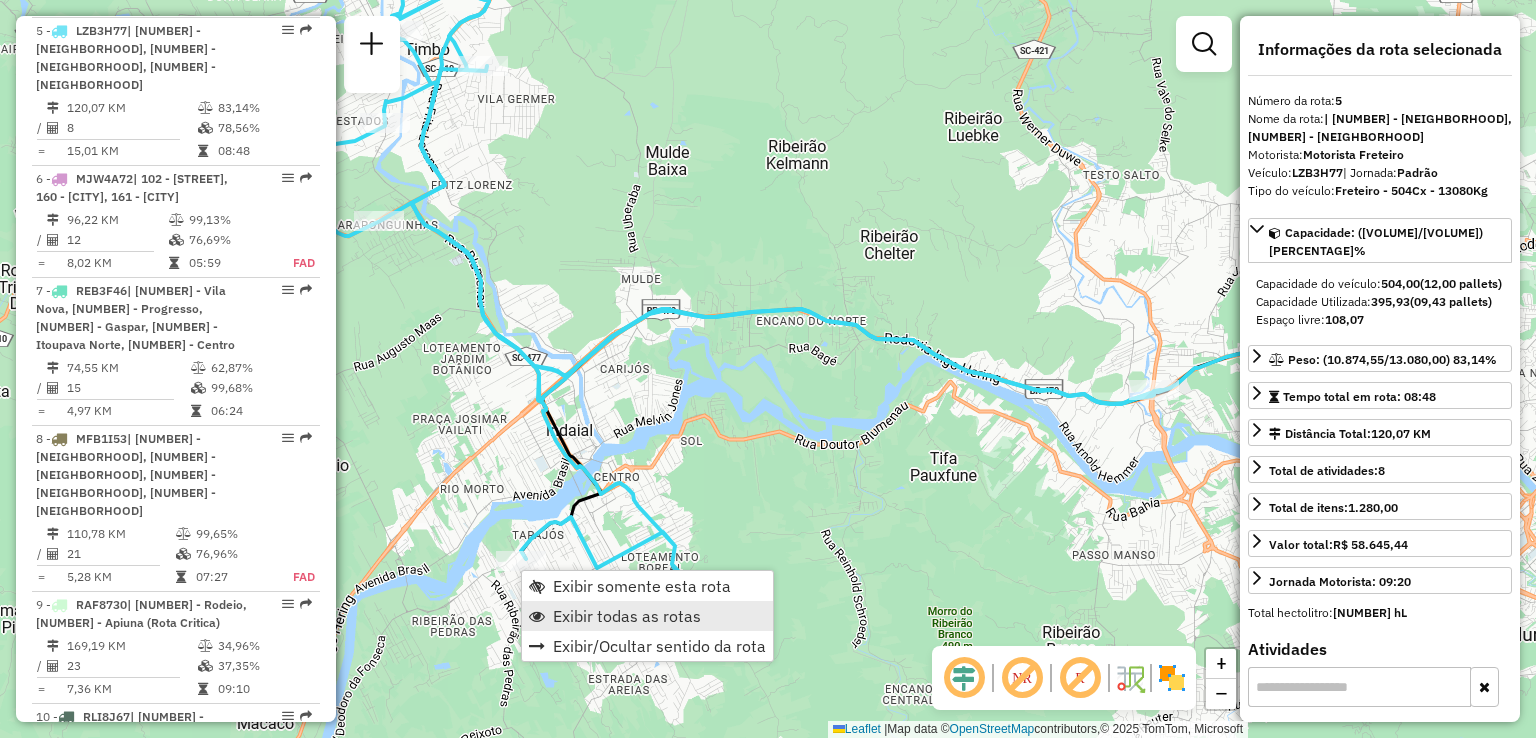 click on "Exibir todas as rotas" at bounding box center [627, 616] 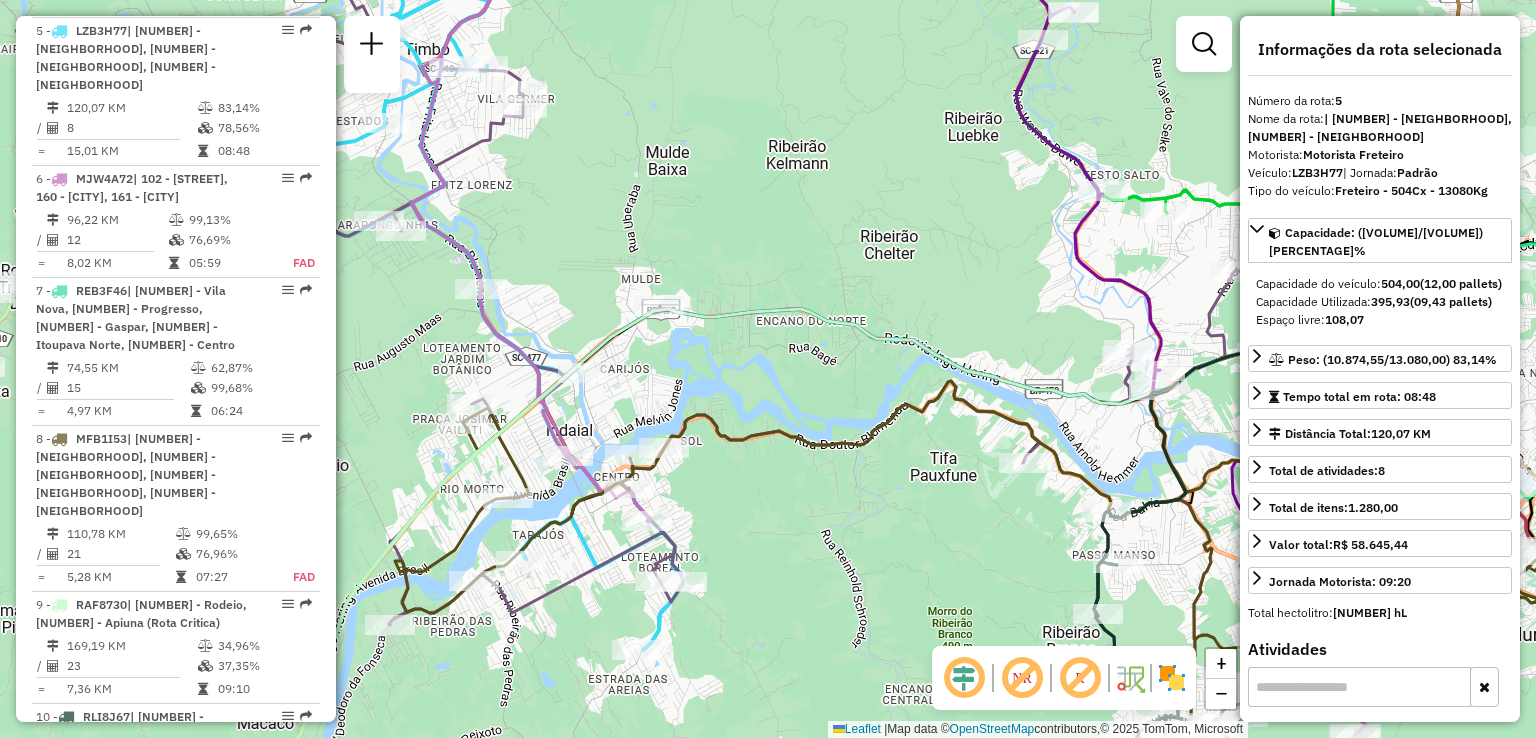 drag, startPoint x: 856, startPoint y: 430, endPoint x: 888, endPoint y: 420, distance: 33.526108 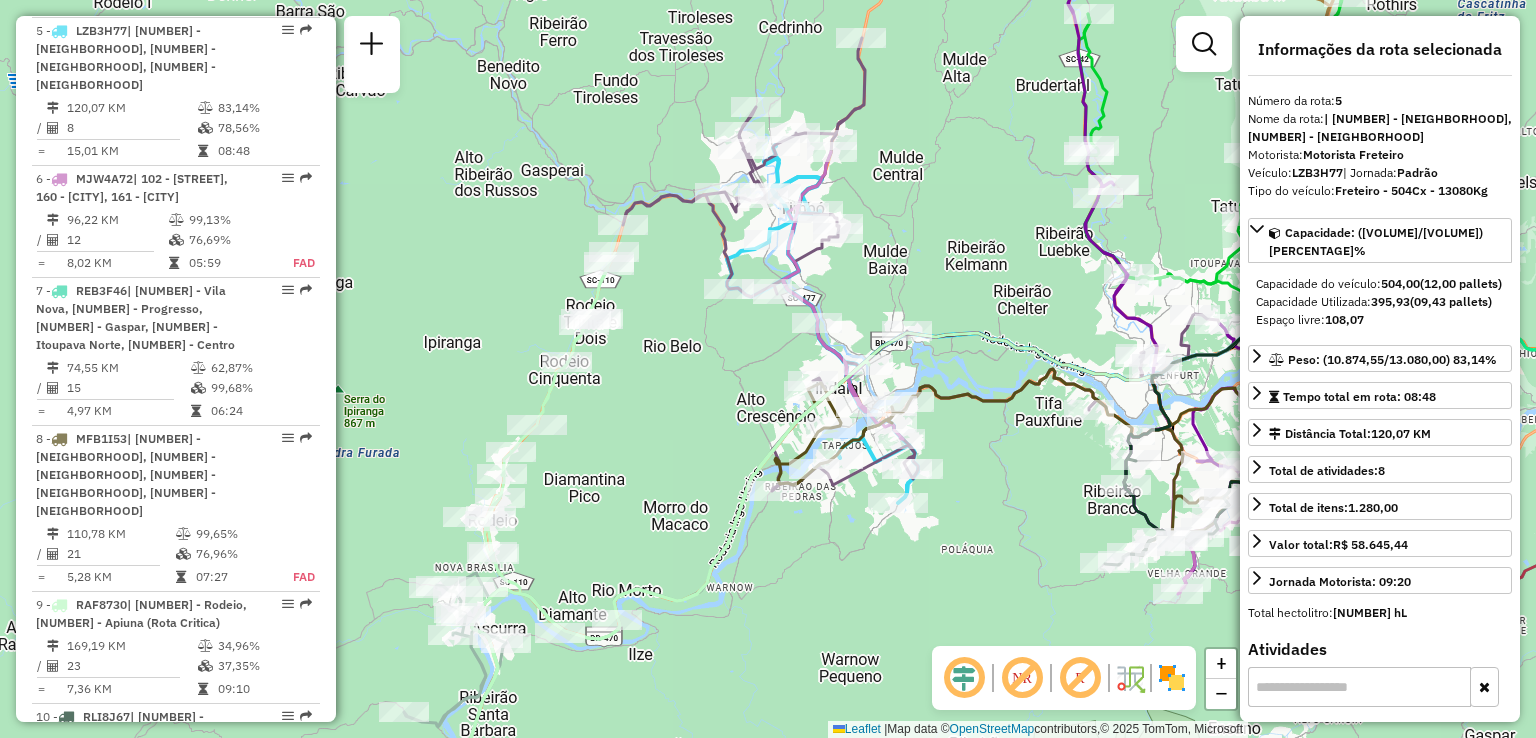 drag, startPoint x: 678, startPoint y: 433, endPoint x: 748, endPoint y: 390, distance: 82.1523 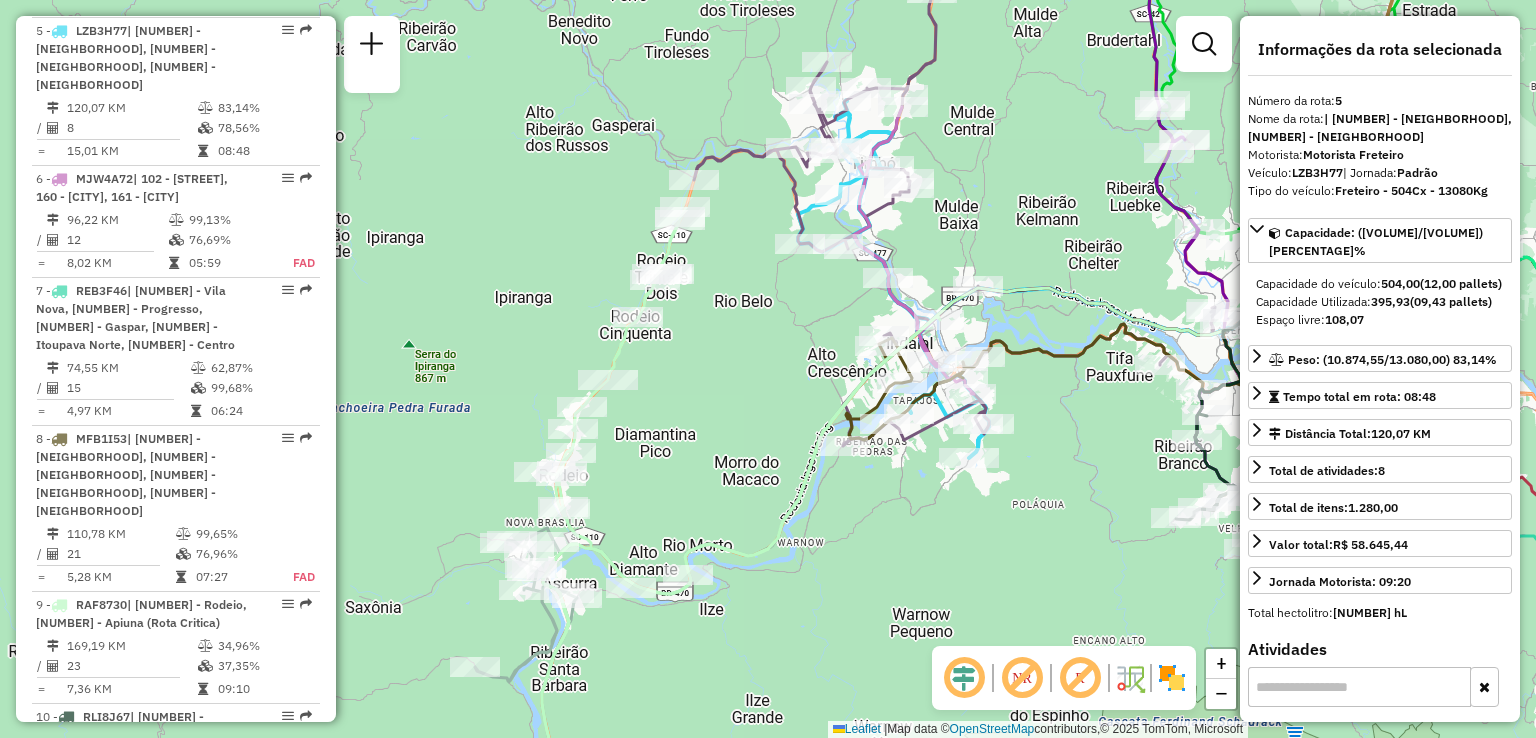 click on "Janela de atendimento Grade de atendimento Capacidade Transportadoras Veículos Cliente Pedidos  Rotas Selecione os dias de semana para filtrar as janelas de atendimento  Seg   Ter   Qua   Qui   Sex   Sáb   Dom  Informe o período da janela de atendimento: De: Até:  Filtrar exatamente a janela do cliente  Considerar janela de atendimento padrão  Selecione os dias de semana para filtrar as grades de atendimento  Seg   Ter   Qua   Qui   Sex   Sáb   Dom   Considerar clientes sem dia de atendimento cadastrado  Clientes fora do dia de atendimento selecionado Filtrar as atividades entre os valores definidos abaixo:  Peso mínimo:   Peso máximo:   Cubagem mínima:   Cubagem máxima:   De:   Até:  Filtrar as atividades entre o tempo de atendimento definido abaixo:  De:   Até:   Considerar capacidade total dos clientes não roteirizados Transportadora: Selecione um ou mais itens Tipo de veículo: Selecione um ou mais itens Veículo: Selecione um ou mais itens Motorista: Selecione um ou mais itens Nome: Rótulo:" 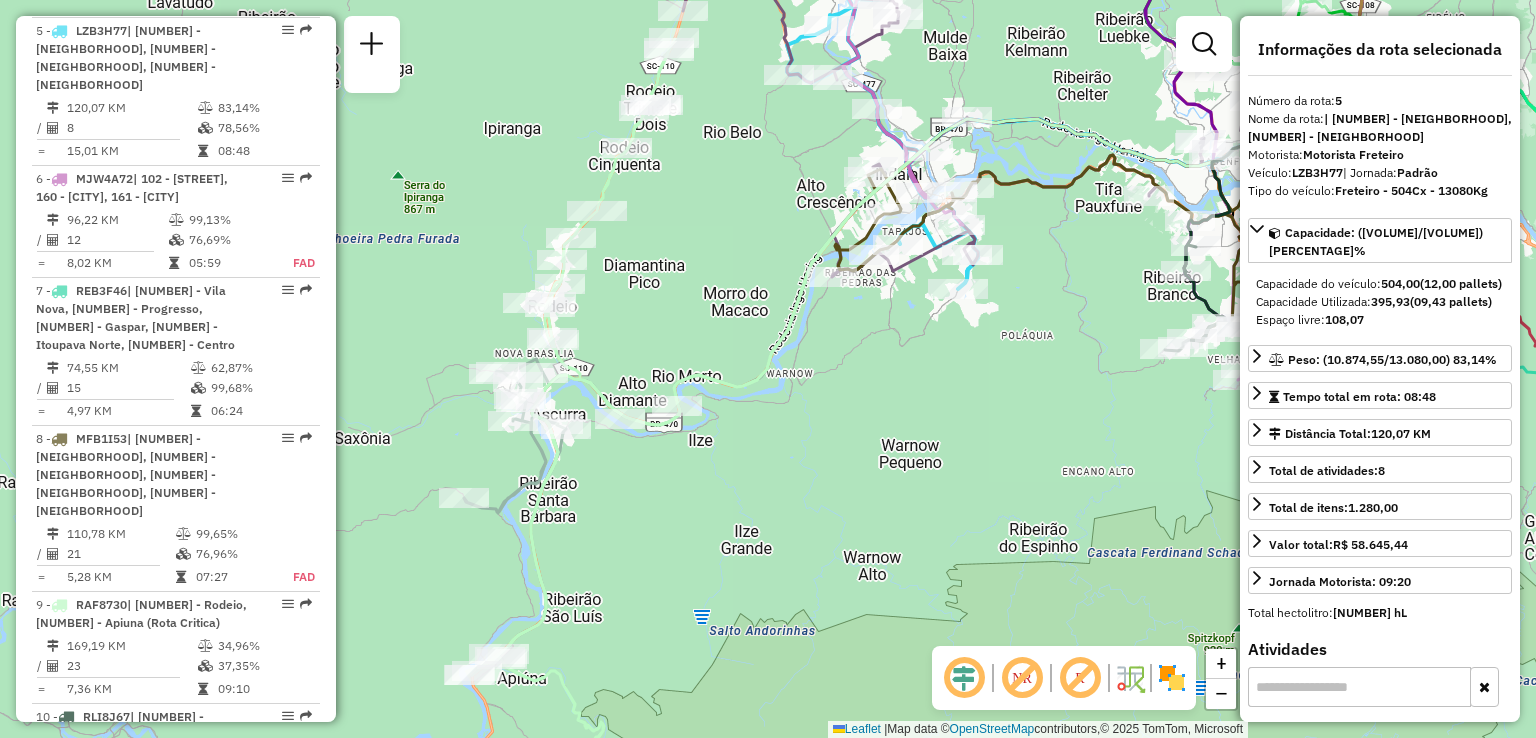 drag, startPoint x: 785, startPoint y: 490, endPoint x: 769, endPoint y: 441, distance: 51.546097 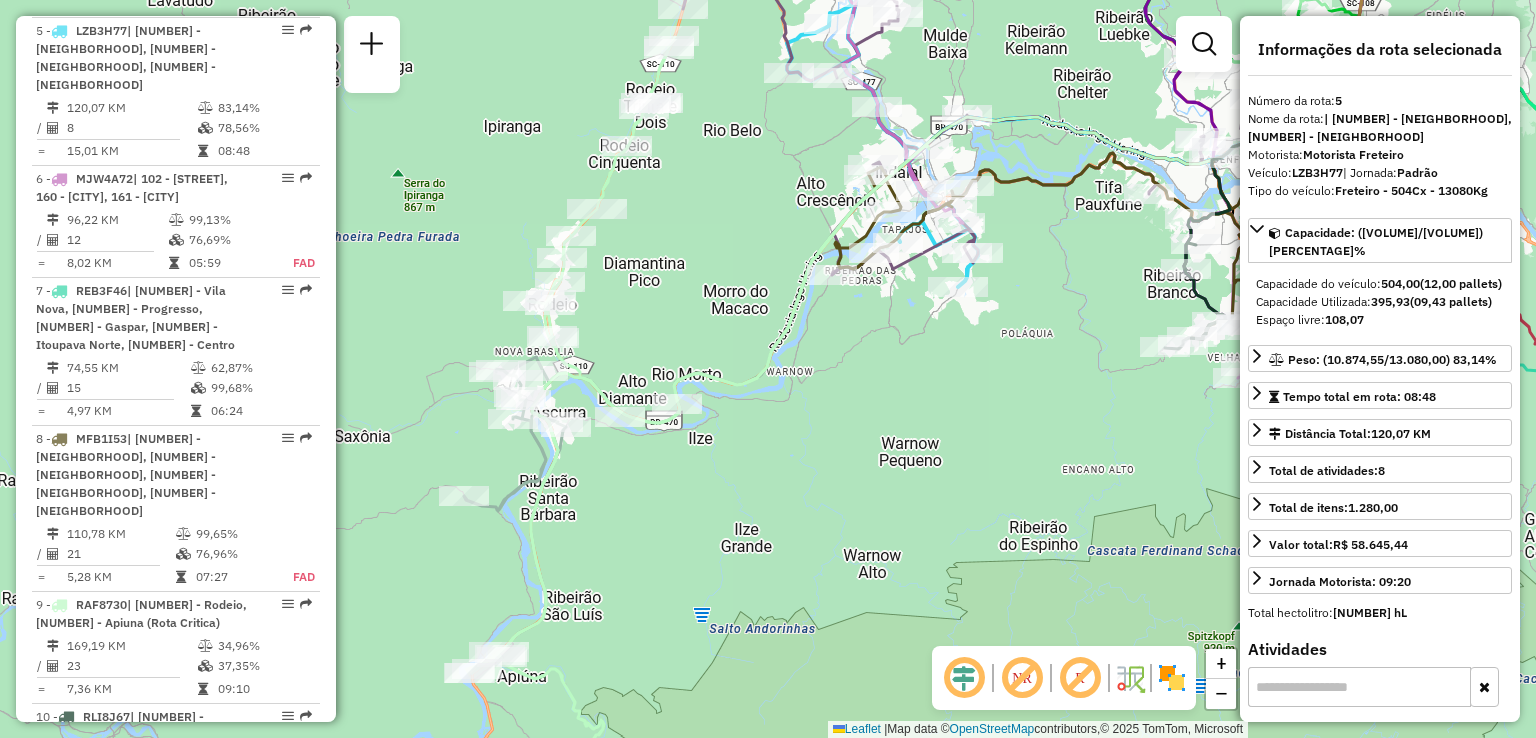 drag, startPoint x: 891, startPoint y: 441, endPoint x: 484, endPoint y: 545, distance: 420.07736 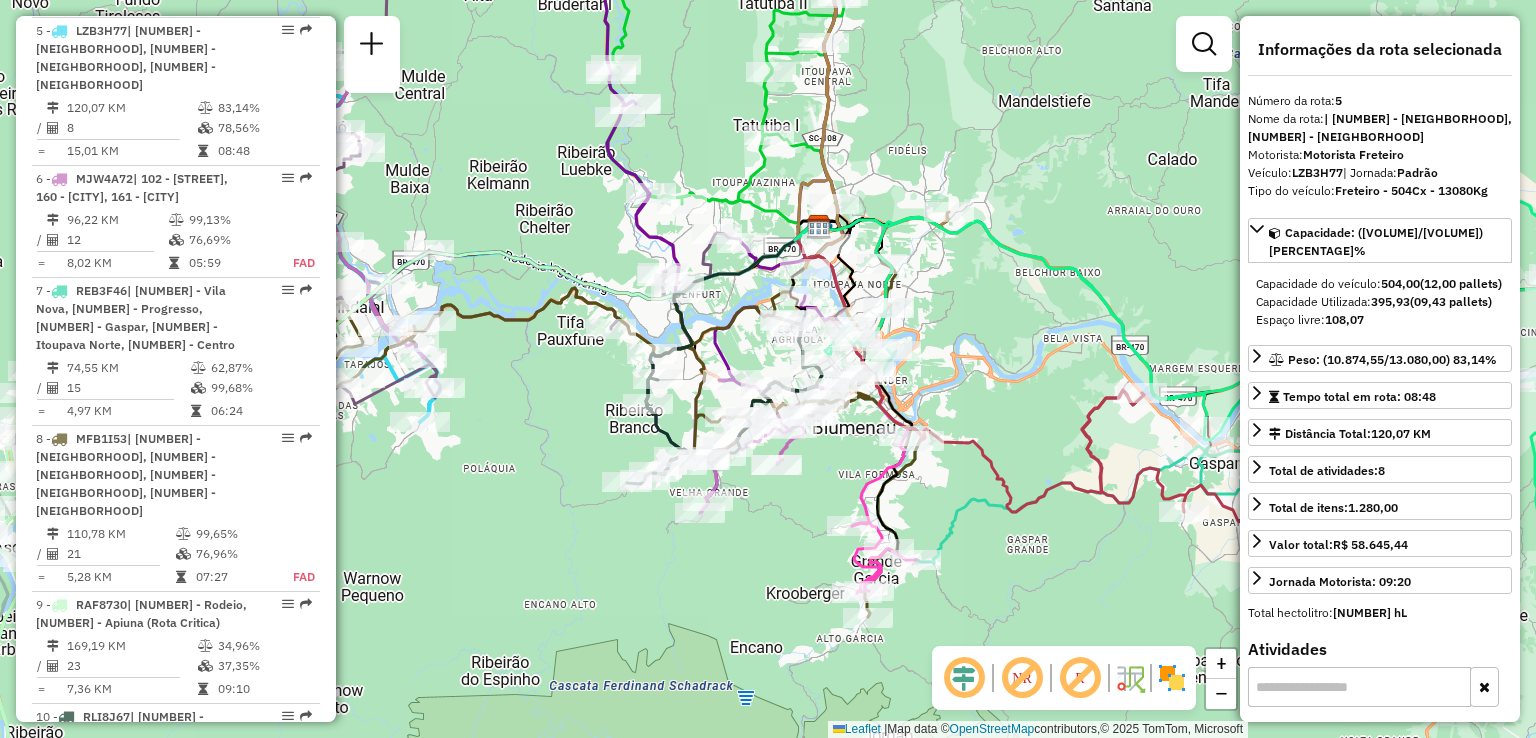 click on "Rota 4 - Placa REB3F56  92805975 - [FIRST] [LAST] Rota 4 - Placa REB3F56  92810656 - [FIRST] [LAST] Rota 11 - Placa REB3F66  92806707 - [FIRST] [LAST] Janela de atendimento Grade de atendimento Capacidade Transportadoras Veículos Cliente Pedidos  Rotas Selecione os dias de semana para filtrar as janelas de atendimento  Seg   Ter   Qua   Qui   Sex   Sáb   Dom  Informe o período da janela de atendimento: De: Até:  Filtrar exatamente a janela do cliente  Considerar janela de atendimento padrão  Selecione os dias de semana para filtrar as grades de atendimento  Seg   Ter   Qua   Qui   Sex   Sáb   Dom   Considerar clientes sem dia de atendimento cadastrado  Clientes fora do dia de atendimento selecionado Filtrar as atividades entre os valores definidos abaixo:  Peso mínimo:   Peso máximo:   Cubagem mínima:   Cubagem máxima:   De:   Até:  Filtrar as atividades entre o tempo de atendimento definido abaixo:  De:   Até:   Considerar capacidade total dos clientes não roteirizados Veículo: +" 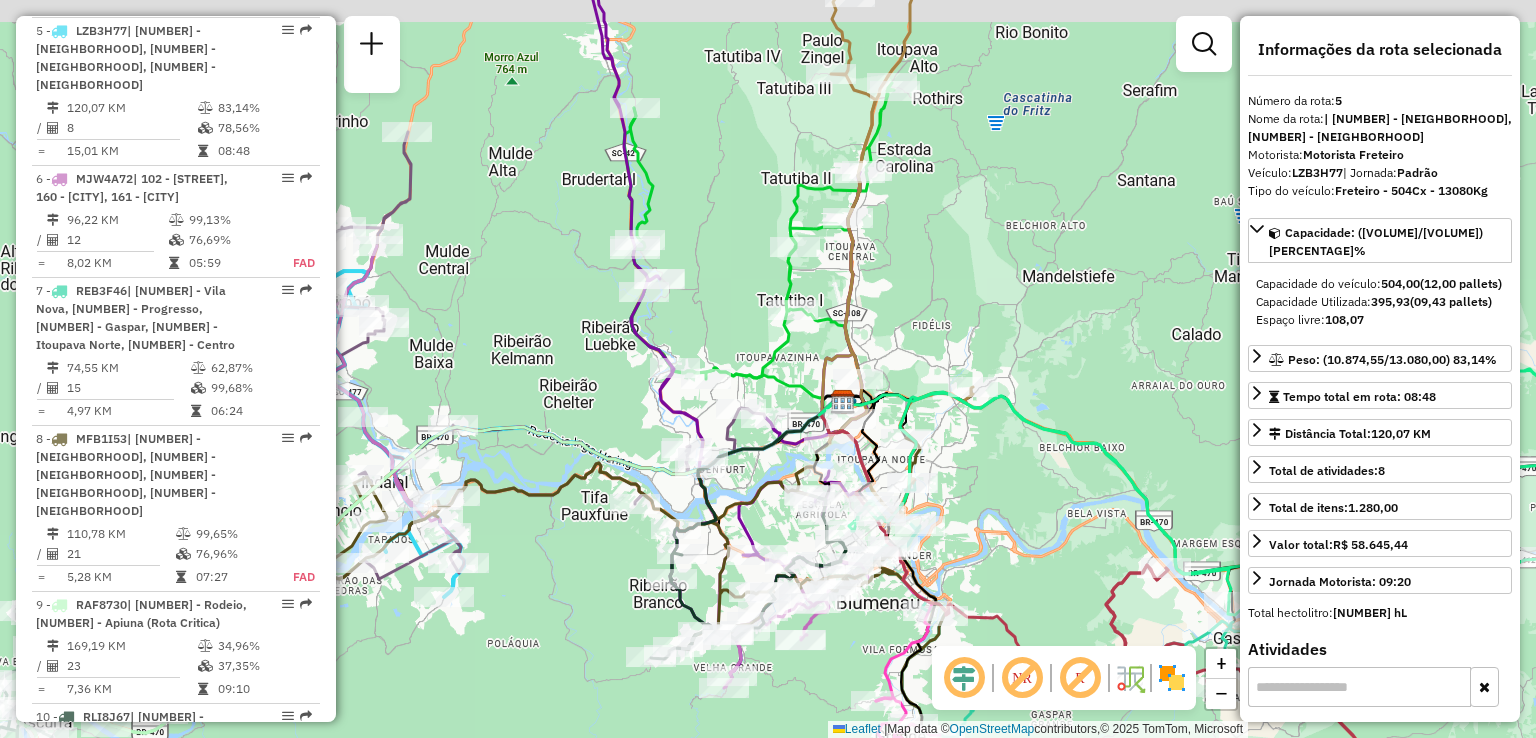 drag, startPoint x: 881, startPoint y: 207, endPoint x: 912, endPoint y: 300, distance: 98.03061 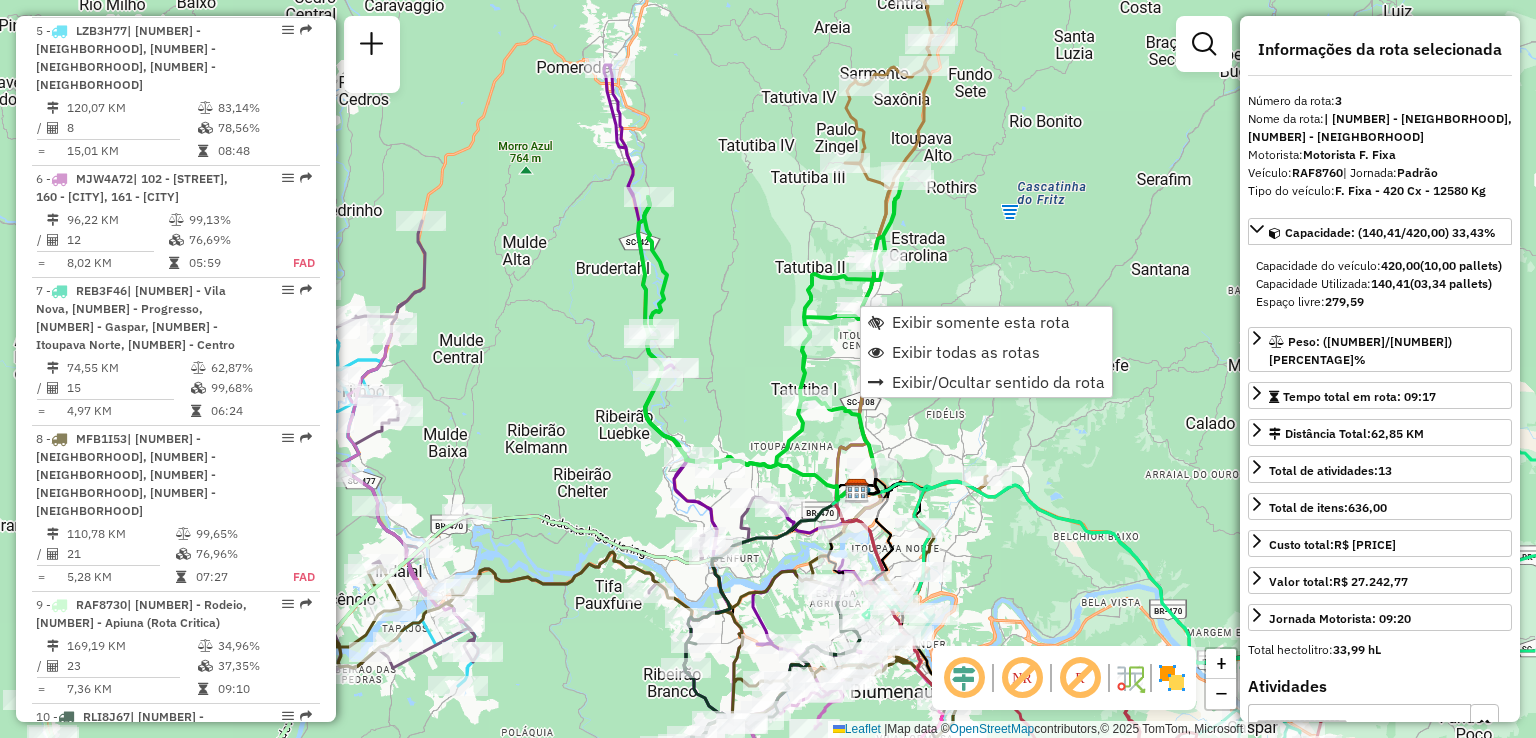 scroll, scrollTop: 994, scrollLeft: 0, axis: vertical 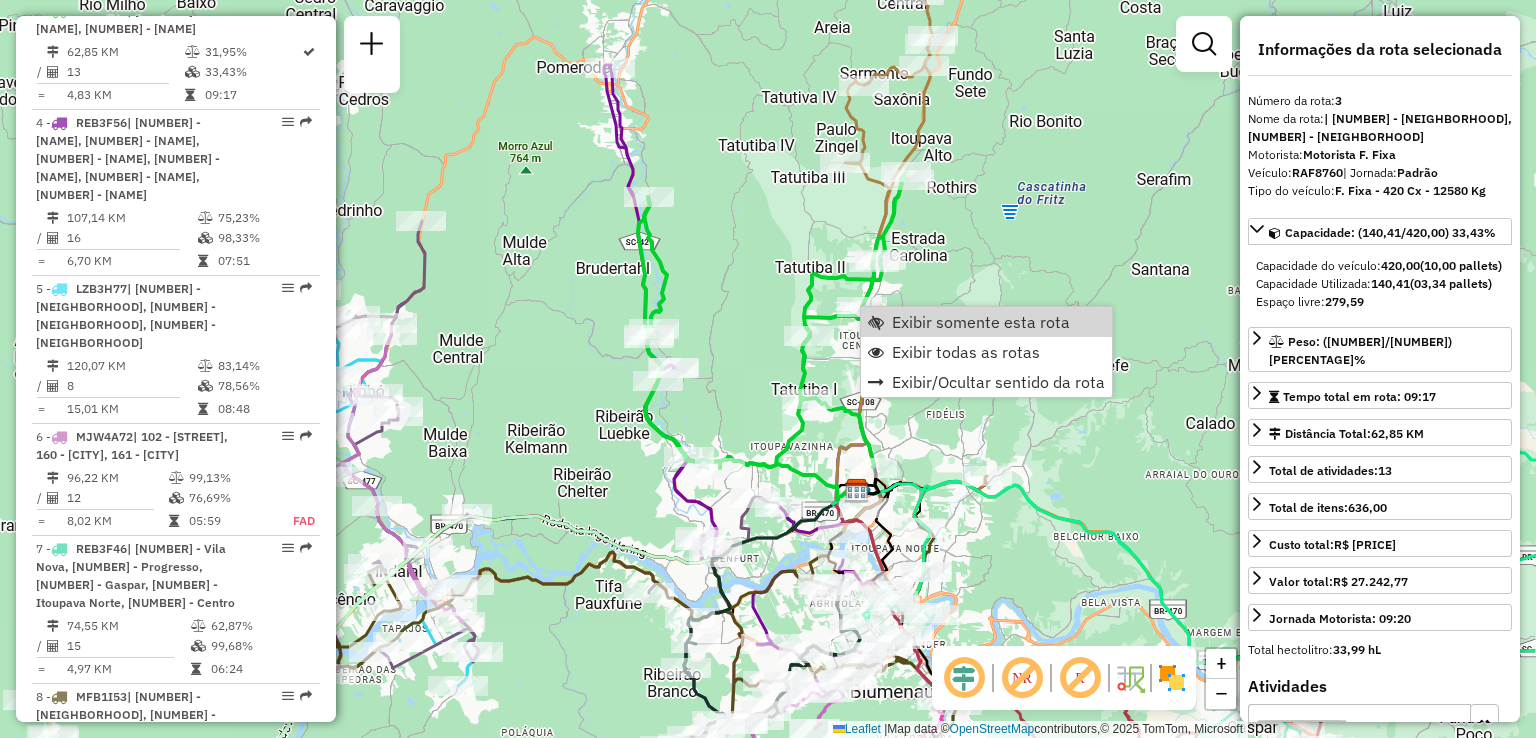 click on "Rota [NUMBER] - Placa [PLATE] [NUMBER] - [COMPANY] Janela de atendimento Grade de atendimento Capacidade Transportadoras Veículos Cliente Pedidos  Rotas Selecione os dias de semana para filtrar as janelas de atendimento  Seg   Ter   Qua   Qui   Sex   Sáb   Dom  Informe o período da janela de atendimento: De: Até:  Filtrar exatamente a janela do cliente  Considerar janela de atendimento padrão  Selecione os dias de semana para filtrar as grades de atendimento  Seg   Ter   Qua   Qui   Sex   Sáb   Dom   Considerar clientes sem dia de atendimento cadastrado  Clientes fora do dia de atendimento selecionado Filtrar as atividades entre os valores definidos abaixo:  Peso mínimo:   Peso máximo:   Cubagem mínima:   Cubagem máxima:   De:   Até:  Filtrar as atividades entre o tempo de atendimento definido abaixo:  De:   Até:   Considerar capacidade total dos clientes não roteirizados Transportadora: Selecione um ou mais itens Tipo de veículo: Selecione um ou mais itens Veículo: Motorista: Nome: Setor:" 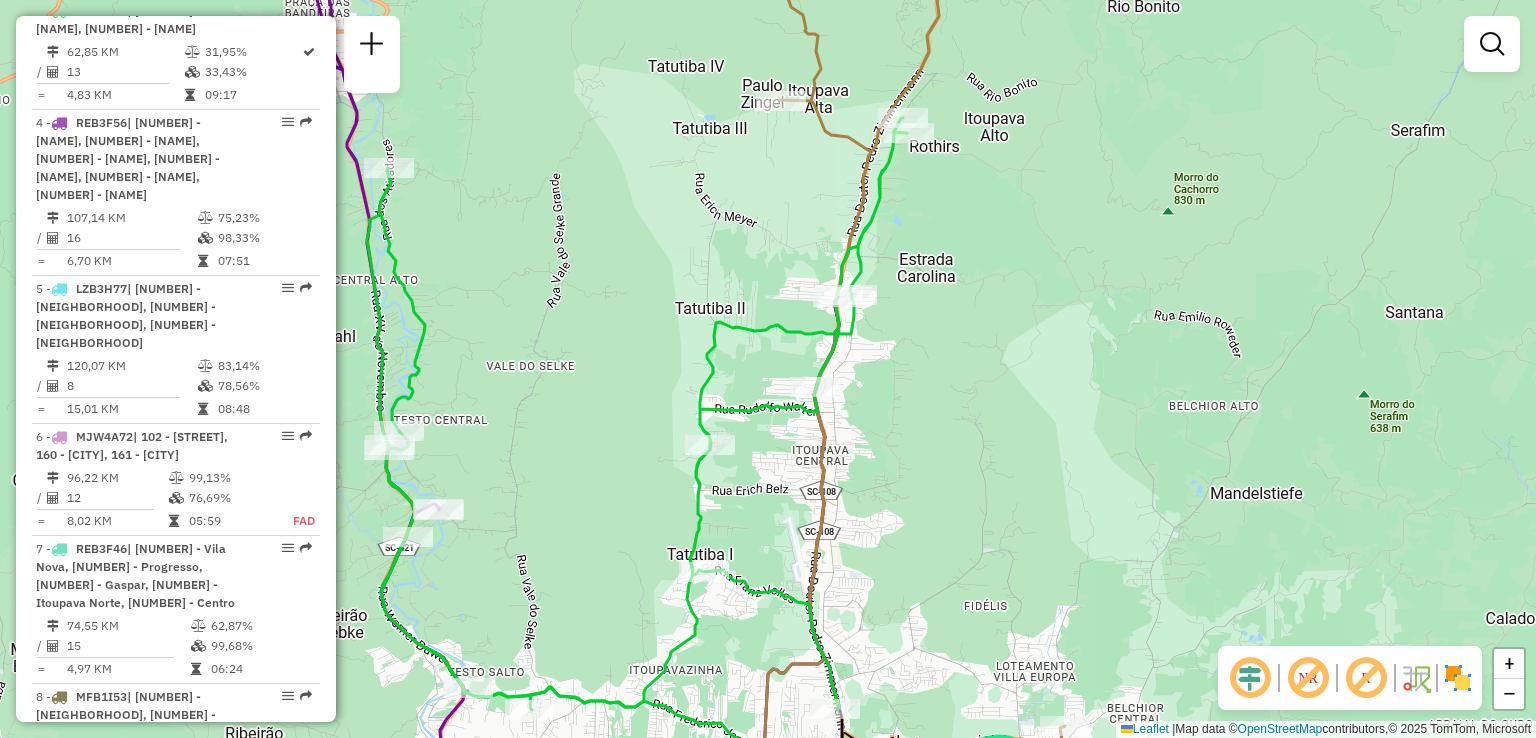 drag, startPoint x: 930, startPoint y: 221, endPoint x: 943, endPoint y: 298, distance: 78.08969 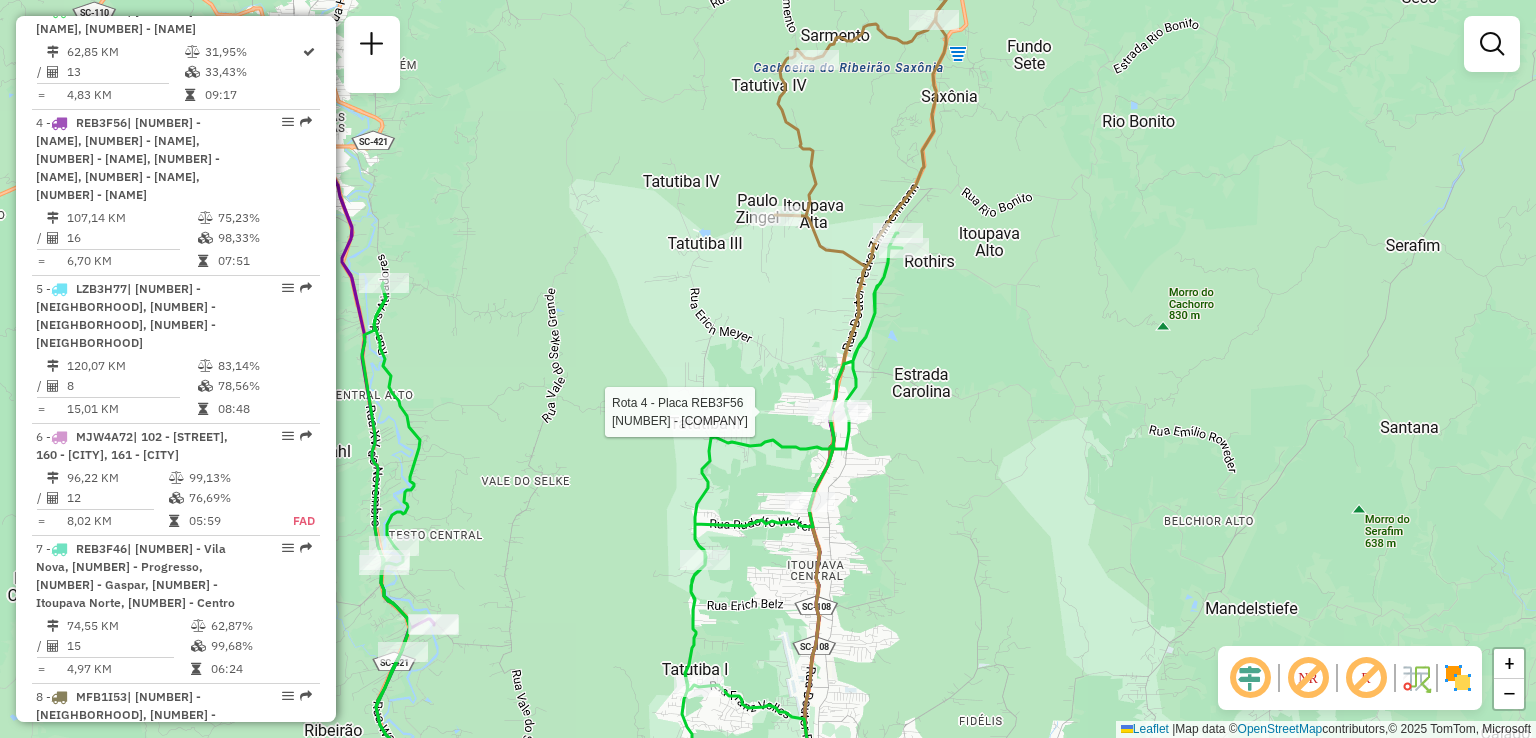 select on "**********" 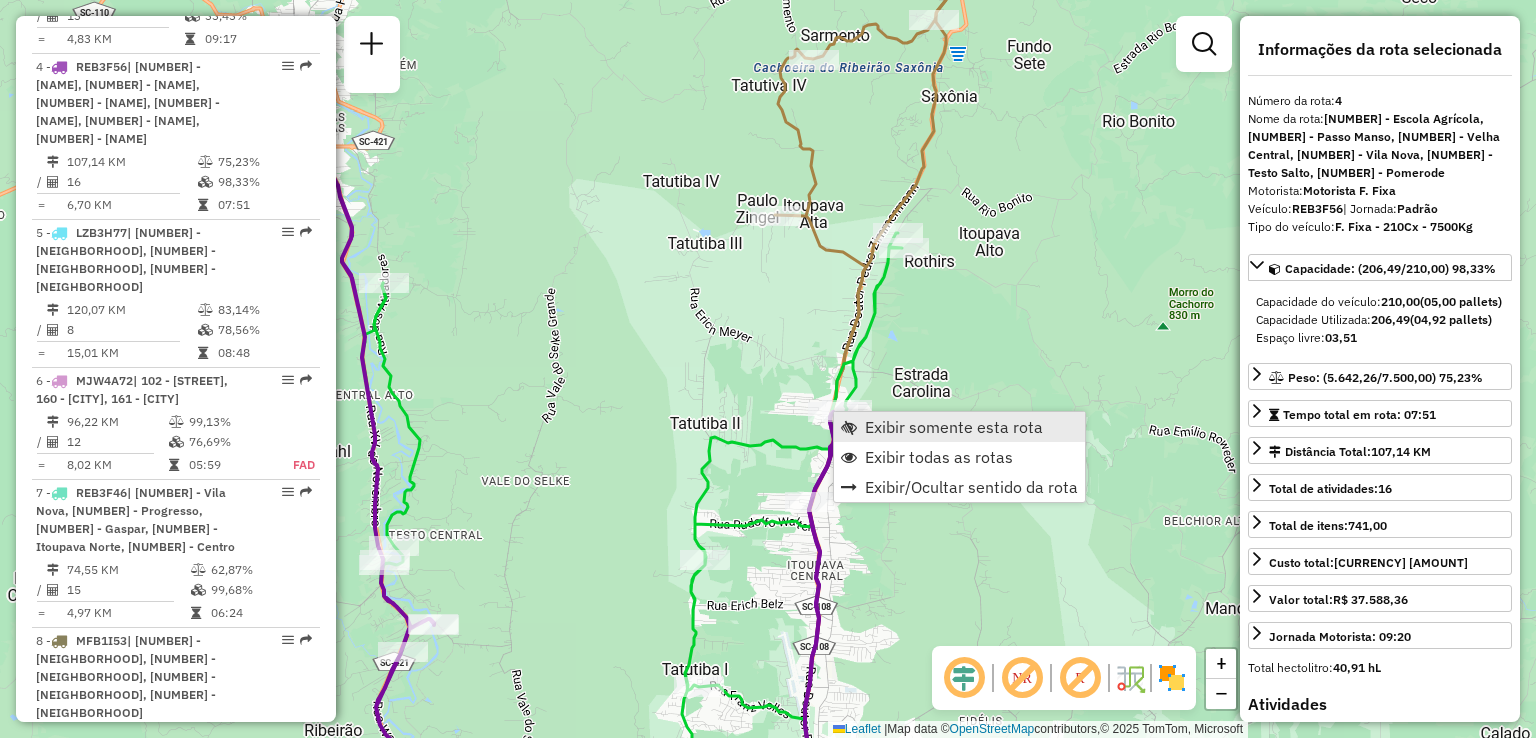 scroll, scrollTop: 1104, scrollLeft: 0, axis: vertical 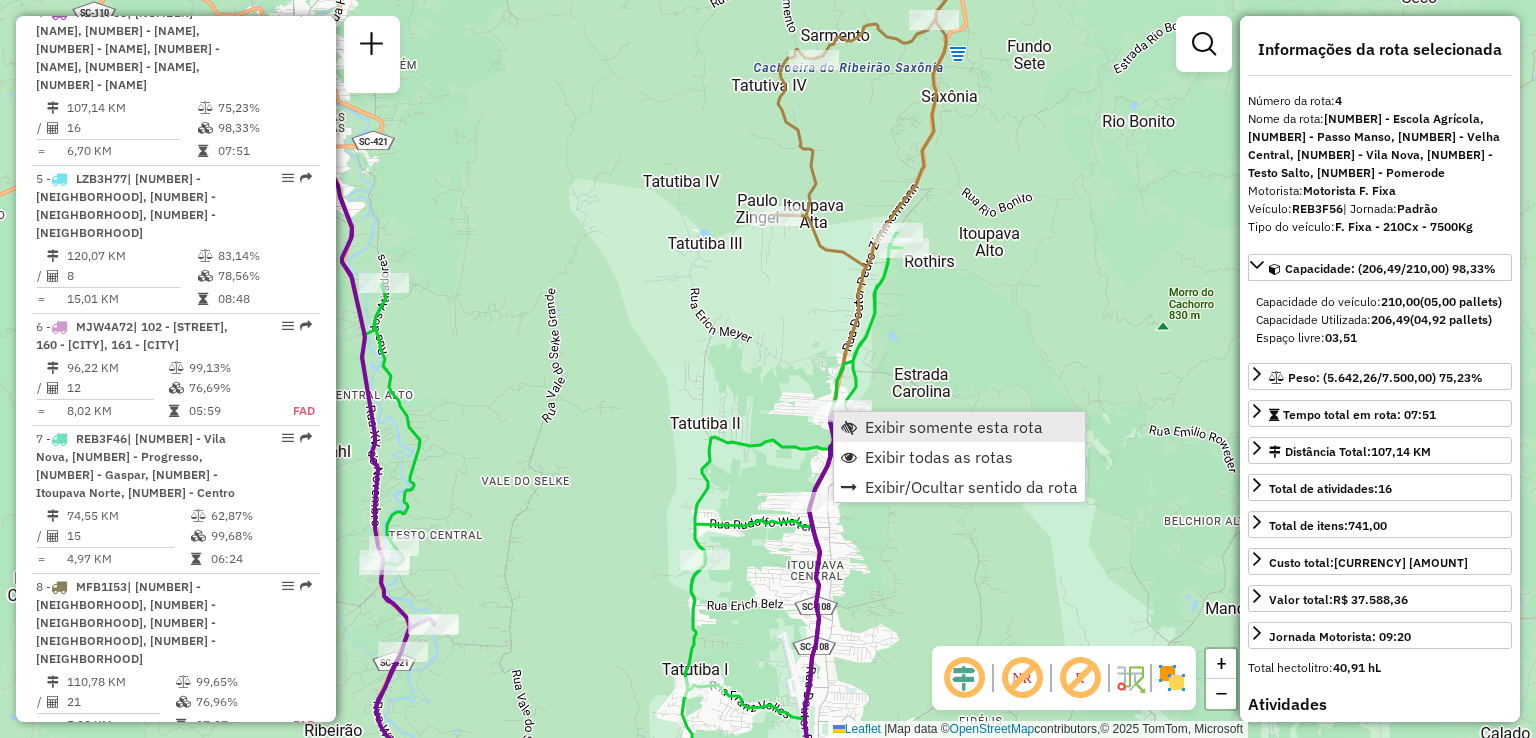 click on "Exibir somente esta rota" at bounding box center (954, 427) 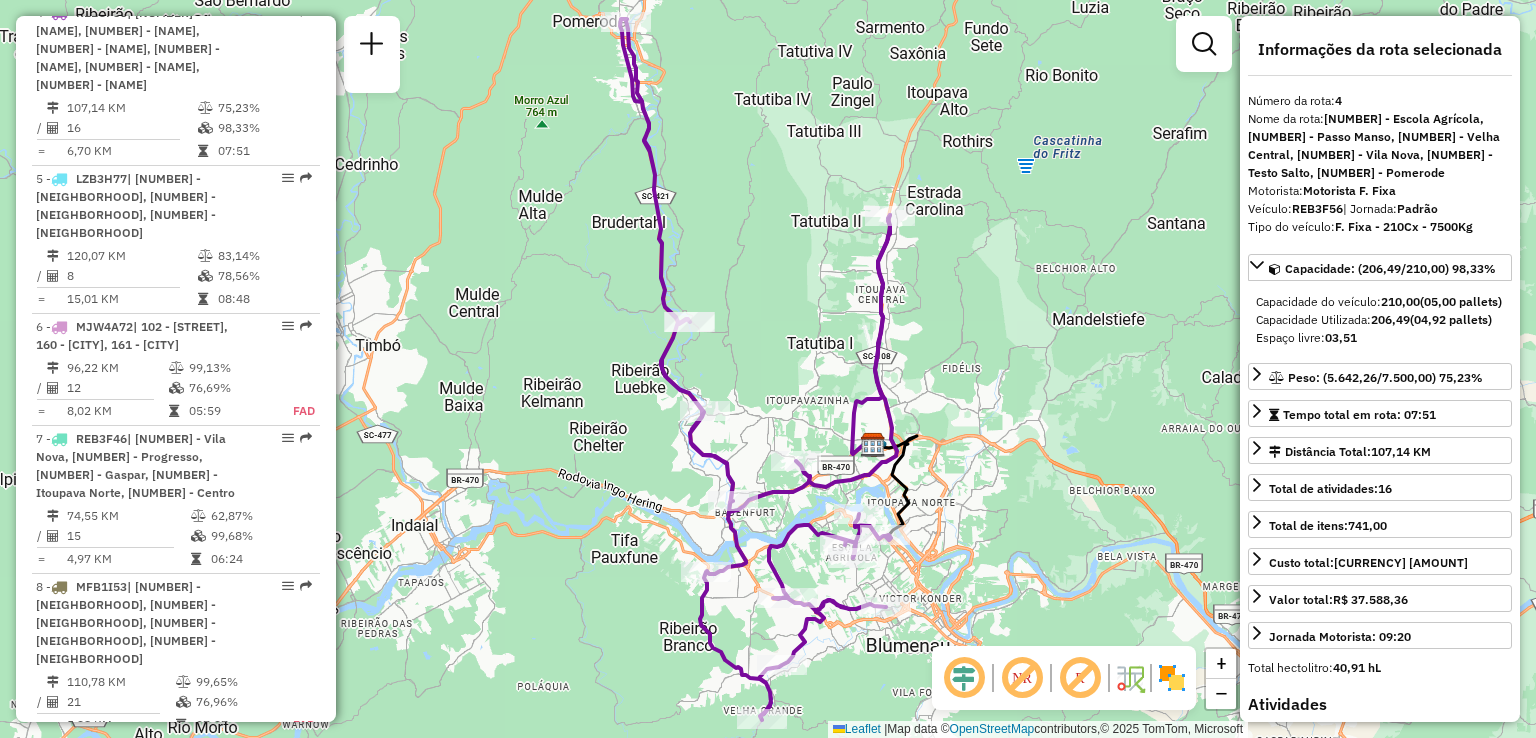 click on "Janela de atendimento Grade de atendimento Capacidade Transportadoras Veículos Cliente Pedidos  Rotas Selecione os dias de semana para filtrar as janelas de atendimento  Seg   Ter   Qua   Qui   Sex   Sáb   Dom  Informe o período da janela de atendimento: De: Até:  Filtrar exatamente a janela do cliente  Considerar janela de atendimento padrão  Selecione os dias de semana para filtrar as grades de atendimento  Seg   Ter   Qua   Qui   Sex   Sáb   Dom   Considerar clientes sem dia de atendimento cadastrado  Clientes fora do dia de atendimento selecionado Filtrar as atividades entre os valores definidos abaixo:  Peso mínimo:   Peso máximo:   Cubagem mínima:   Cubagem máxima:   De:   Até:  Filtrar as atividades entre o tempo de atendimento definido abaixo:  De:   Até:   Considerar capacidade total dos clientes não roteirizados Transportadora: Selecione um ou mais itens Tipo de veículo: Selecione um ou mais itens Veículo: Selecione um ou mais itens Motorista: Selecione um ou mais itens Nome: Rótulo:" 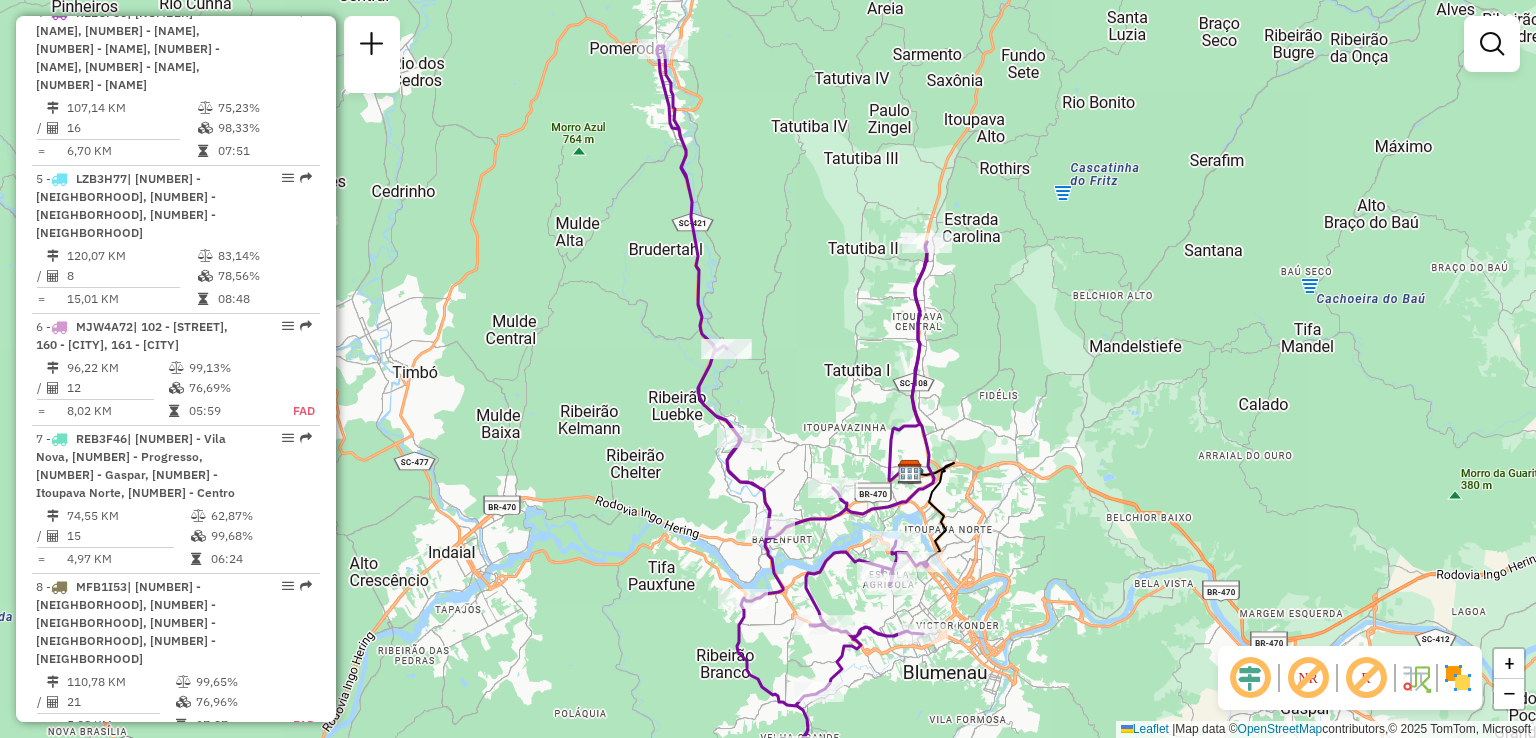 drag, startPoint x: 832, startPoint y: 389, endPoint x: 869, endPoint y: 416, distance: 45.80393 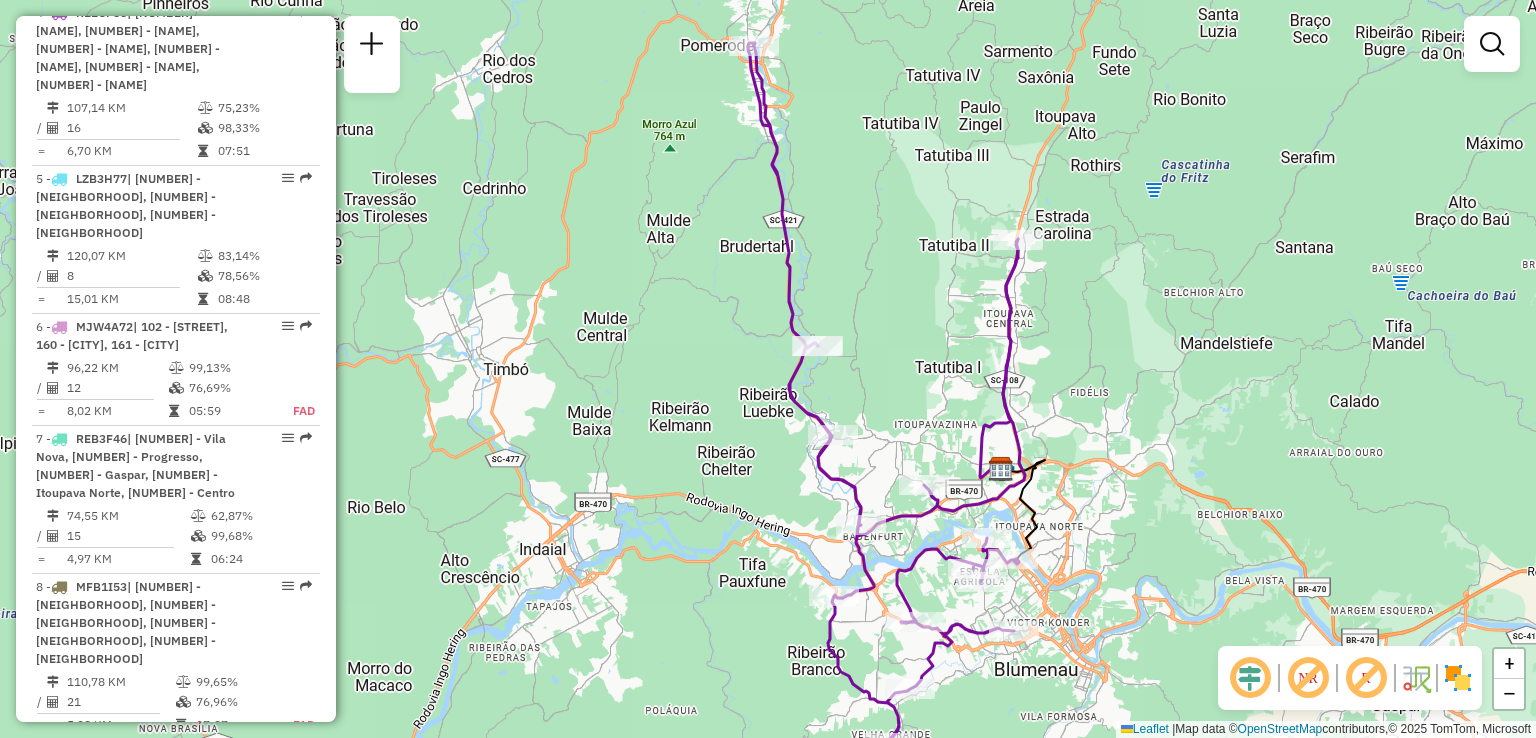 click on "Janela de atendimento Grade de atendimento Capacidade Transportadoras Veículos Cliente Pedidos  Rotas Selecione os dias de semana para filtrar as janelas de atendimento  Seg   Ter   Qua   Qui   Sex   Sáb   Dom  Informe o período da janela de atendimento: De: Até:  Filtrar exatamente a janela do cliente  Considerar janela de atendimento padrão  Selecione os dias de semana para filtrar as grades de atendimento  Seg   Ter   Qua   Qui   Sex   Sáb   Dom   Considerar clientes sem dia de atendimento cadastrado  Clientes fora do dia de atendimento selecionado Filtrar as atividades entre os valores definidos abaixo:  Peso mínimo:   Peso máximo:   Cubagem mínima:   Cubagem máxima:   De:   Até:  Filtrar as atividades entre o tempo de atendimento definido abaixo:  De:   Até:   Considerar capacidade total dos clientes não roteirizados Transportadora: Selecione um ou mais itens Tipo de veículo: Selecione um ou mais itens Veículo: Selecione um ou mais itens Motorista: Selecione um ou mais itens Nome: Rótulo:" 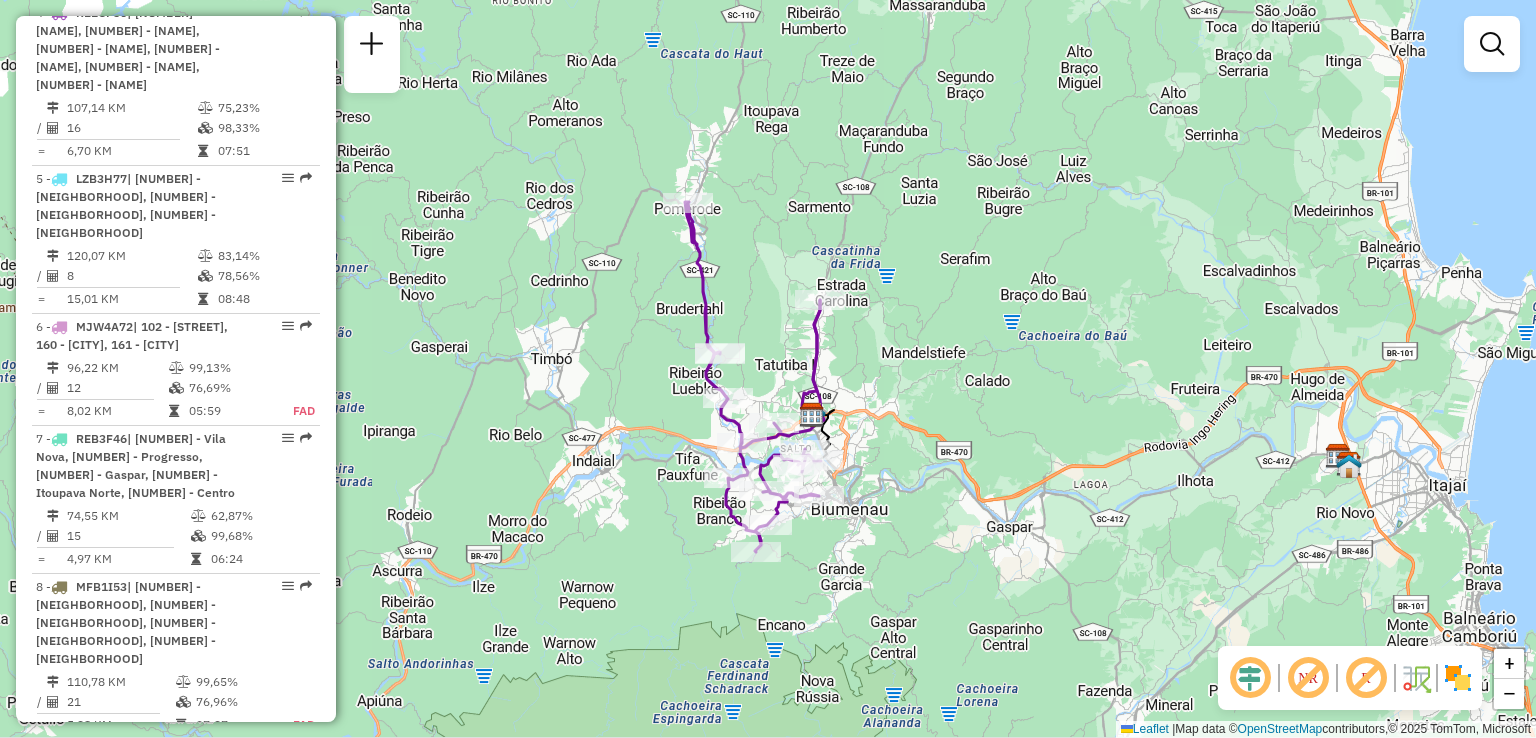 drag, startPoint x: 625, startPoint y: 366, endPoint x: 611, endPoint y: 360, distance: 15.231546 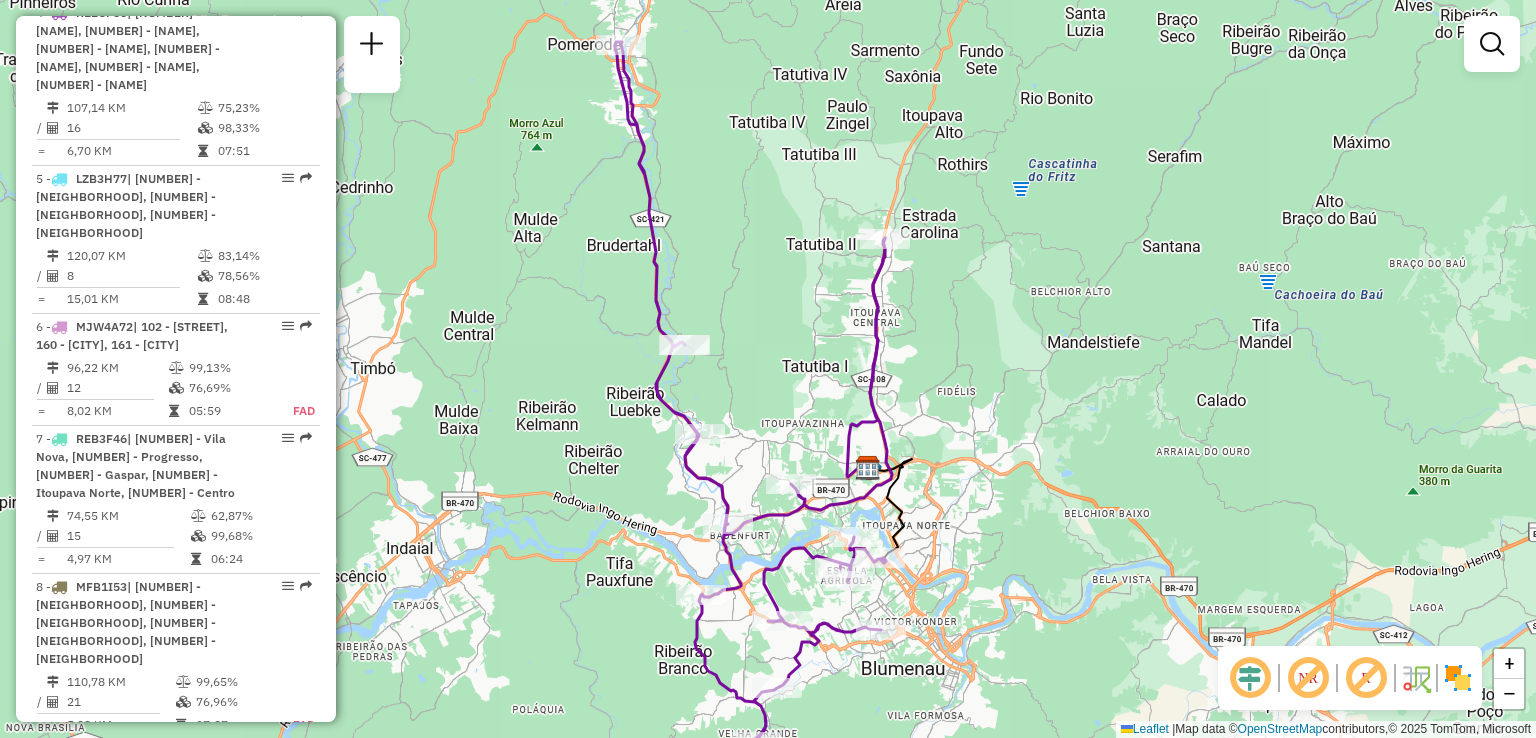 drag, startPoint x: 898, startPoint y: 422, endPoint x: 1158, endPoint y: 469, distance: 264.21393 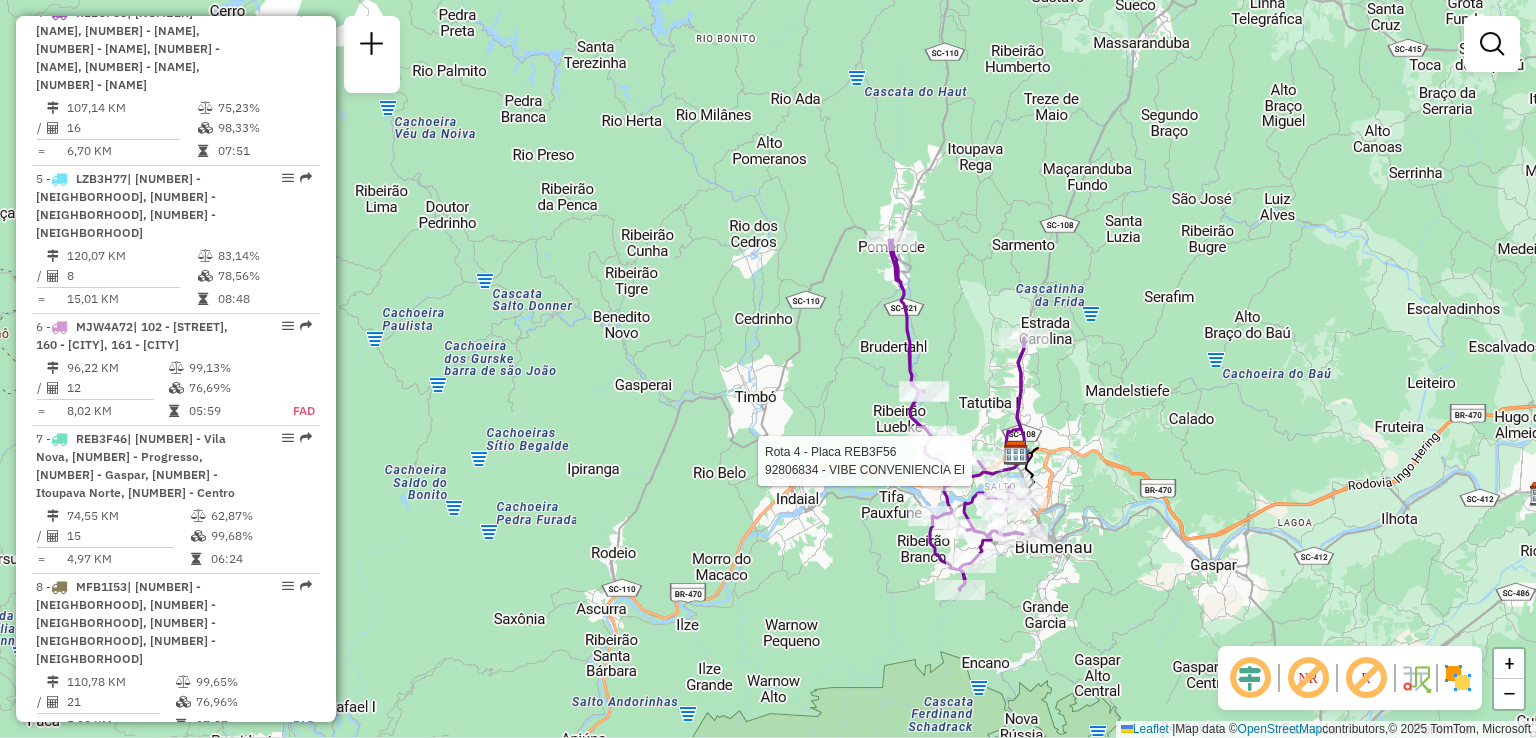 select on "**********" 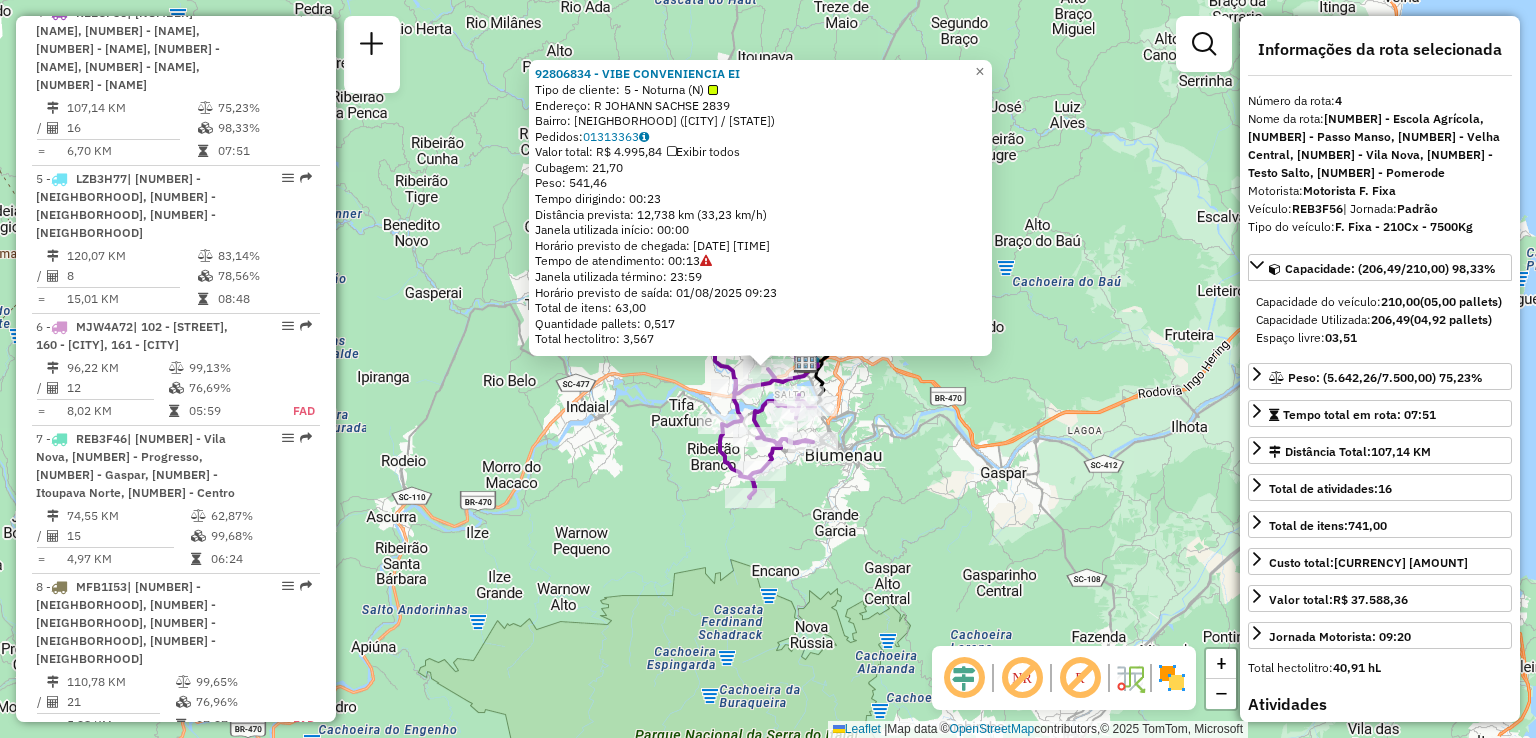 click on "[NUMBER] - [FULL_NAME] Tipo de cliente: [NUMBER] - Noturna (N) Endereço: R JOHANN SACHSE [NUMBER] Bairro: BADENFURT ([CITY] / [STATE]) Pedidos: [NUMBER] Valor total: R$ [PRICE] Exibir todos Cubagem: [NUMBER] Peso: [NUMBER] Tempo dirigindo: [TIME] Distância prevista: [NUMBER] km ([NUMBER] km/h) Janela utilizada início: [TIME] Horário previsto de chegada: [DATE] [TIME] Tempo de atendimento: [TIME] Janela utilizada término: [TIME] Horário previsto de saída: [DATE] [TIME] Total de itens: [NUMBER] Quantidade pallets: [NUMBER] Total hectolitro: [NUMBER] × Janela de atendimento Grade de atendimento Capacidade Transportadoras Veículos Cliente Pedidos Rotas Selecione os dias de semana para filtrar as janelas de atendimento Seg Ter Qua Qui Sex Sáb Dom Informe o período da janela de atendimento: De: Até: Filtrar exatamente a janela do cliente Considerar janela de atendimento padrão Selecione os dias de semana para filtrar as grades de atendimento Seg De:" 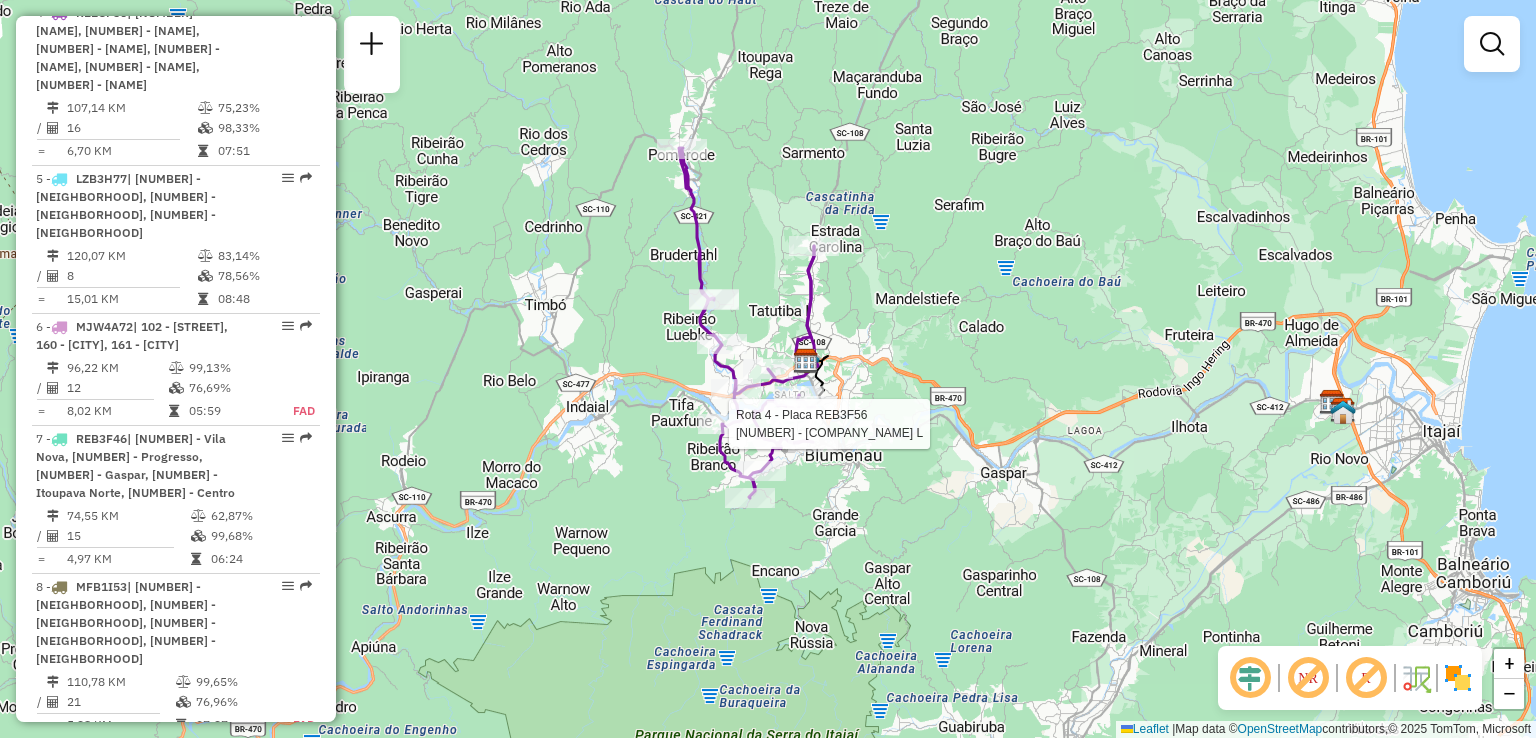 select on "**********" 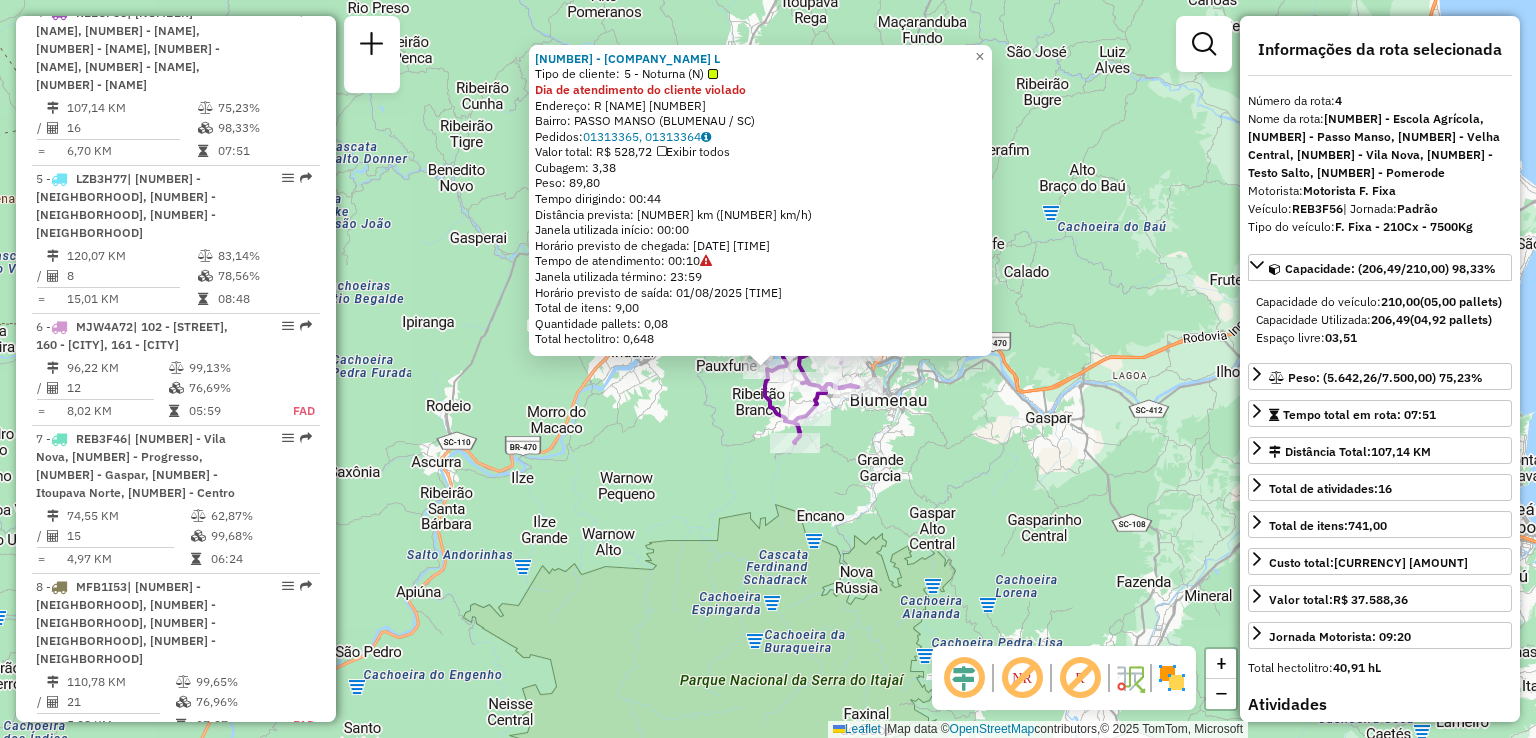 click on "Rota 4 - Placa REB3F56  92805975 - [COMPANY] 92805975 - [COMPANY]  Tipo de cliente:   5 - Noturna (N)  Dia de atendimento do cliente violado  Endereço: R   [NAME] [NUMBER]   Bairro: [NEIGHBORHOOD] ([CITY] / [STATE])   Pedidos:  01313365, 01313364   Valor total: R$ 528,72   Exibir todos   Cubagem: 3,38  Peso: 89,80  Tempo dirigindo: 00:44   Distância prevista: 22,902 km (31,23 km/h)   Janela utilizada início: 00:00   Horário previsto de chegada: [DATE] [TIME]   Tempo de atendimento: 00:10   Janela utilizada término: 23:59   Horário previsto de saída: [DATE] [TIME]   Total de itens: 9,00   Quantidade pallets: 0,08   Total hectolitro: 0,648  × Janela de atendimento Grade de atendimento Capacidade Transportadoras Veículos Cliente Pedidos  Rotas Selecione os dias de semana para filtrar as janelas de atendimento  Seg   Ter   Qua   Qui   Sex   Sáb   Dom  Informe o período da janela de atendimento: De: Até:  Filtrar exatamente a janela do cliente  Seg   Ter   Qua  +" 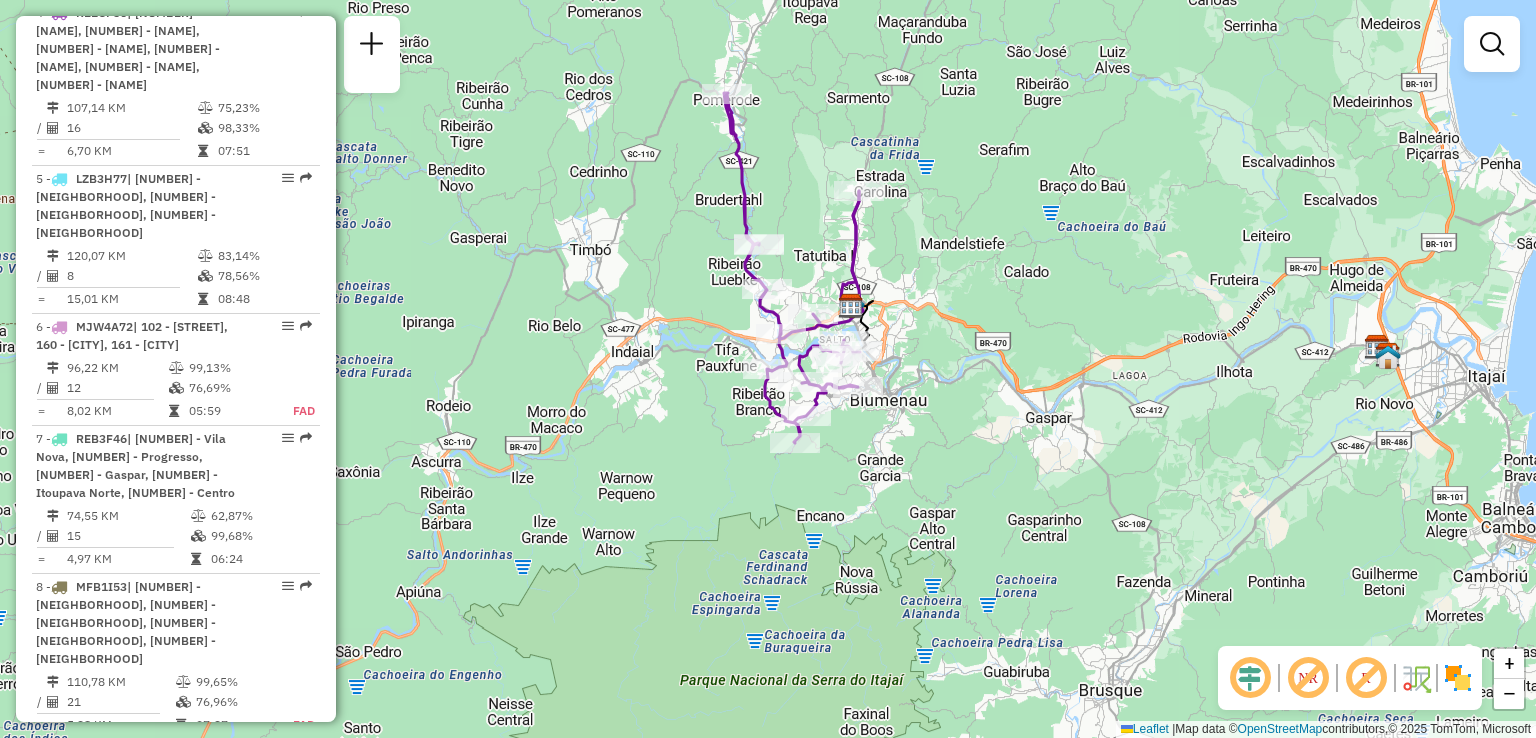 click 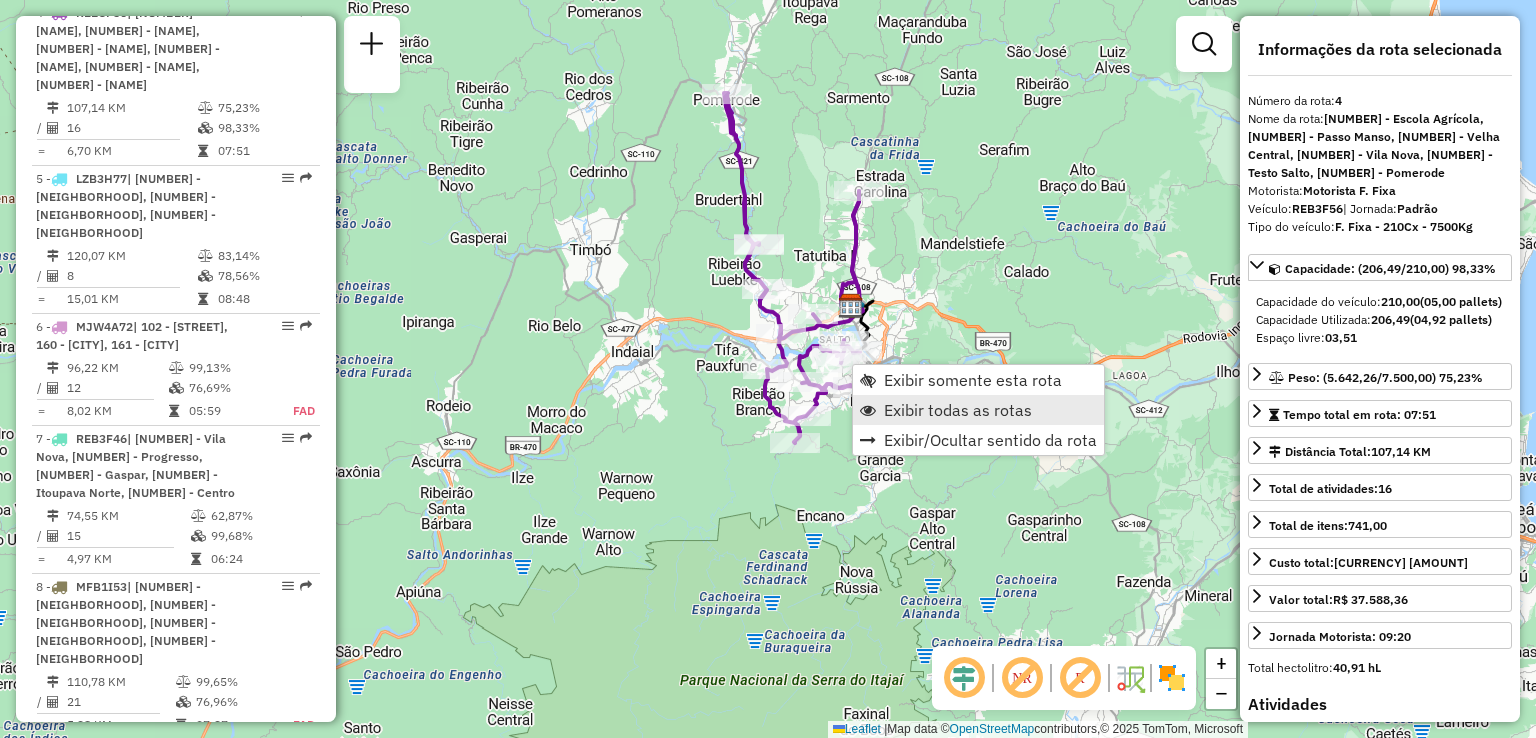click on "Exibir todas as rotas" at bounding box center (958, 410) 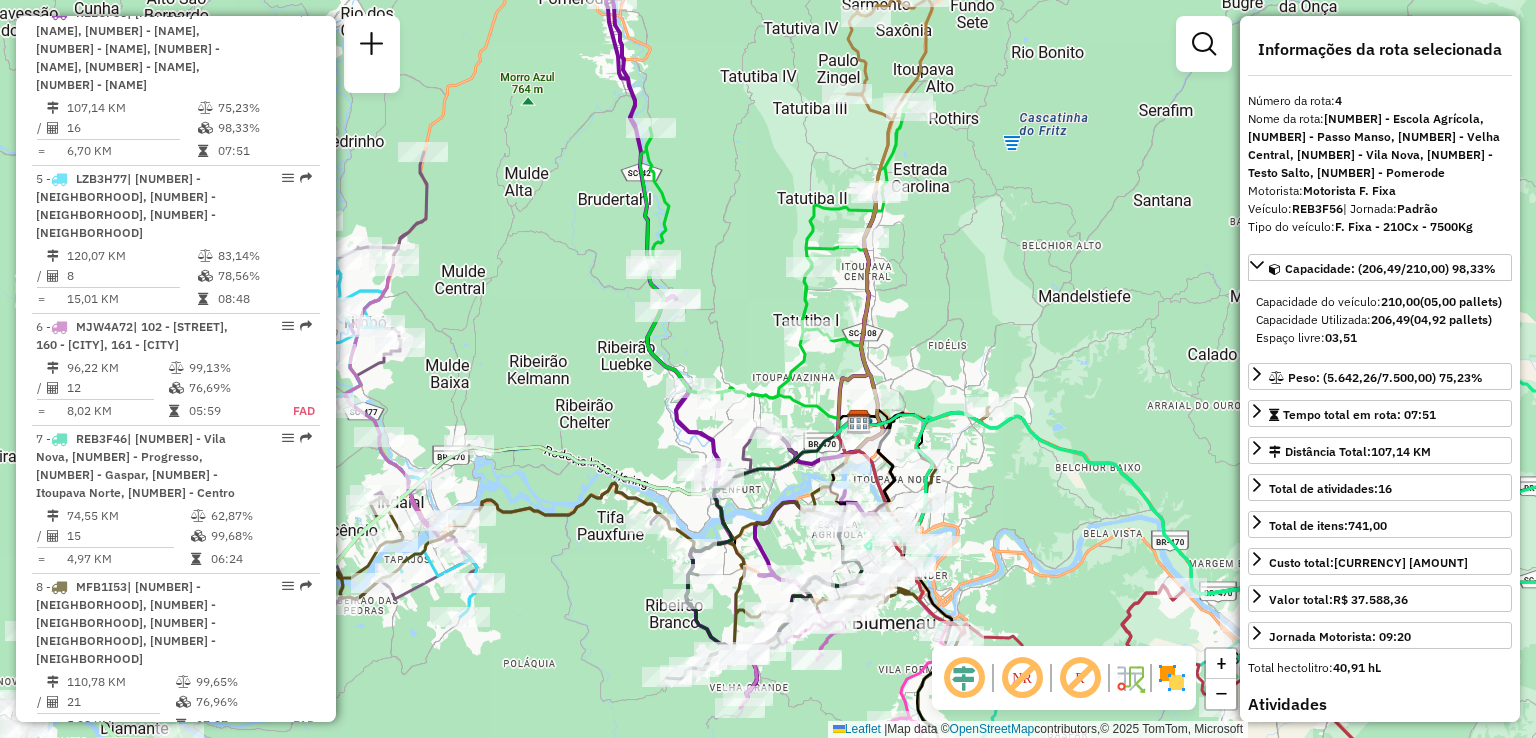 drag, startPoint x: 998, startPoint y: 213, endPoint x: 998, endPoint y: 283, distance: 70 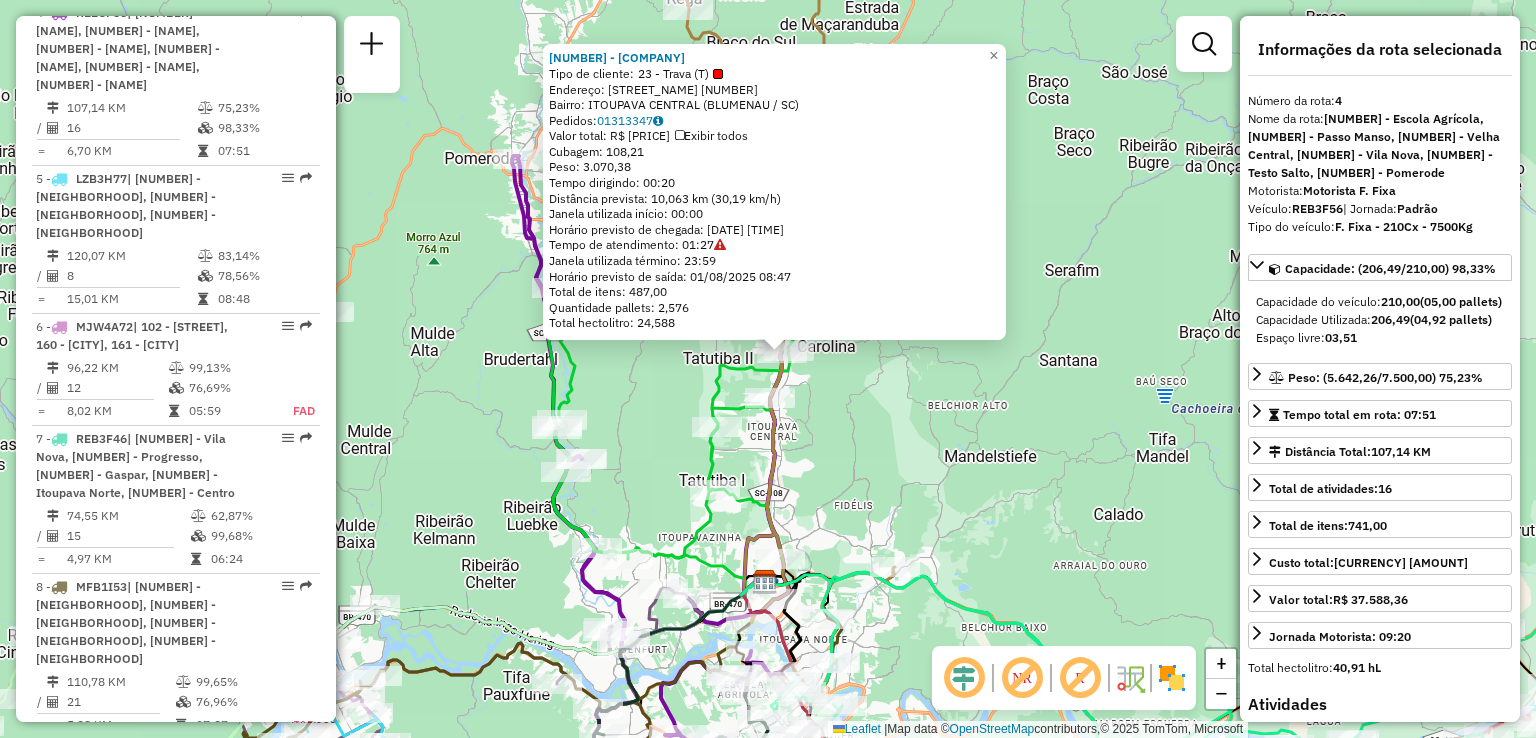 drag, startPoint x: 909, startPoint y: 437, endPoint x: 949, endPoint y: 406, distance: 50.606323 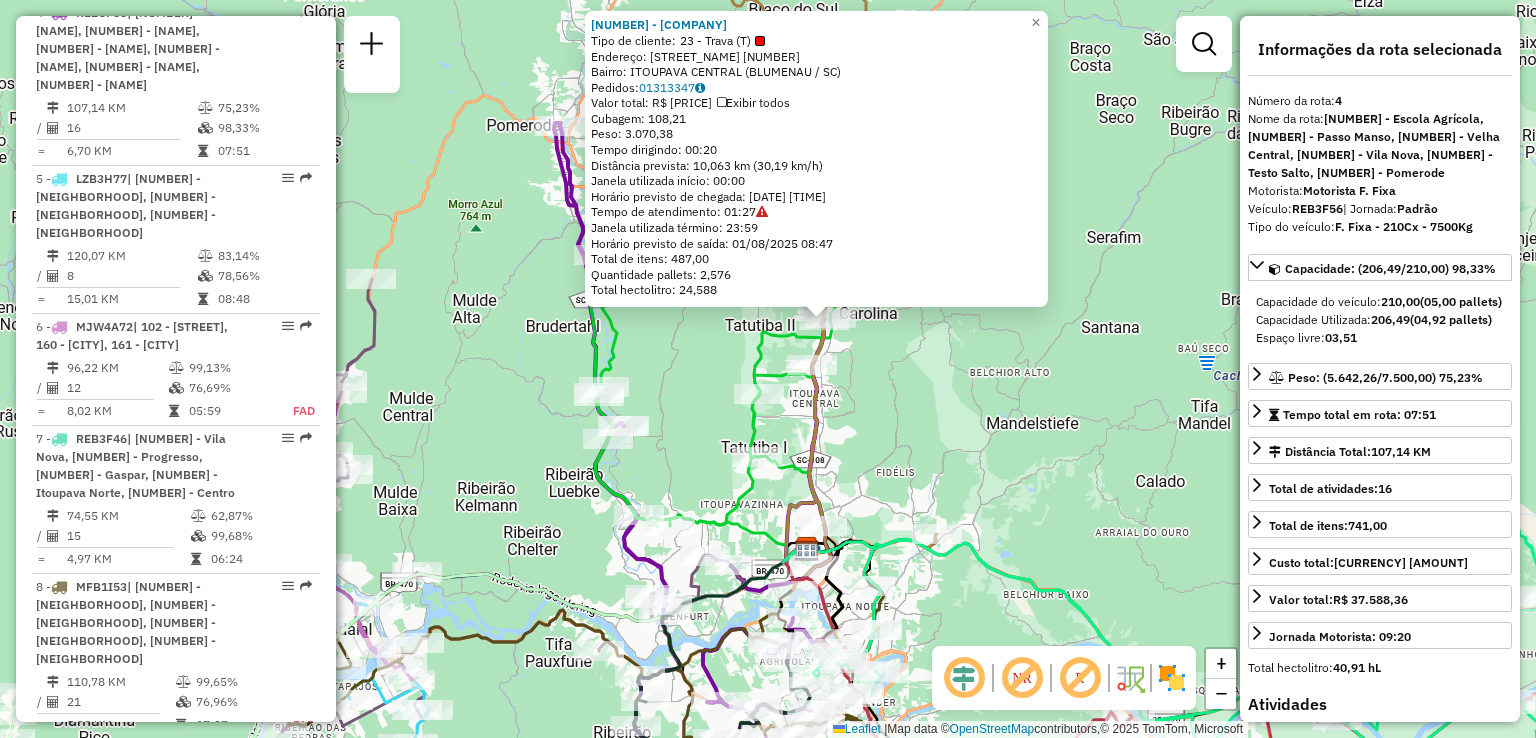 click on "92800277 - [COMPANY]   Tipo de cliente:   23 - Trava (T)   Endereço: R   [NAME] [NUMBER]   Bairro: [NEIGHBORHOOD] ([CITY] / [STATE])   Pedidos:  01313347   Valor total: R$ 20.399,13   Exibir todos   Cubagem: 108,21  Peso: 3.070,38  Tempo dirigindo: 00:20   Distância prevista: 10,063 km (30,19 km/h)   Janela utilizada início: 00:00   Horário previsto de chegada: [DATE] [TIME]   Tempo de atendimento: 01:27   Janela utilizada término: 23:59   Horário previsto de saída: [DATE] [TIME]   Total de itens: 487,00   Quantidade pallets: 2,576   Total hectolitro: 24,588  × Janela de atendimento Grade de atendimento Capacidade Transportadoras Veículos Cliente Pedidos  Rotas Selecione os dias de semana para filtrar as janelas de atendimento  Seg   Ter   Qua   Qui   Sex   Sáb   Dom  Informe o período da janela de atendimento: De: Até:  Filtrar exatamente a janela do cliente  Considerar janela de atendimento padrão   Seg   Ter   Qua   Qui   Sex   Sáb   Dom   Peso mínimo:   De:" 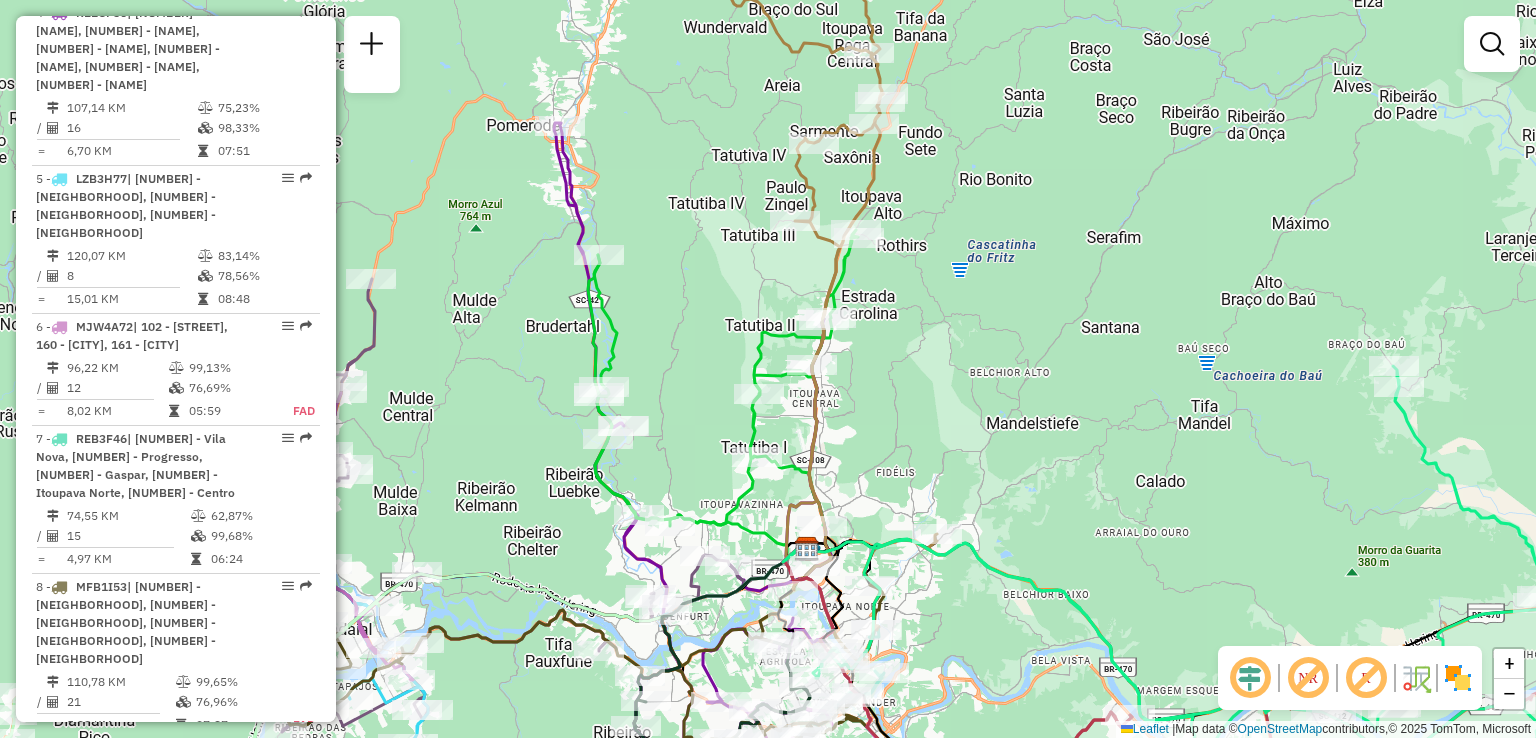 drag, startPoint x: 938, startPoint y: 407, endPoint x: 1000, endPoint y: 458, distance: 80.280754 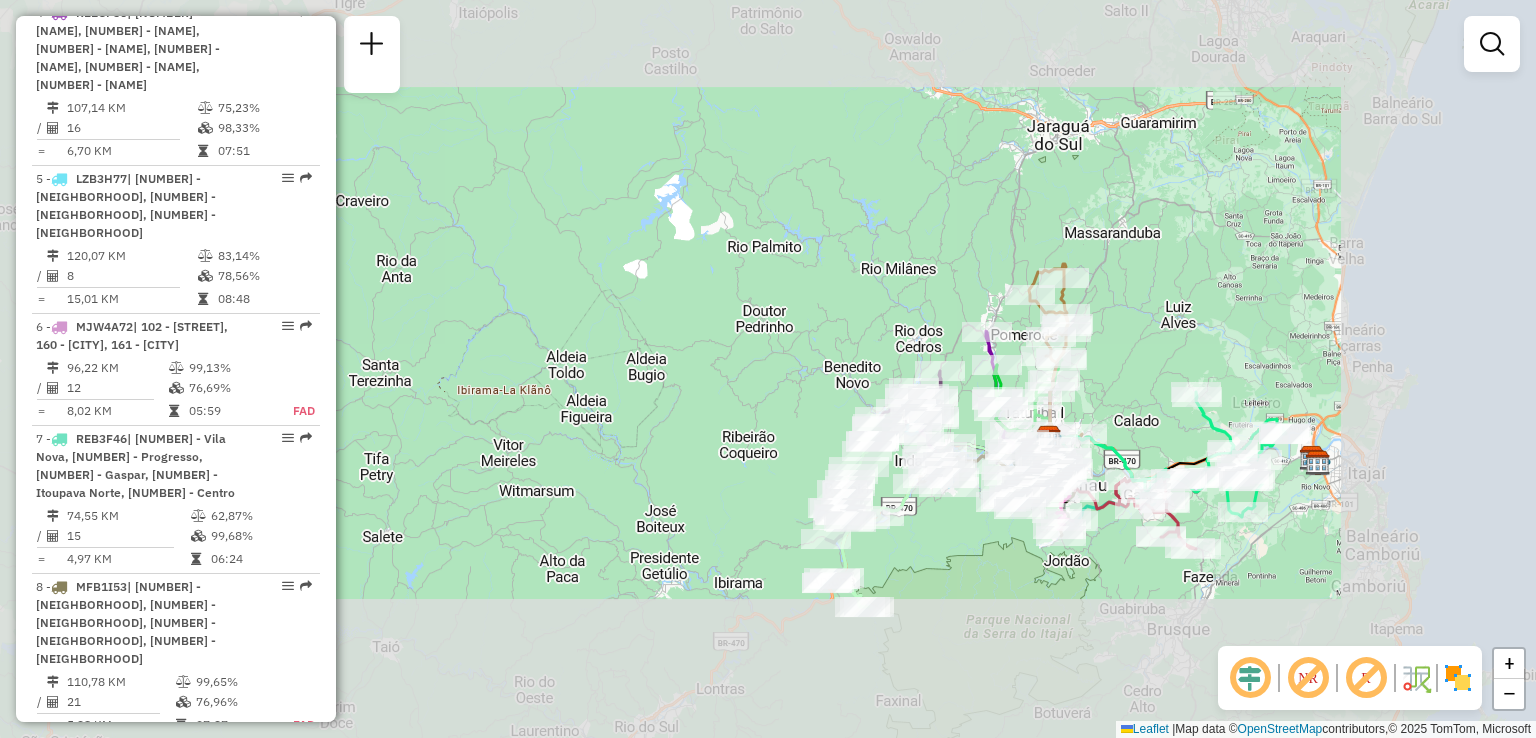 drag, startPoint x: 1108, startPoint y: 384, endPoint x: 1088, endPoint y: 349, distance: 40.311287 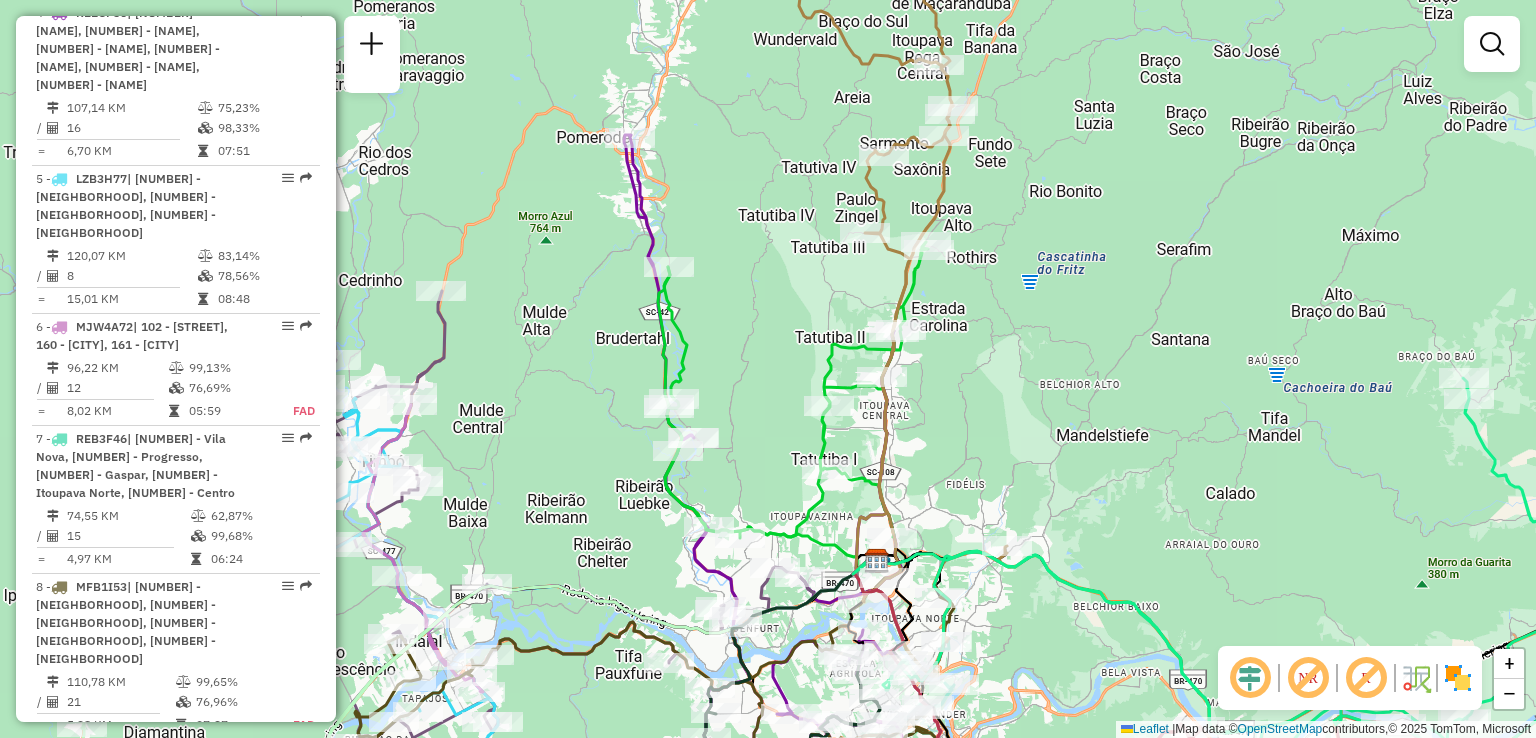drag, startPoint x: 1031, startPoint y: 343, endPoint x: 1096, endPoint y: 303, distance: 76.321686 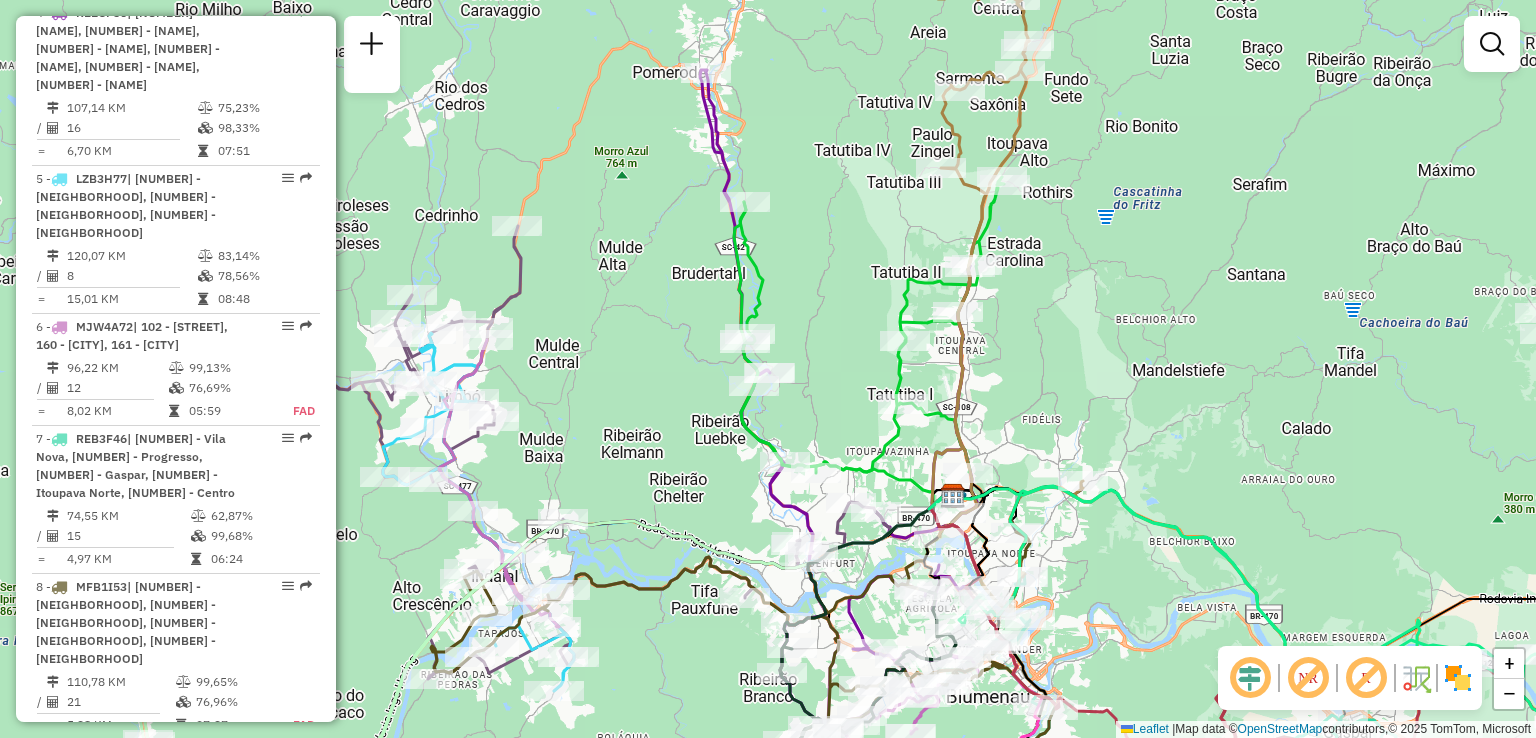 drag, startPoint x: 561, startPoint y: 331, endPoint x: 607, endPoint y: 273, distance: 74.02702 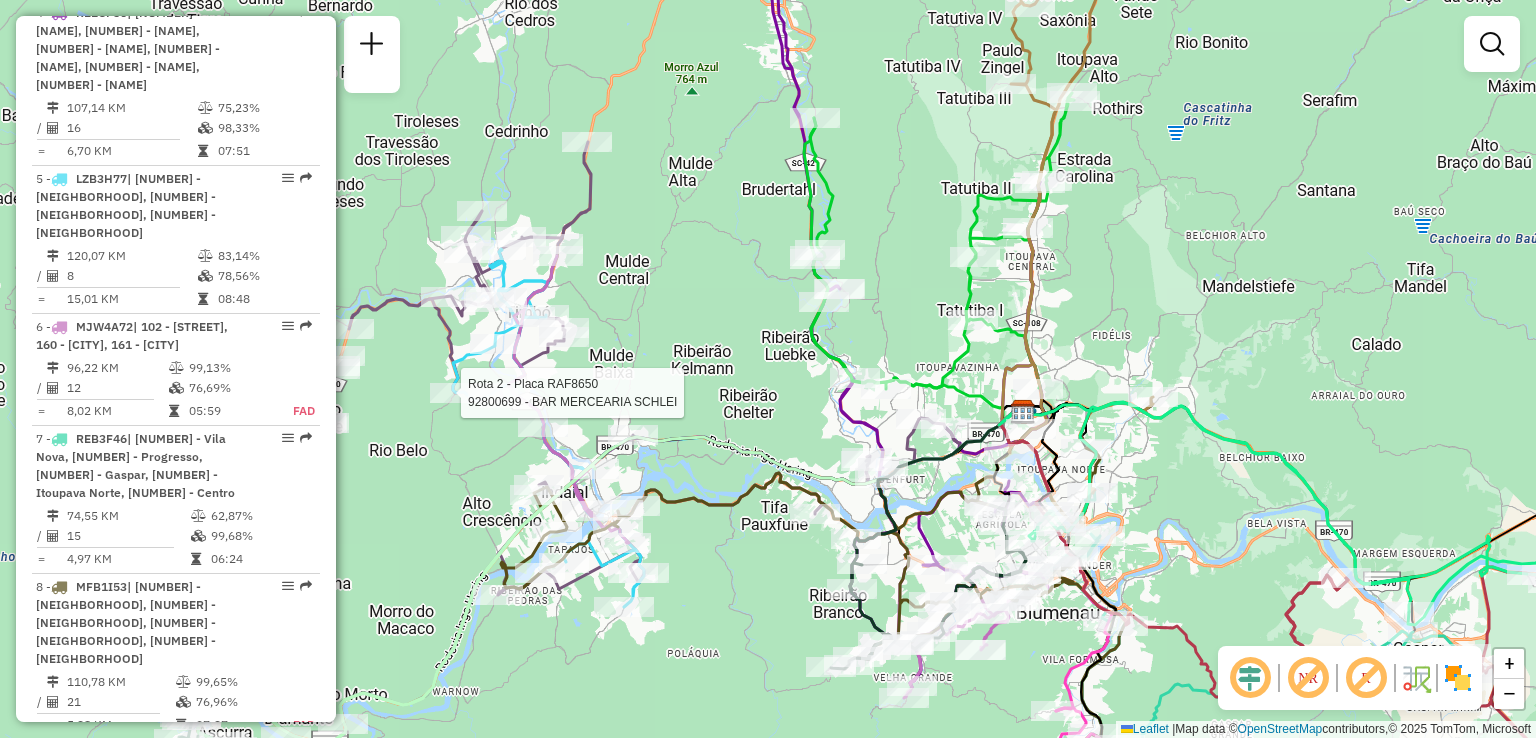 select on "**********" 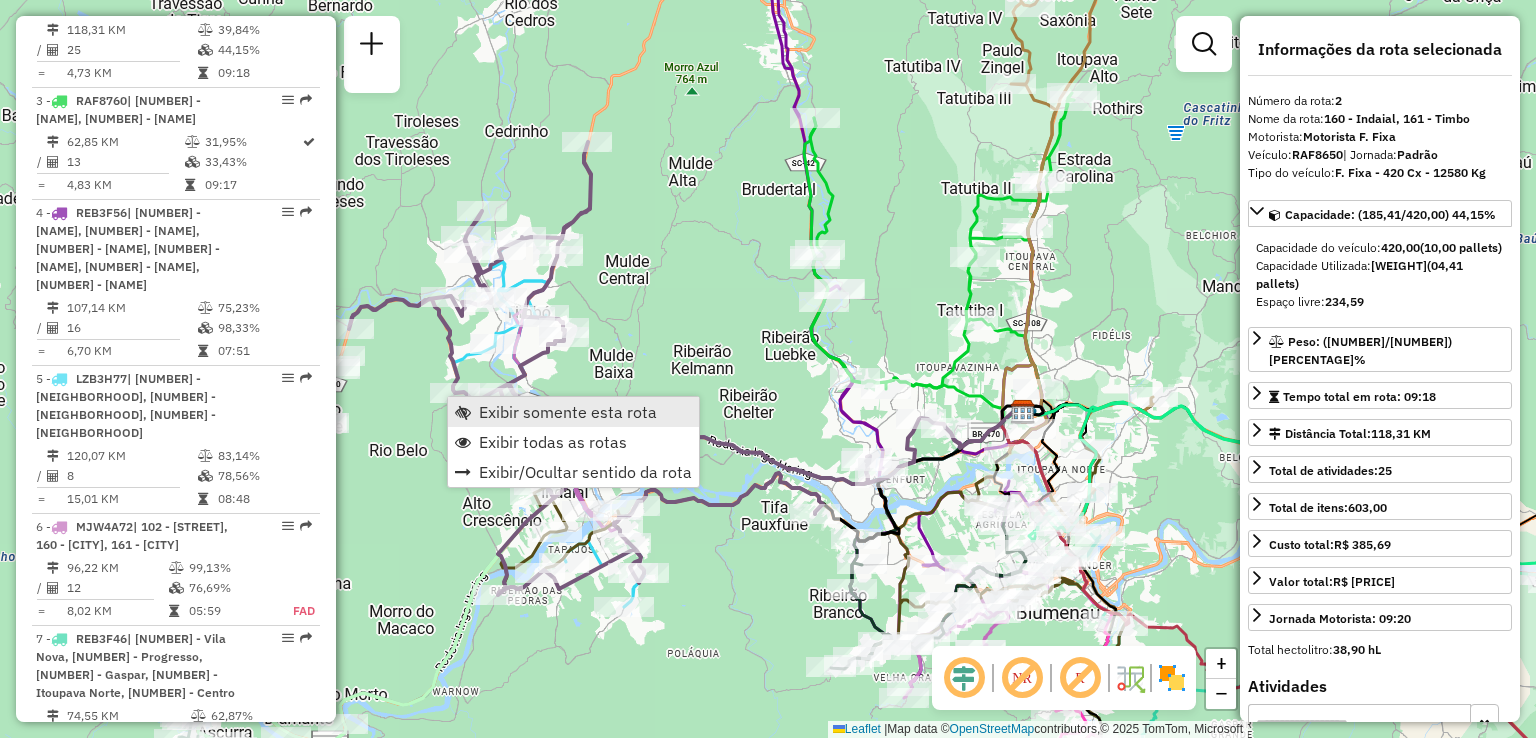 scroll, scrollTop: 882, scrollLeft: 0, axis: vertical 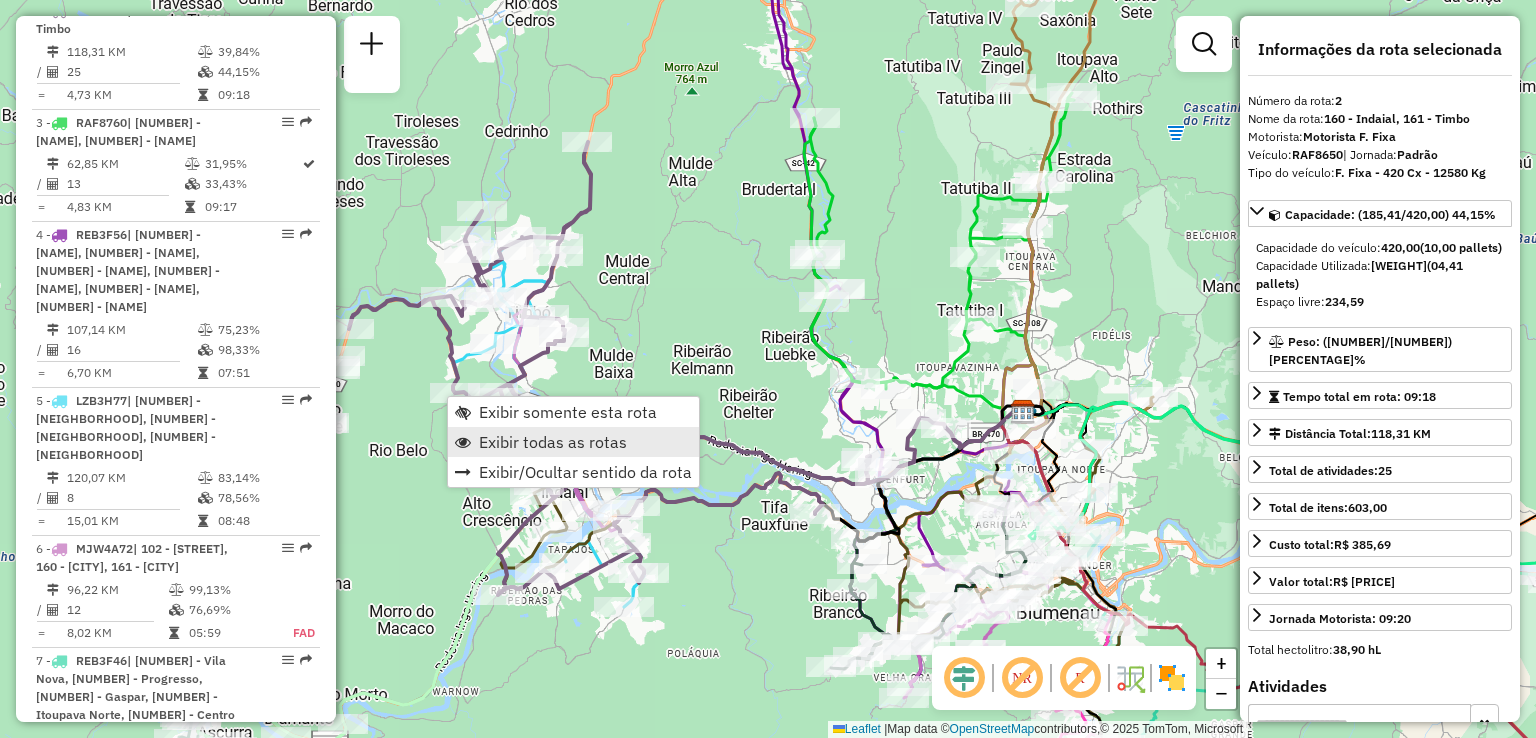 click on "Exibir todas as rotas" at bounding box center (553, 442) 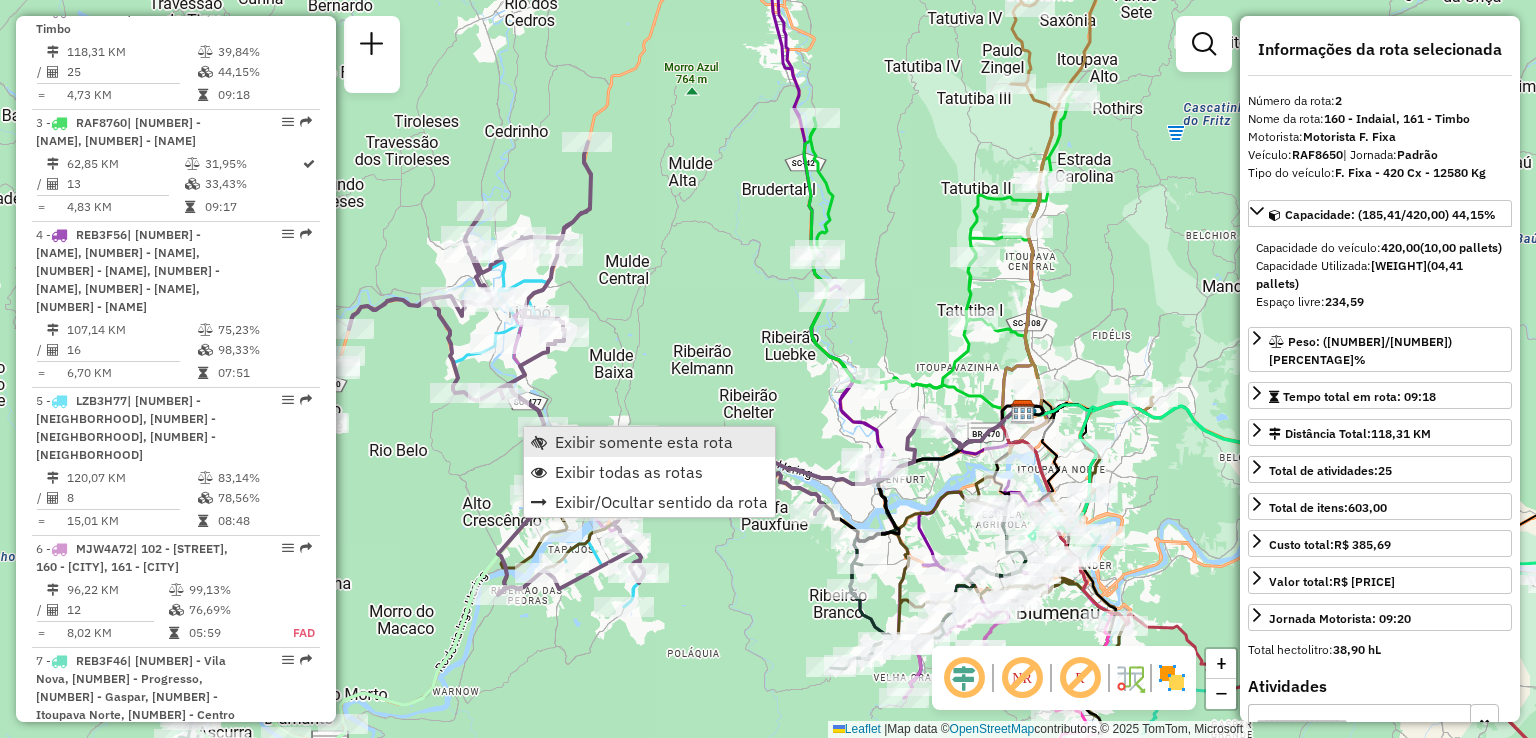 click on "Exibir somente esta rota" at bounding box center (644, 442) 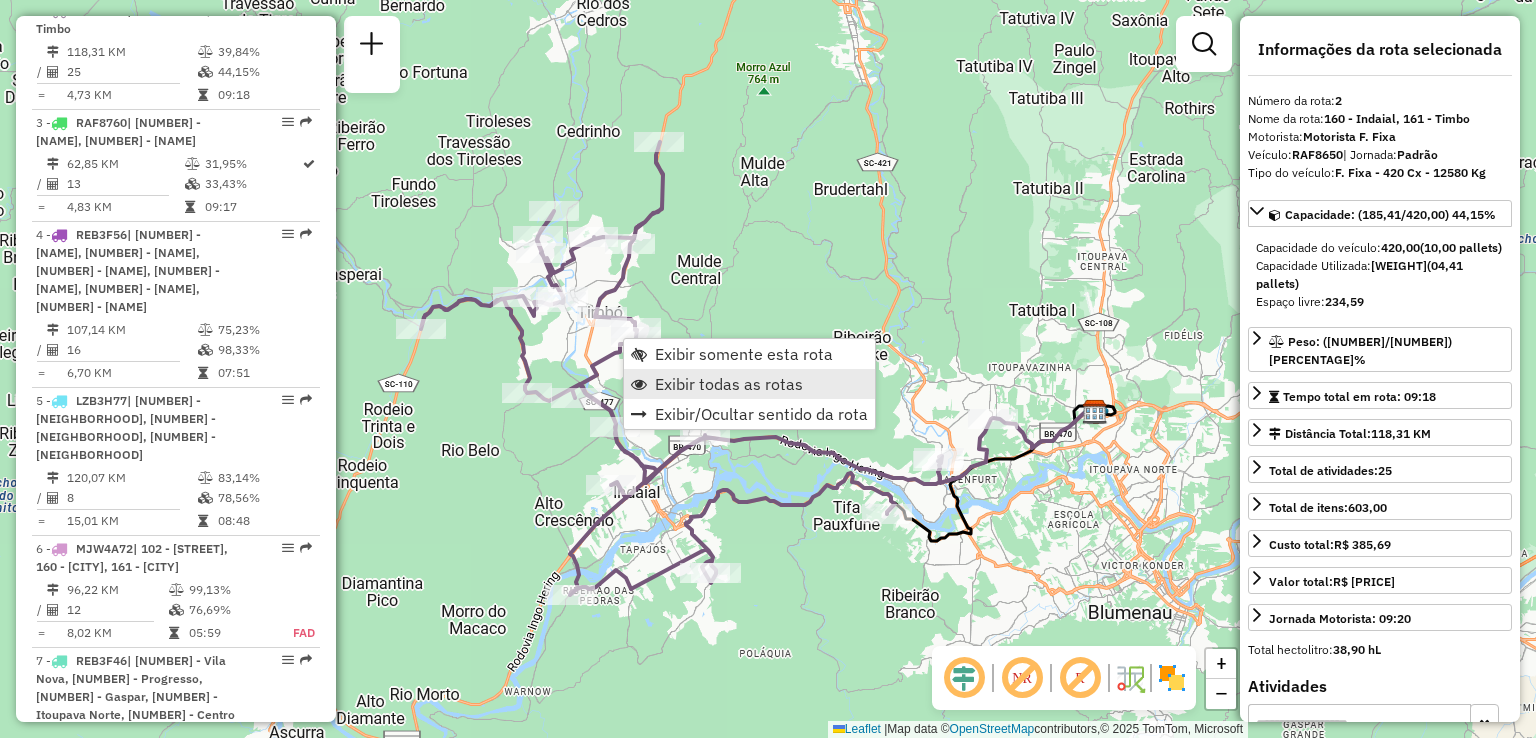 click on "Exibir todas as rotas" at bounding box center [729, 384] 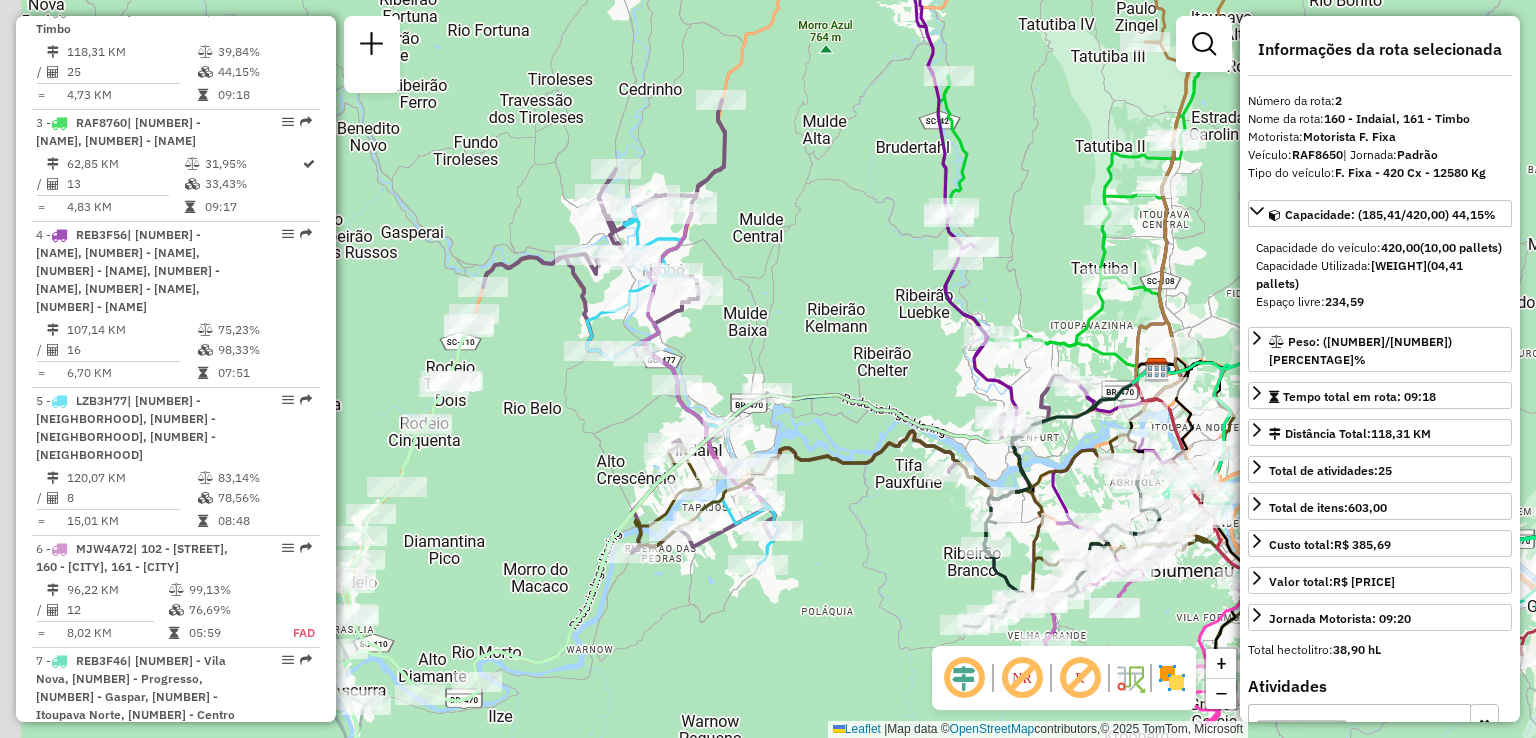 drag, startPoint x: 741, startPoint y: 345, endPoint x: 851, endPoint y: 269, distance: 133.70116 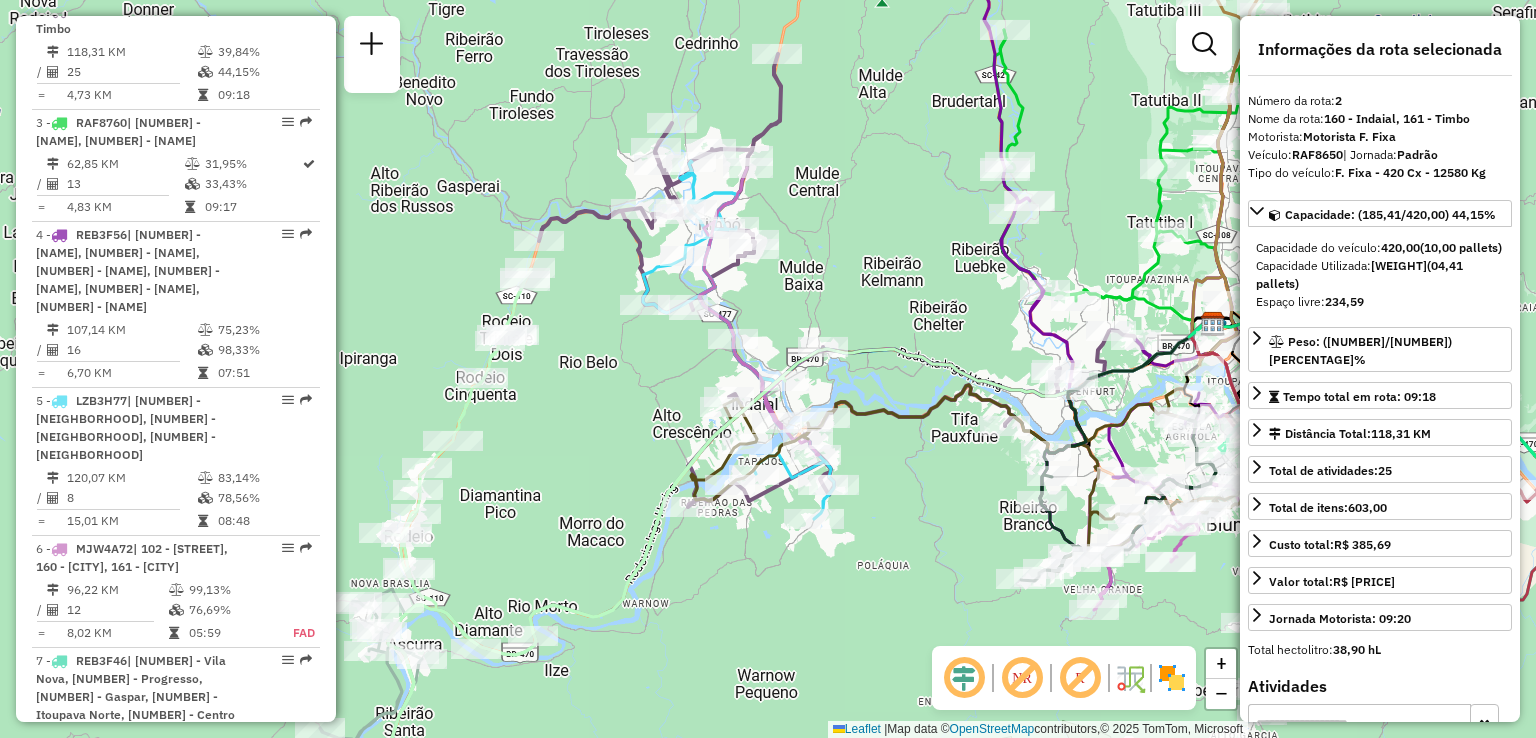 drag, startPoint x: 816, startPoint y: 289, endPoint x: 862, endPoint y: 217, distance: 85.44004 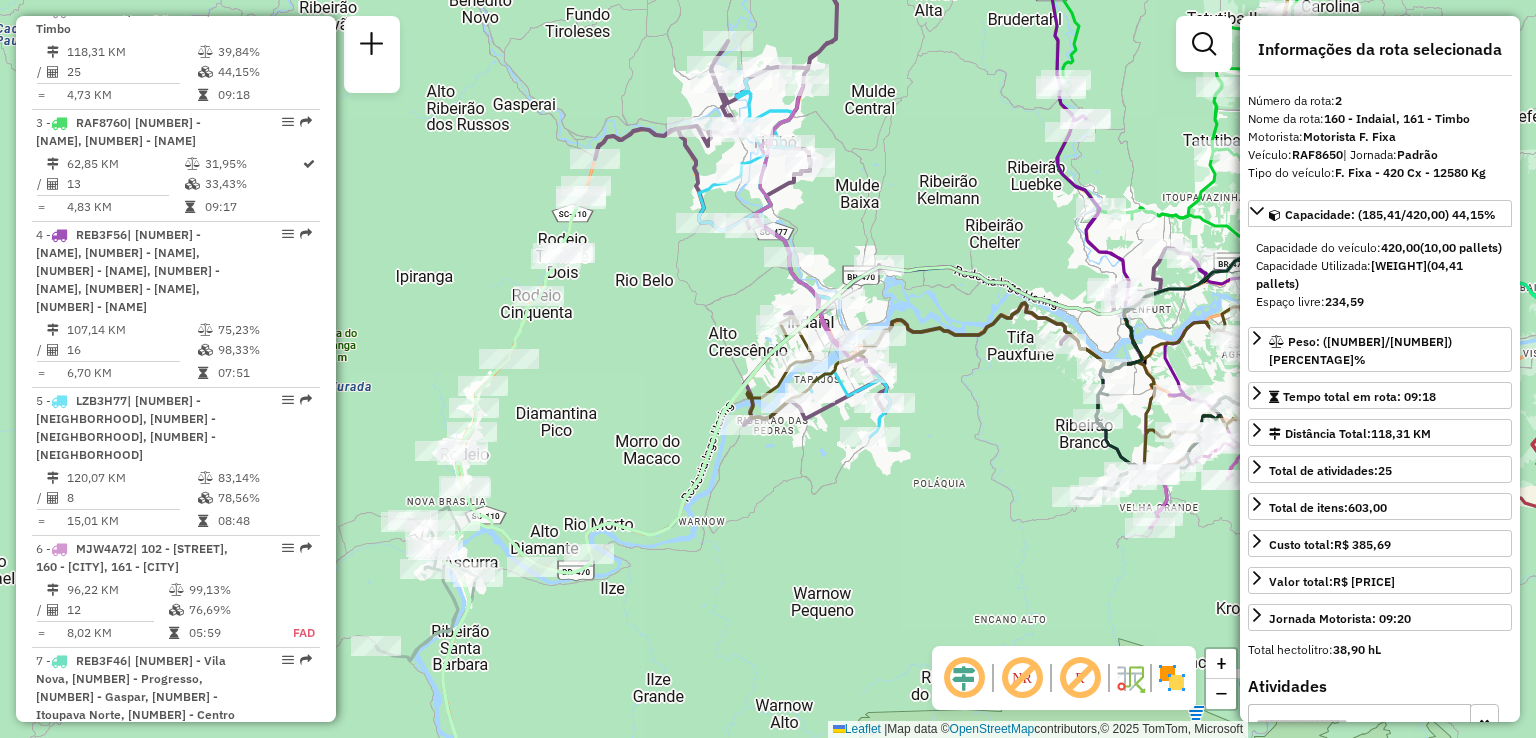 drag, startPoint x: 707, startPoint y: 387, endPoint x: 696, endPoint y: 369, distance: 21.095022 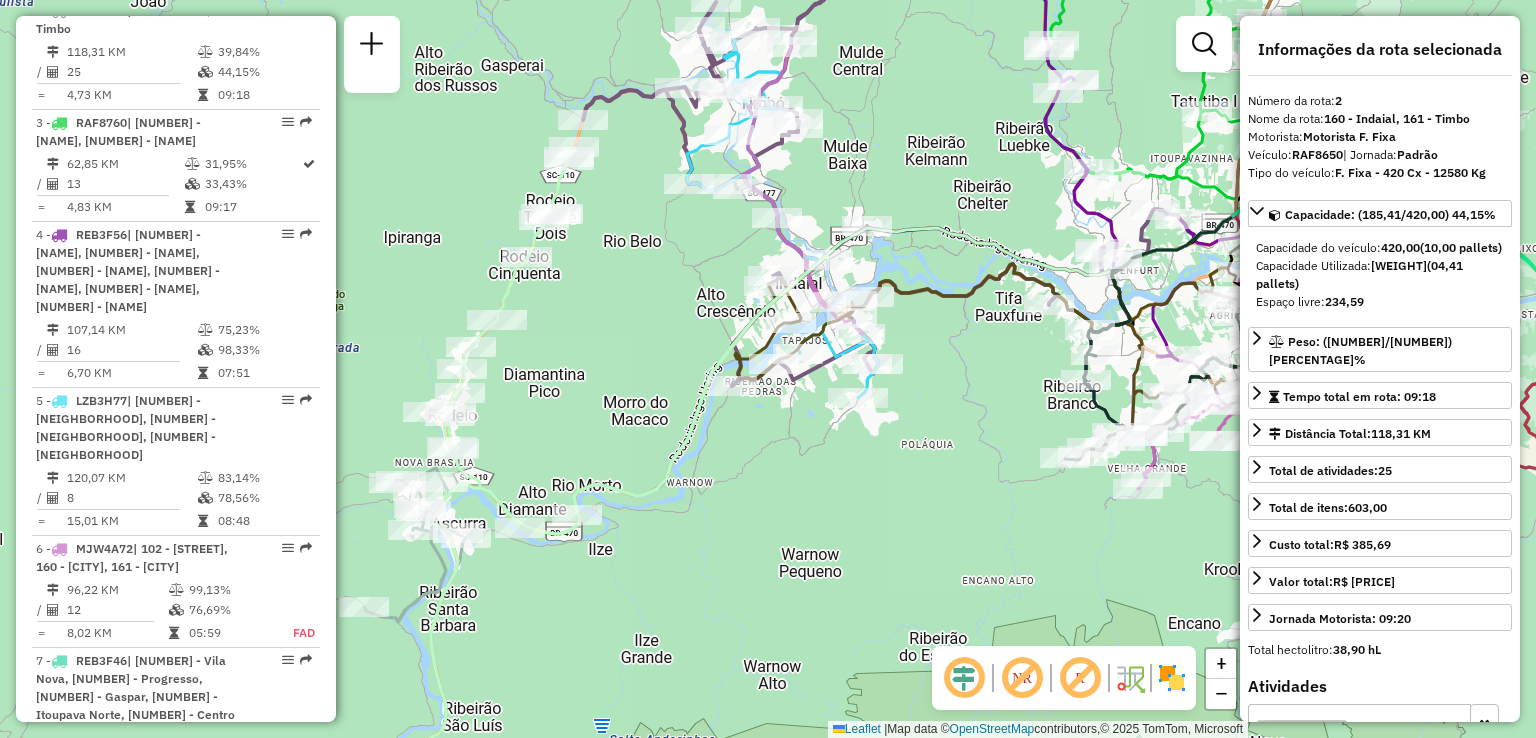 drag, startPoint x: 872, startPoint y: 437, endPoint x: 800, endPoint y: 430, distance: 72.33948 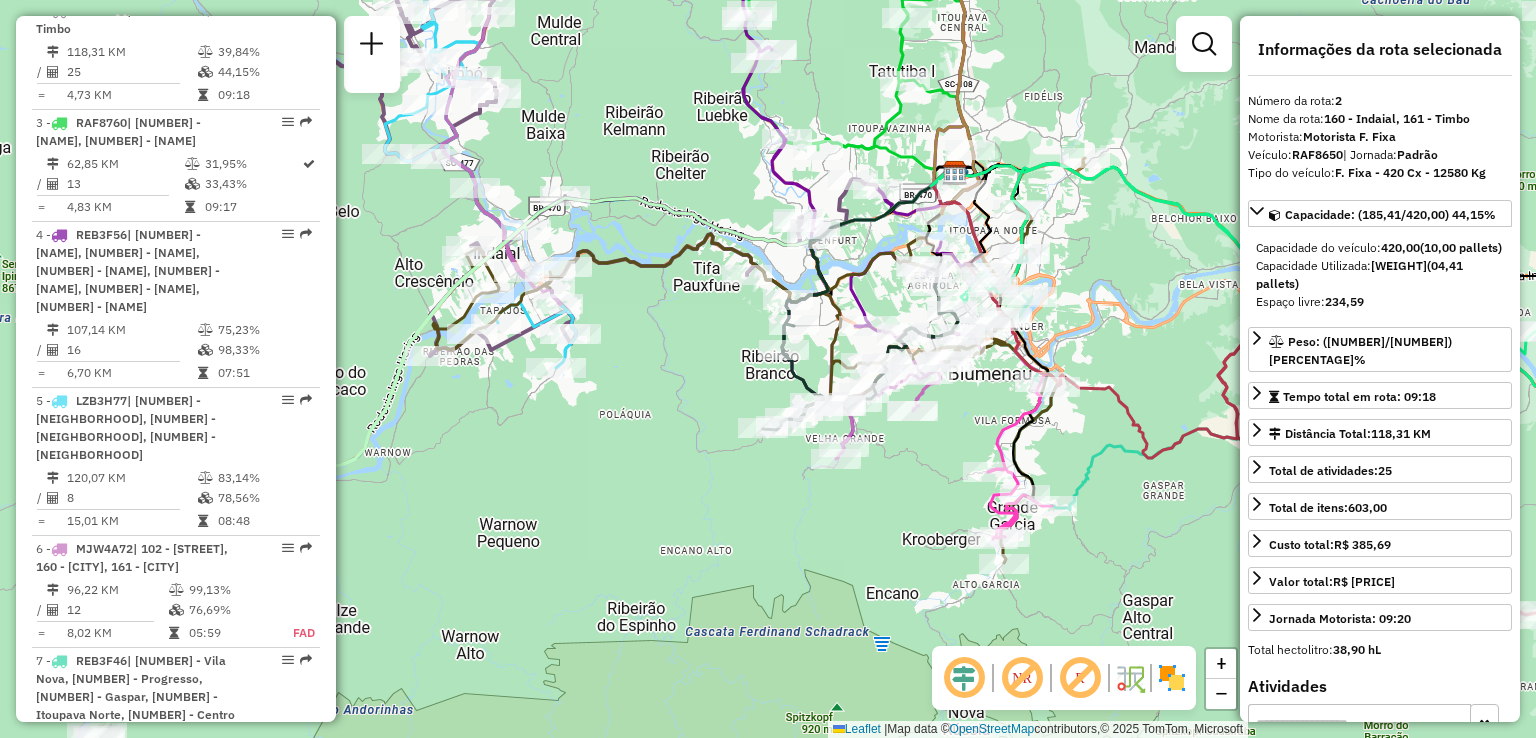 drag, startPoint x: 908, startPoint y: 562, endPoint x: 781, endPoint y: 533, distance: 130.26895 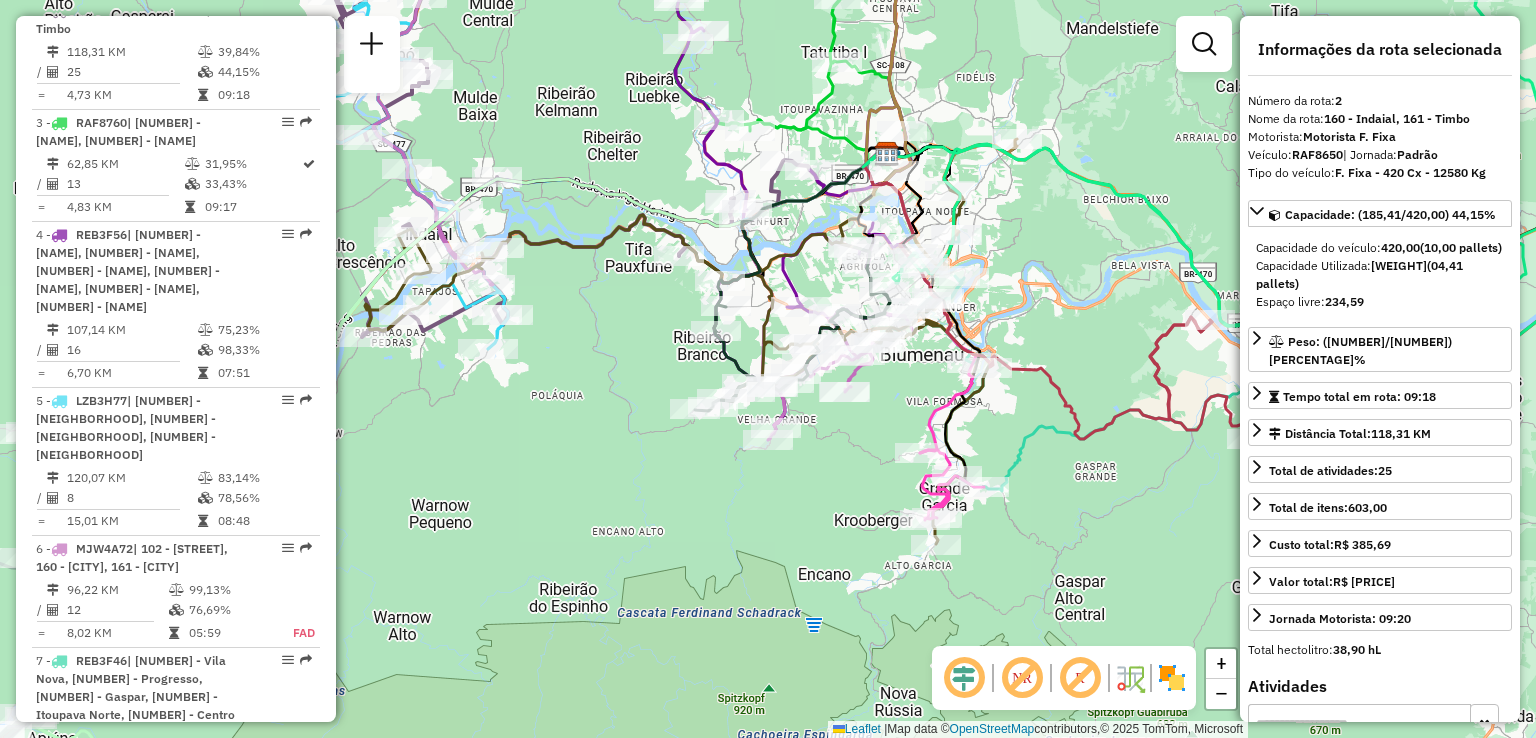 drag, startPoint x: 1072, startPoint y: 509, endPoint x: 879, endPoint y: 516, distance: 193.1269 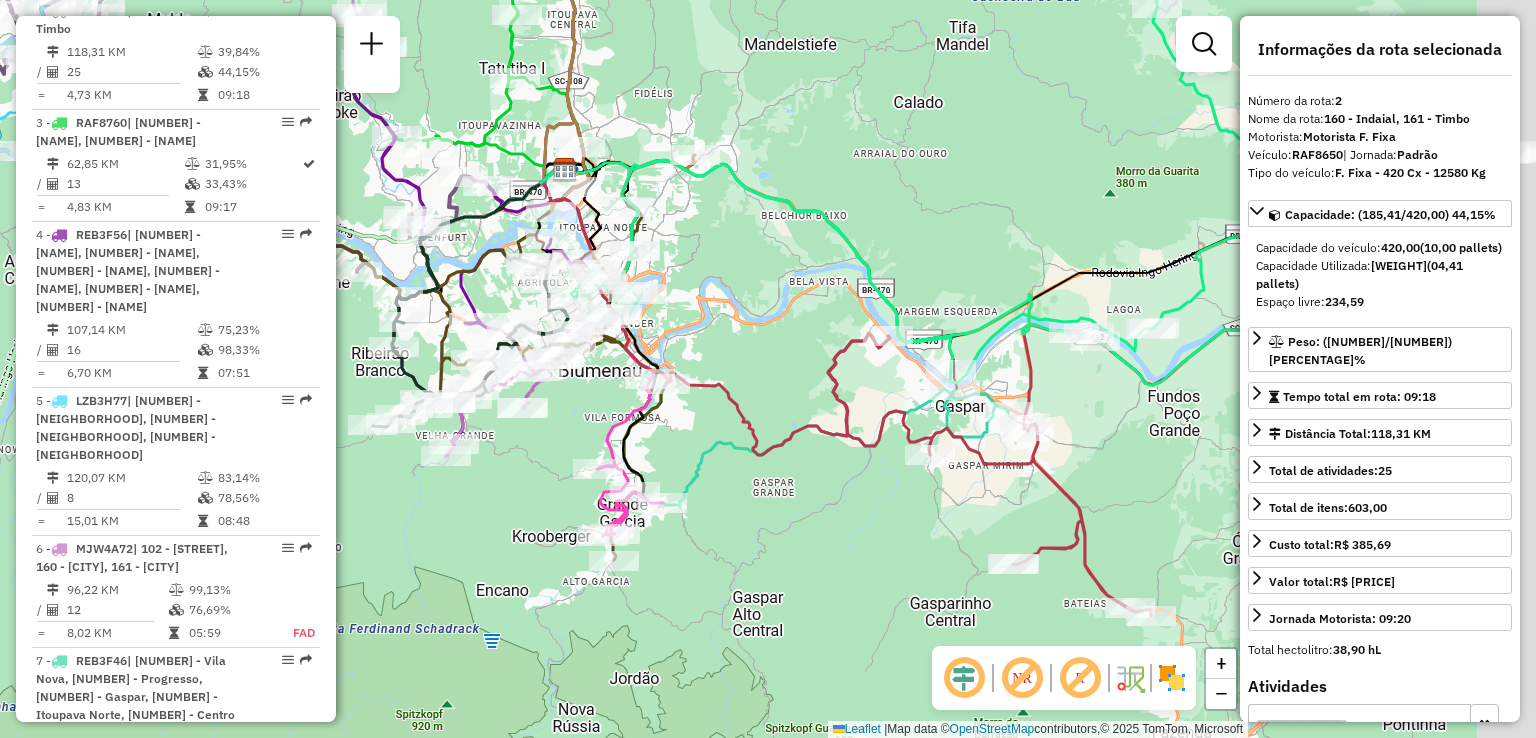 drag, startPoint x: 942, startPoint y: 507, endPoint x: 800, endPoint y: 501, distance: 142.12671 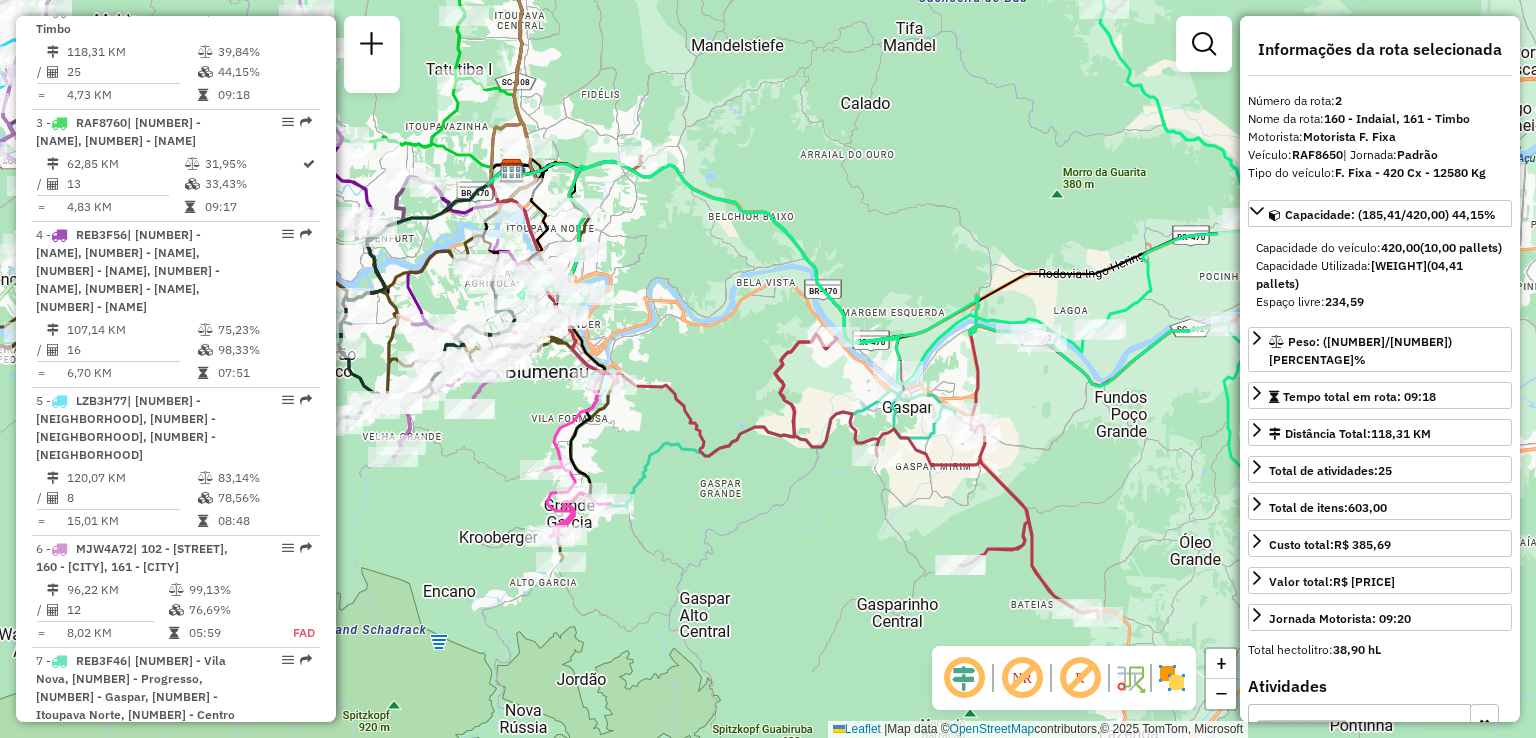 drag, startPoint x: 1050, startPoint y: 437, endPoint x: 883, endPoint y: 443, distance: 167.10774 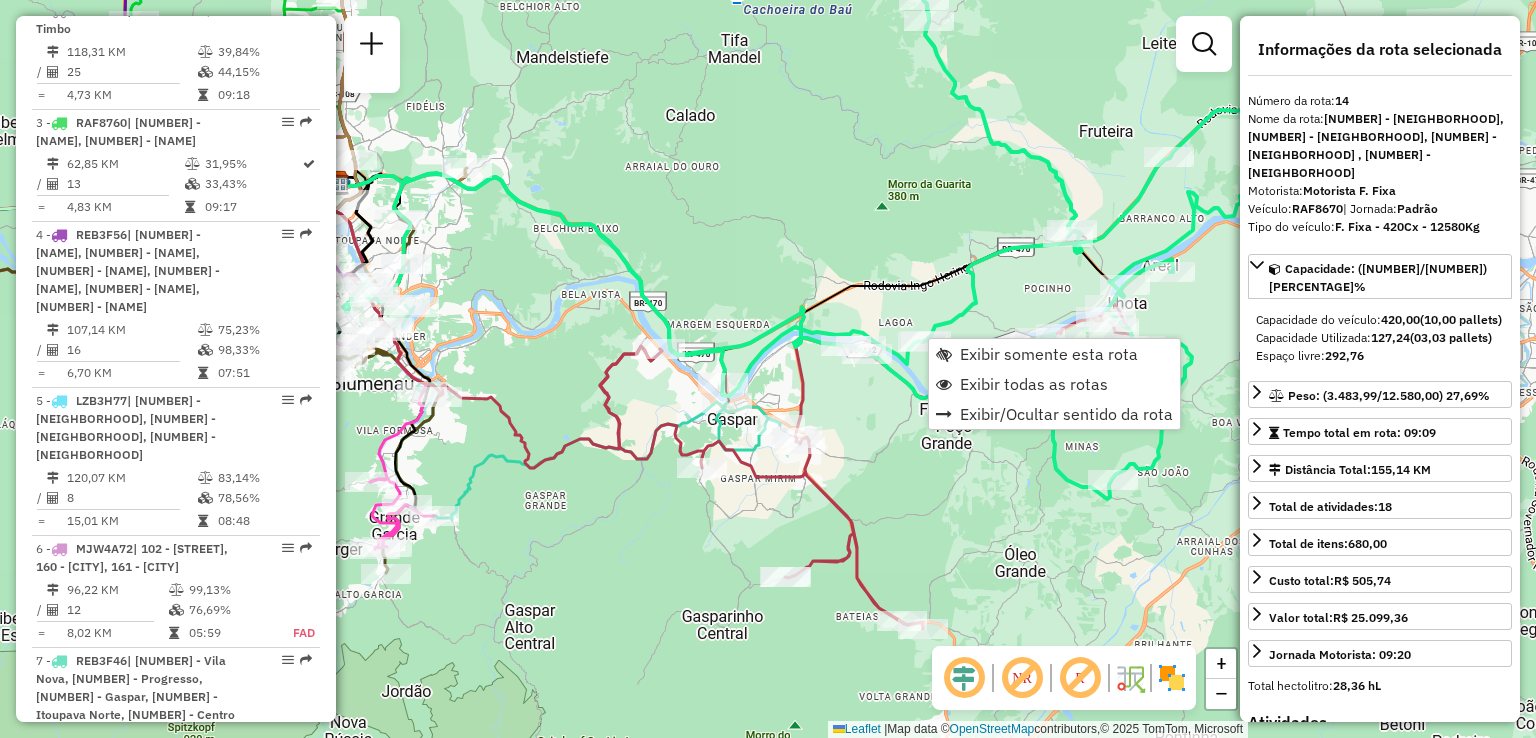 scroll, scrollTop: 2049, scrollLeft: 0, axis: vertical 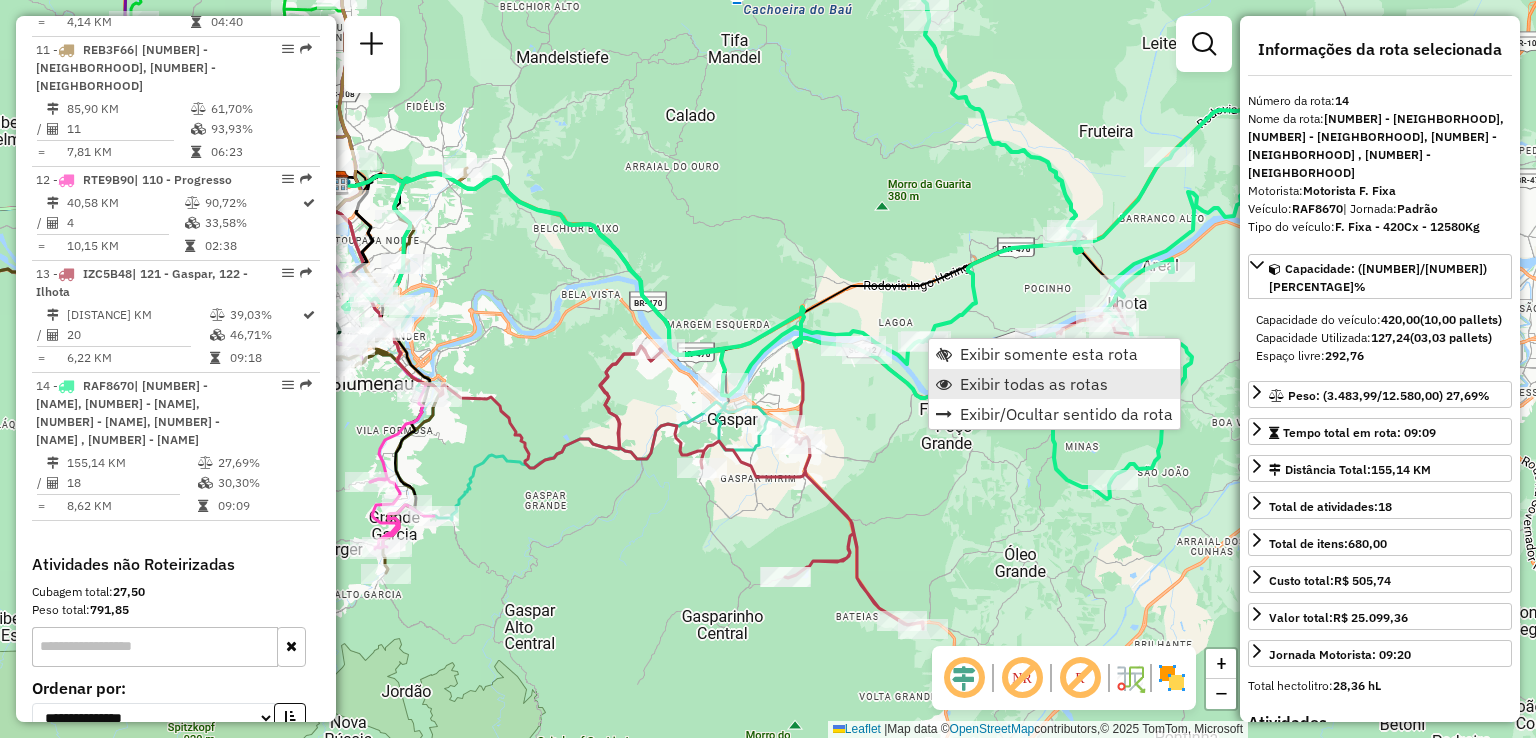 click on "Exibir todas as rotas" at bounding box center [1034, 384] 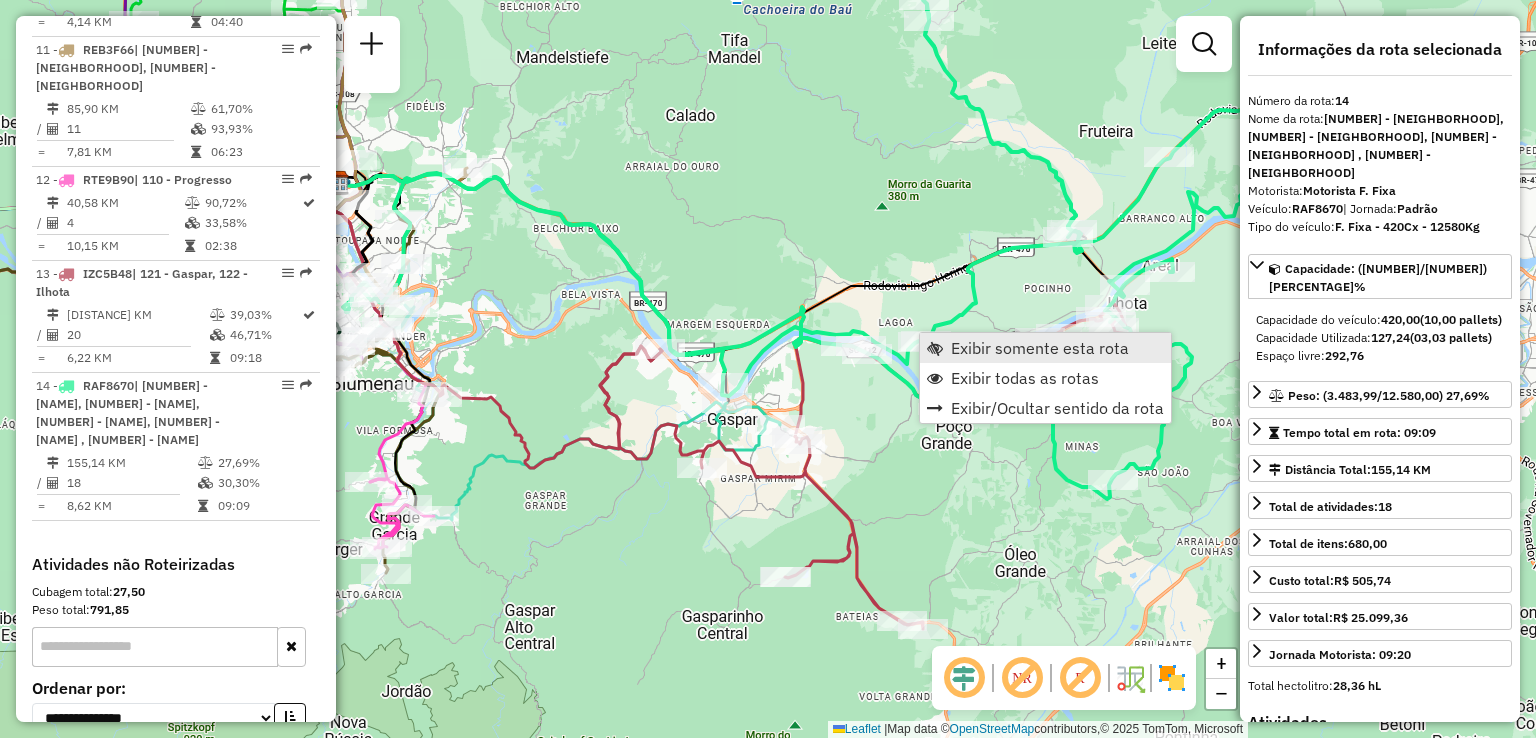 click on "Exibir somente esta rota" at bounding box center (1040, 348) 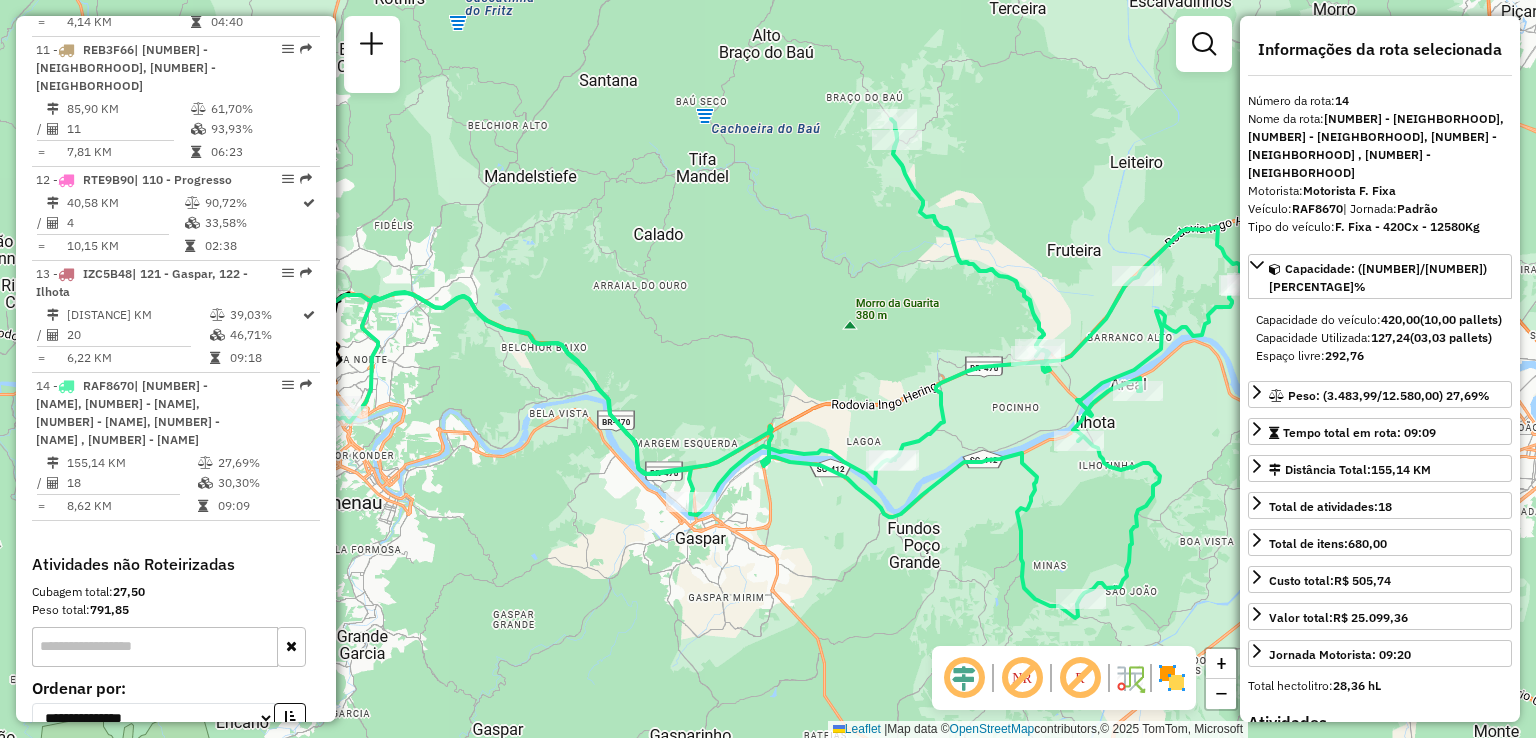 drag, startPoint x: 874, startPoint y: 357, endPoint x: 793, endPoint y: 328, distance: 86.034874 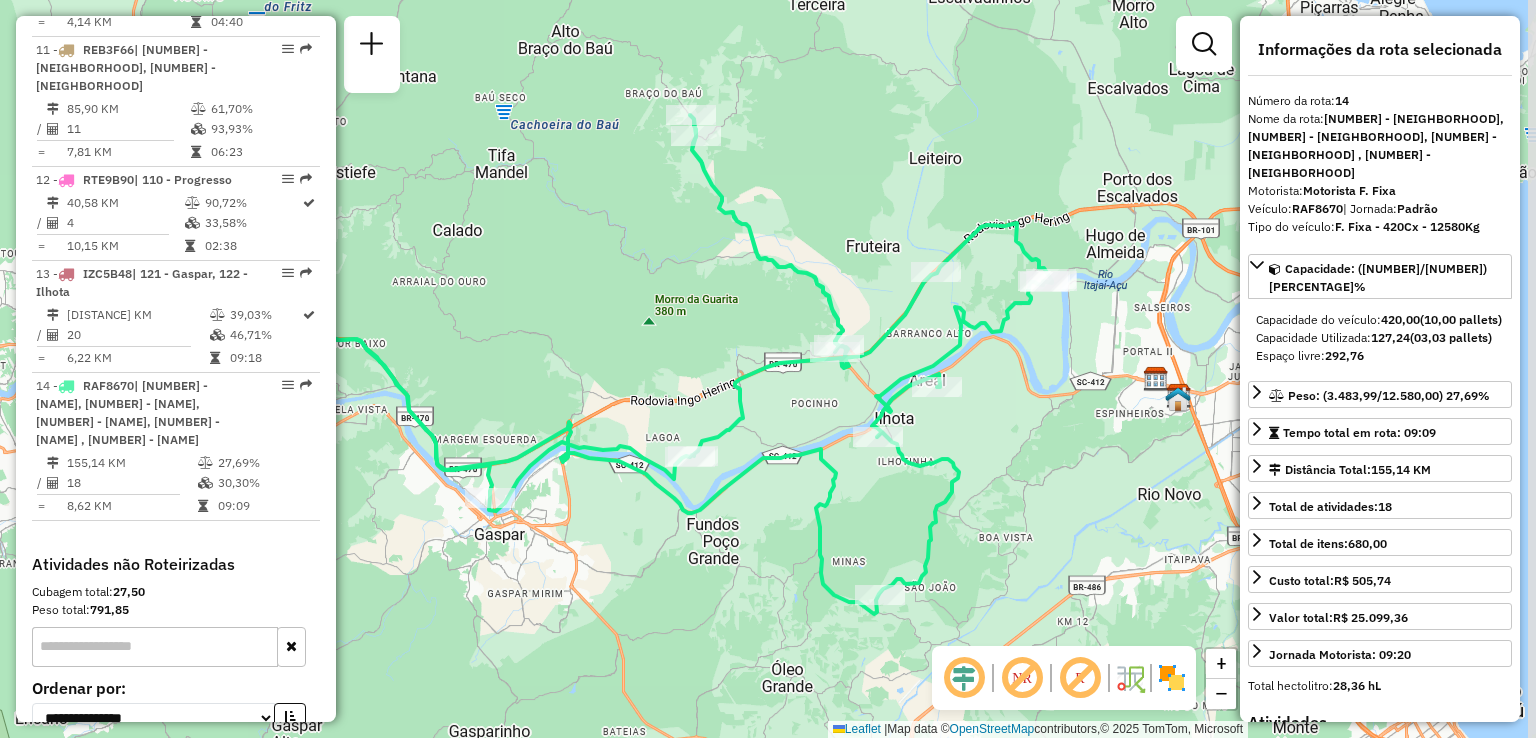 drag, startPoint x: 760, startPoint y: 328, endPoint x: 604, endPoint y: 347, distance: 157.15279 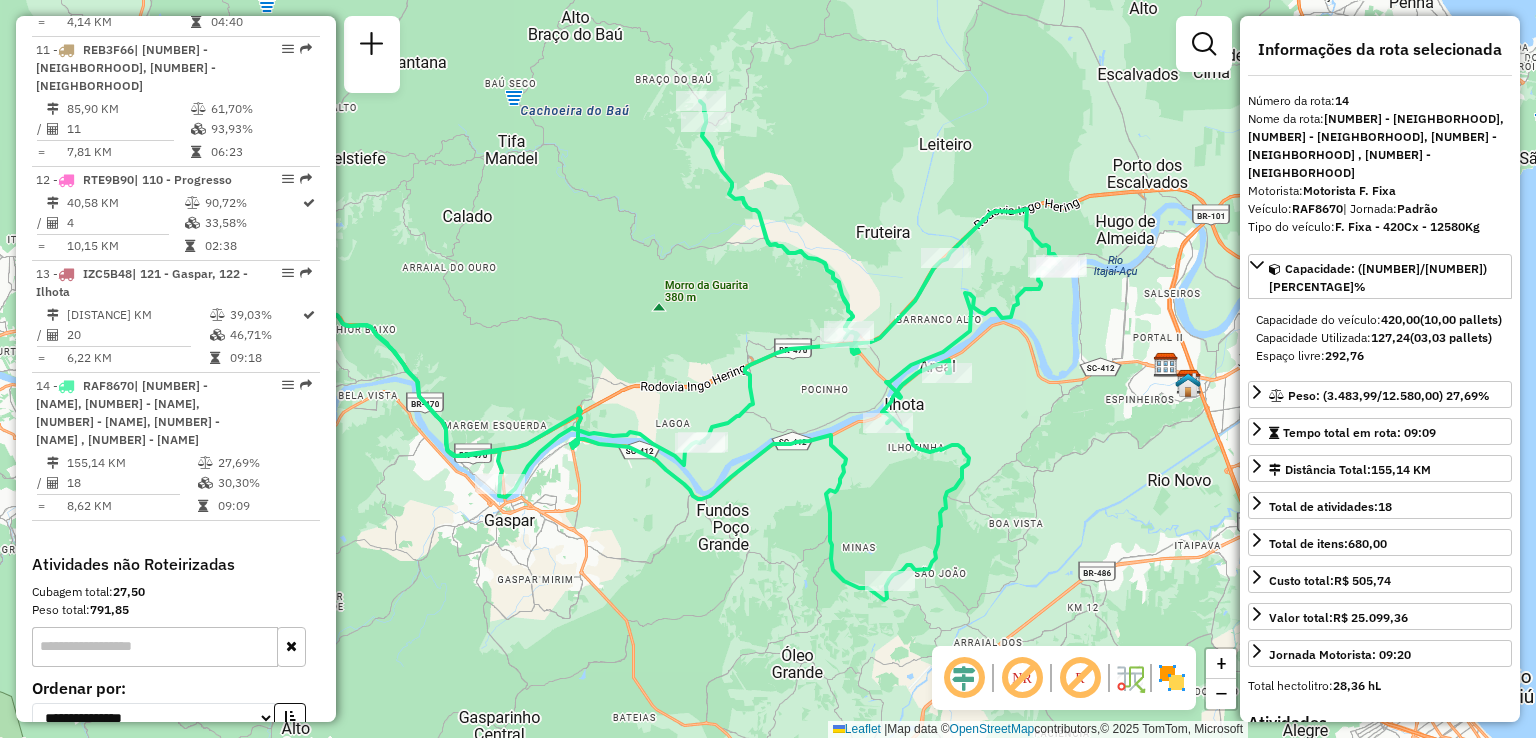 drag, startPoint x: 1028, startPoint y: 477, endPoint x: 1038, endPoint y: 463, distance: 17.20465 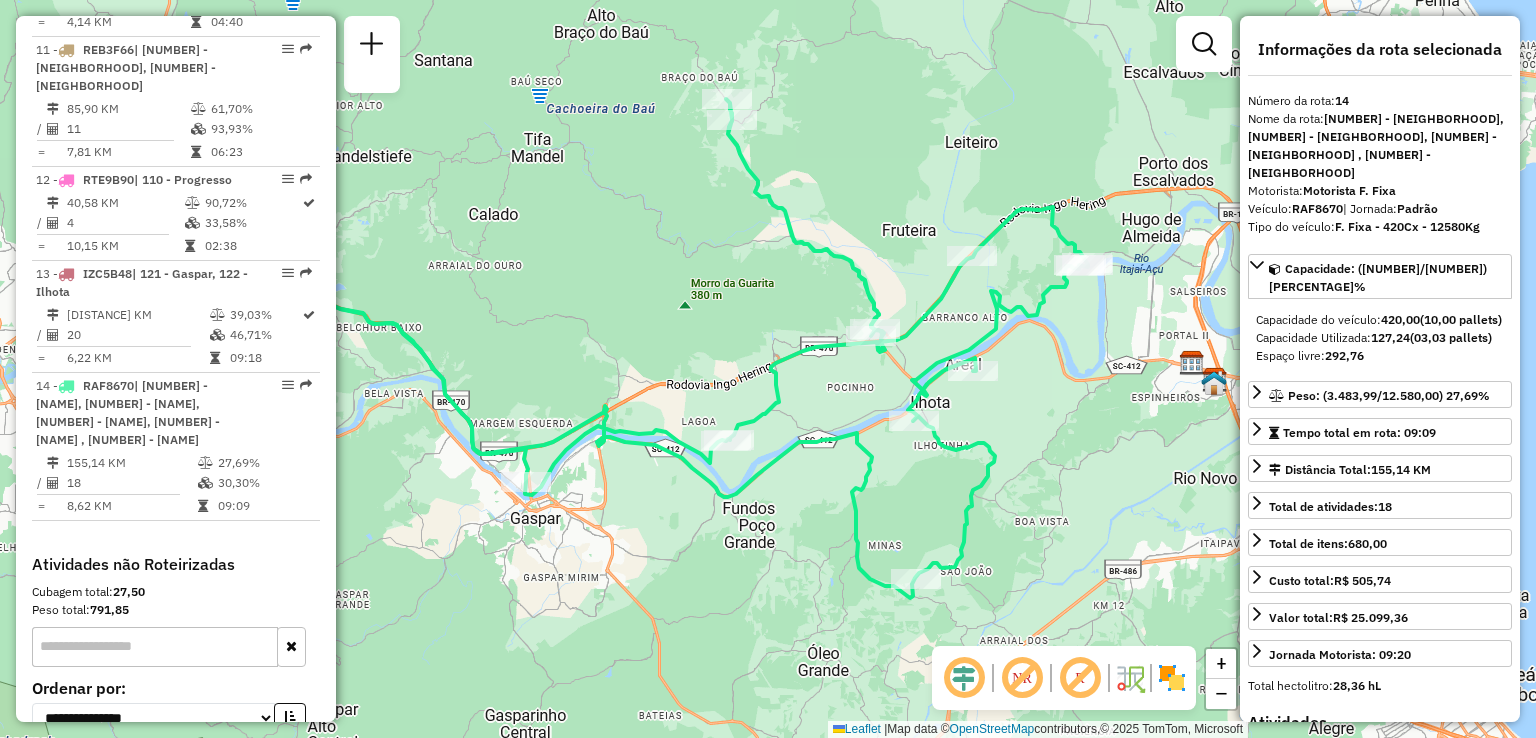 drag, startPoint x: 1064, startPoint y: 542, endPoint x: 1086, endPoint y: 540, distance: 22.090721 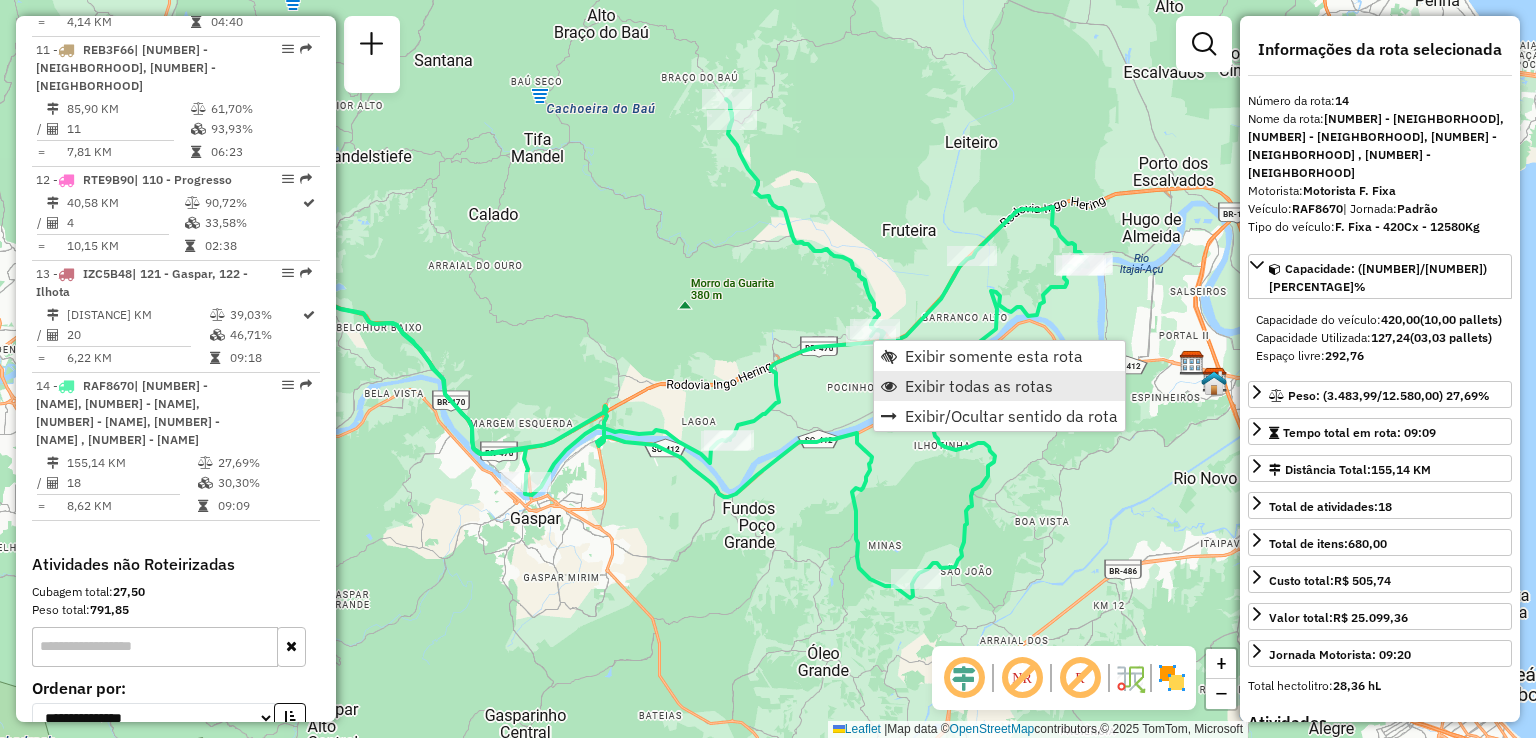 click on "Exibir todas as rotas" at bounding box center [979, 386] 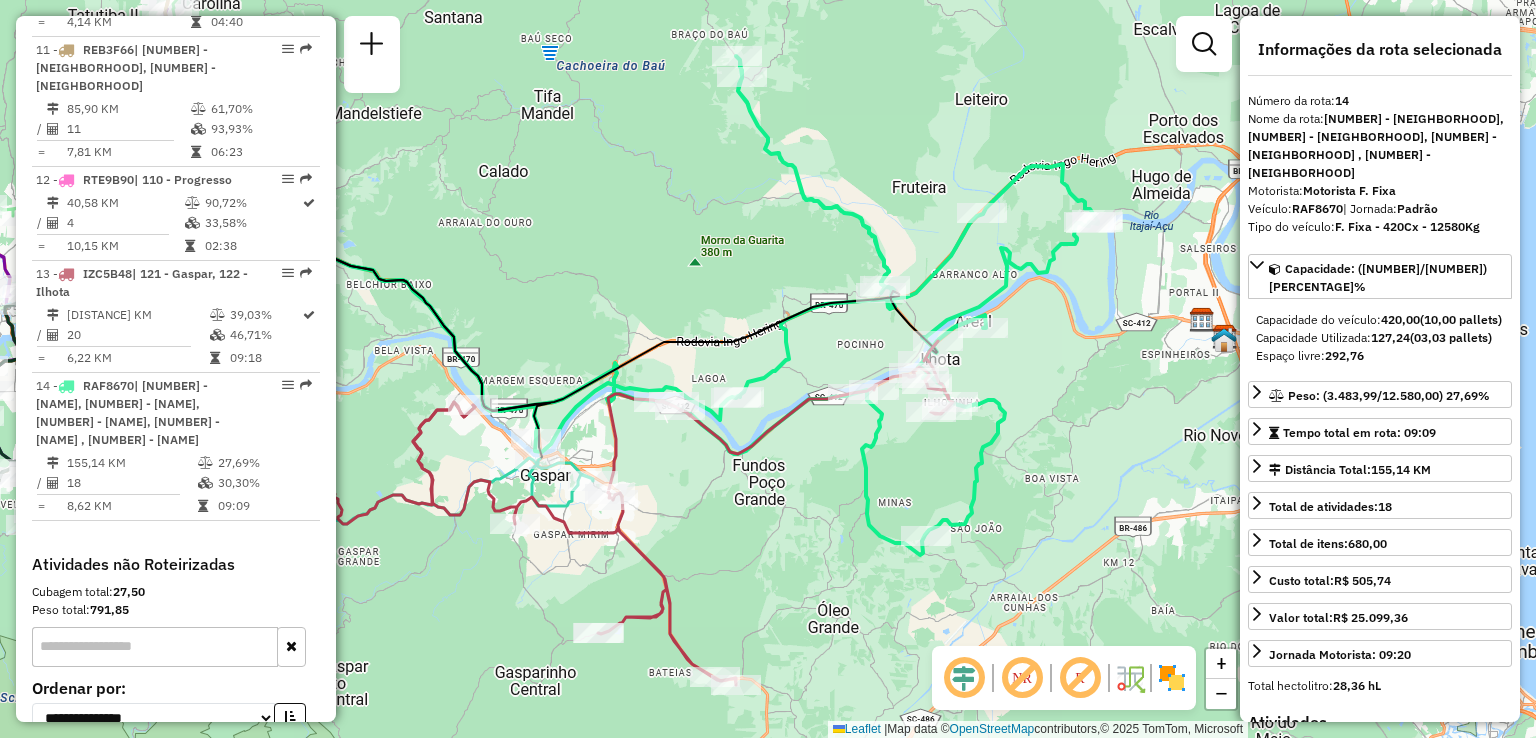drag, startPoint x: 811, startPoint y: 573, endPoint x: 832, endPoint y: 514, distance: 62.625874 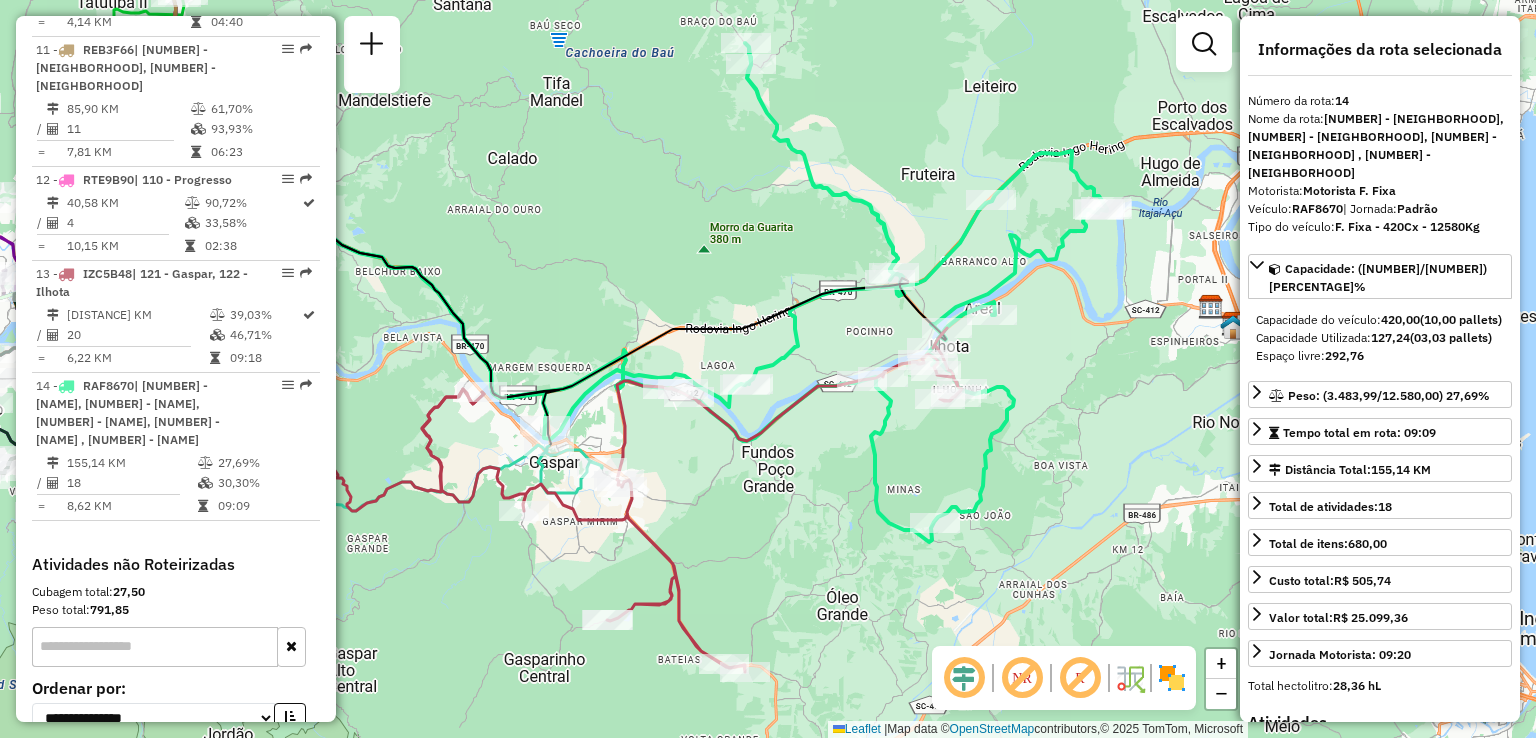 drag, startPoint x: 687, startPoint y: 517, endPoint x: 760, endPoint y: 476, distance: 83.725746 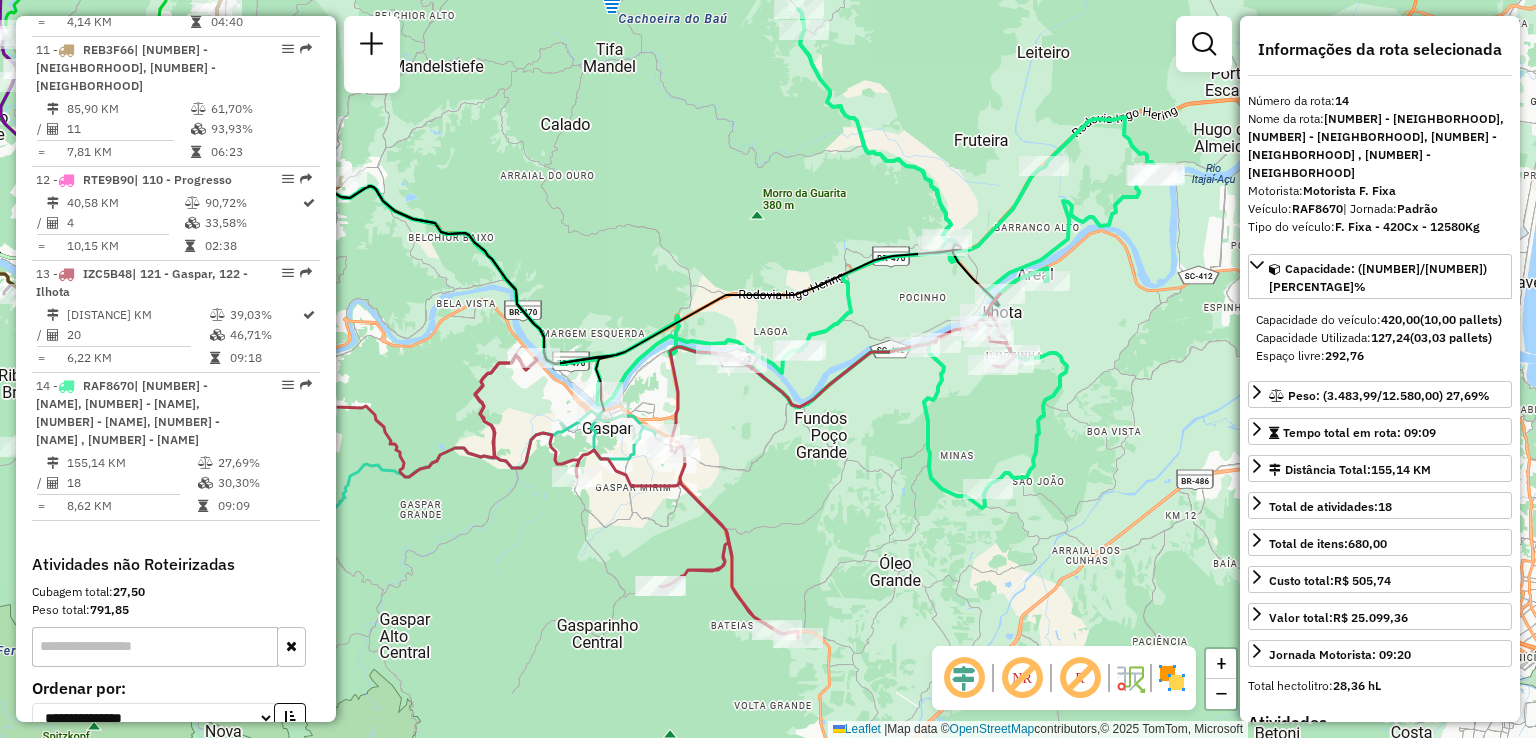 drag, startPoint x: 751, startPoint y: 460, endPoint x: 815, endPoint y: 446, distance: 65.51336 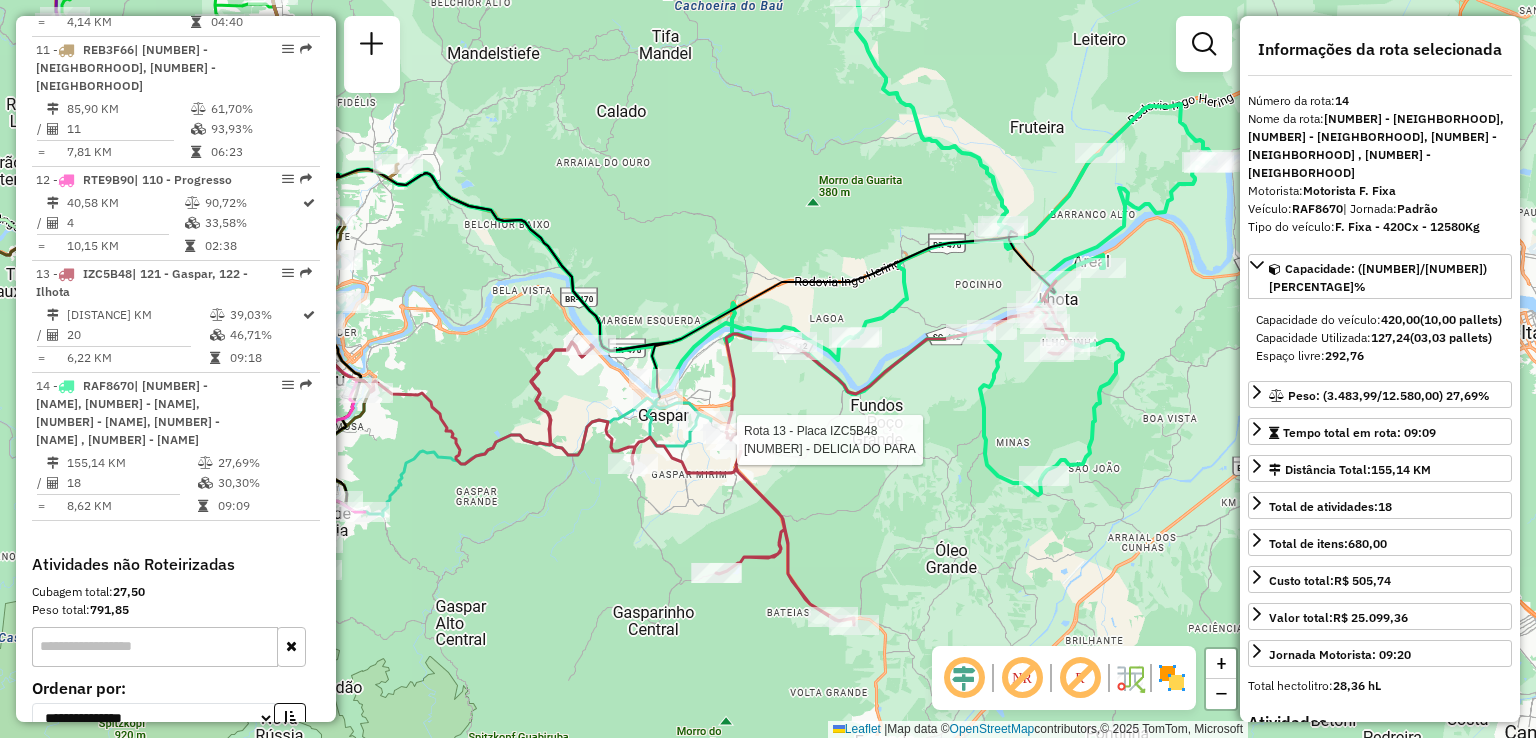drag, startPoint x: 741, startPoint y: 451, endPoint x: 802, endPoint y: 434, distance: 63.324562 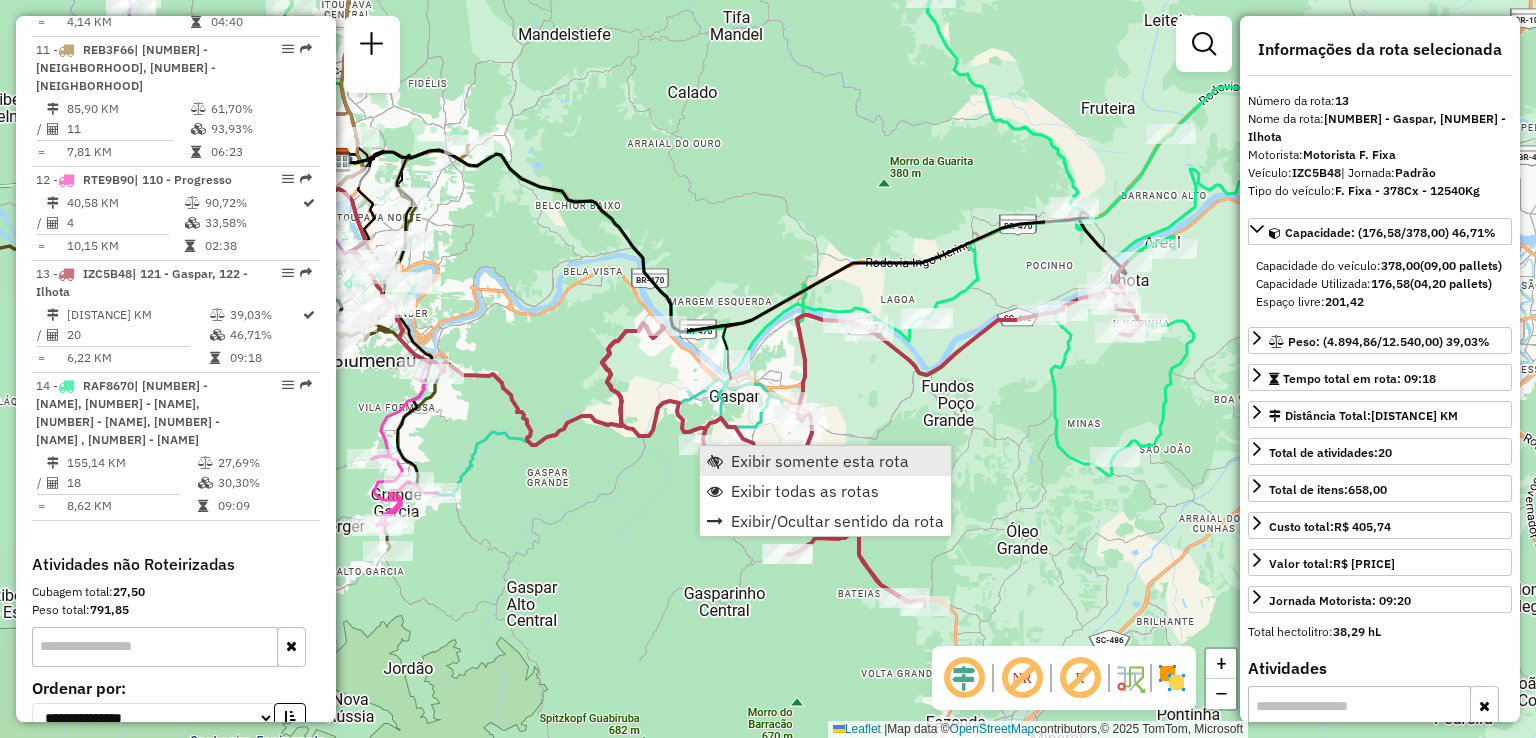click on "Exibir somente esta rota" at bounding box center (820, 461) 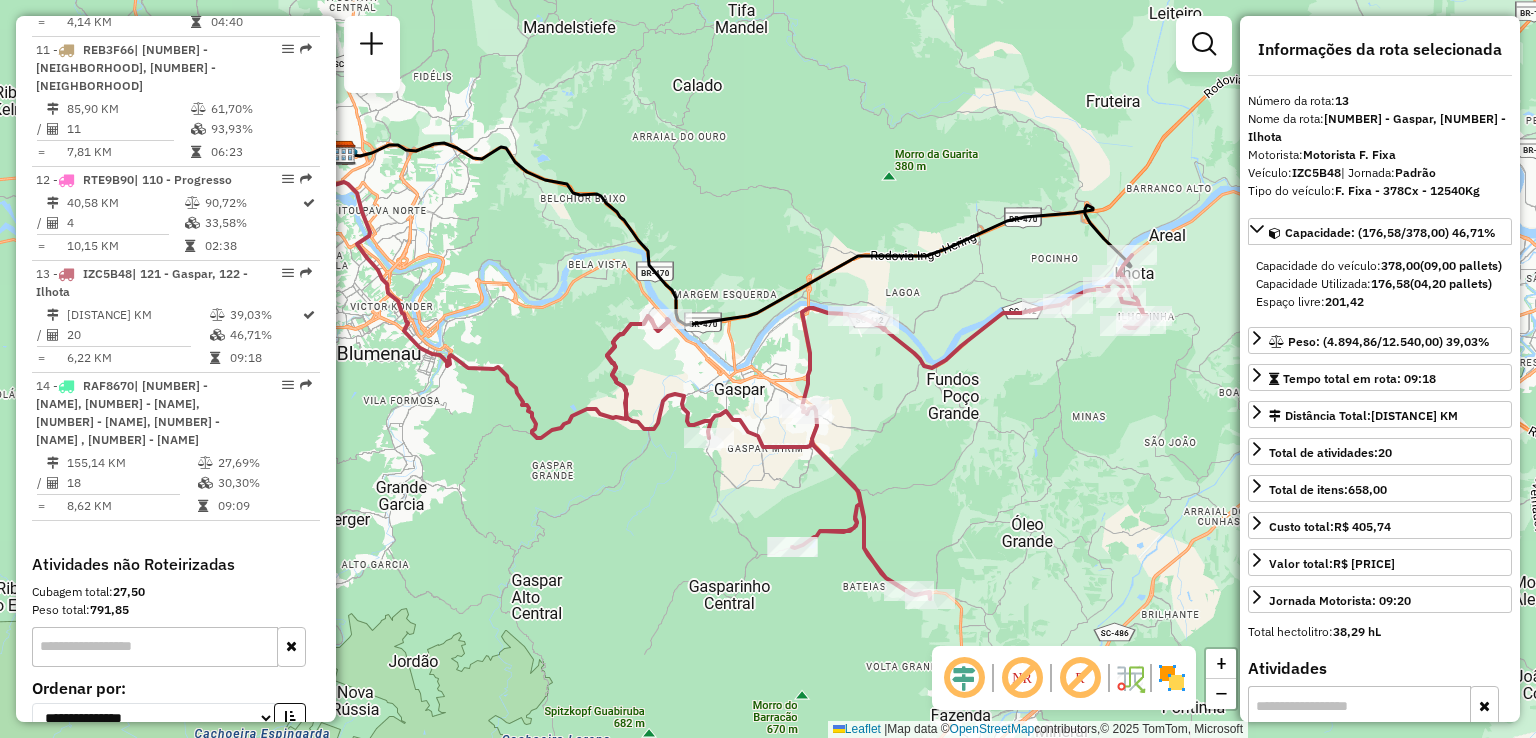 drag, startPoint x: 718, startPoint y: 482, endPoint x: 682, endPoint y: 485, distance: 36.124783 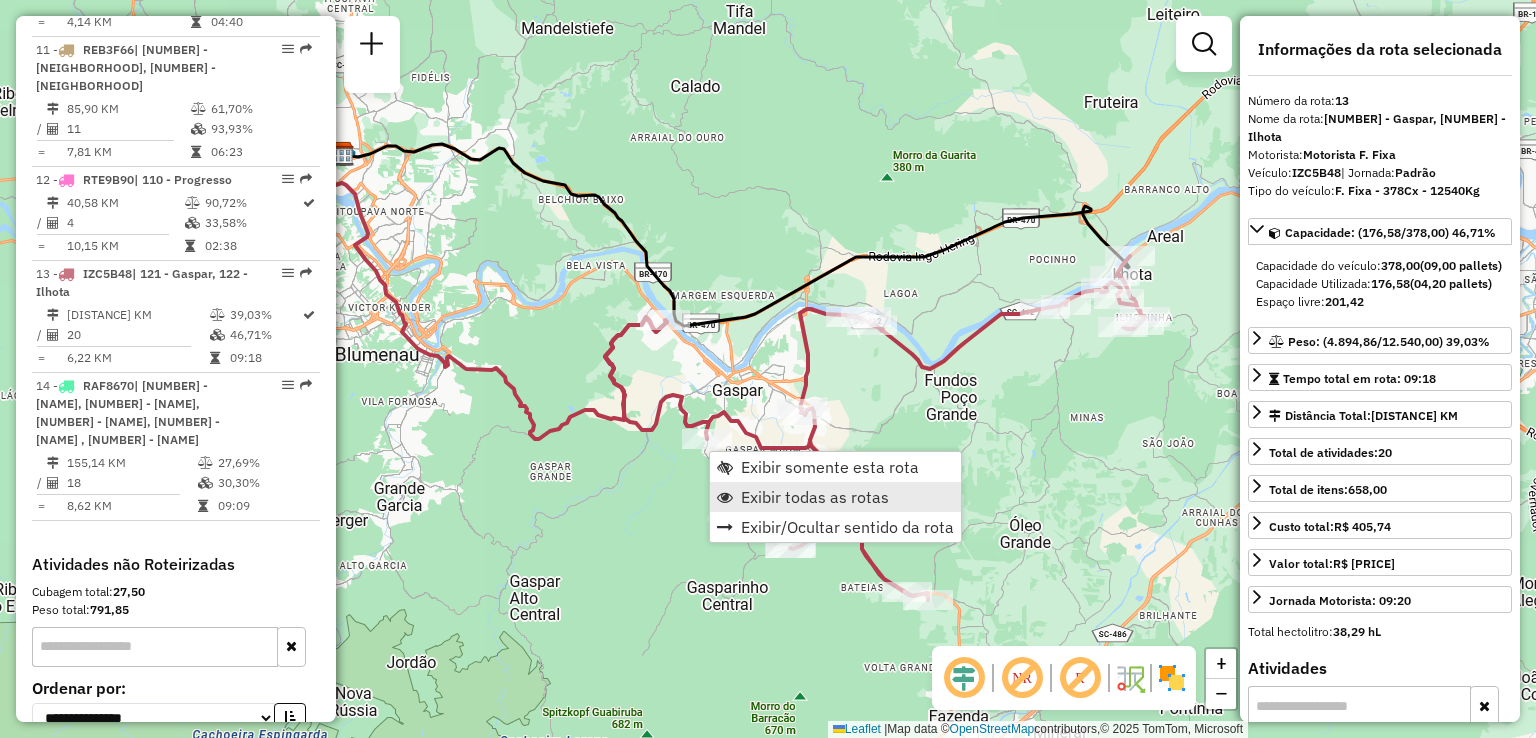 click on "Exibir todas as rotas" at bounding box center (815, 497) 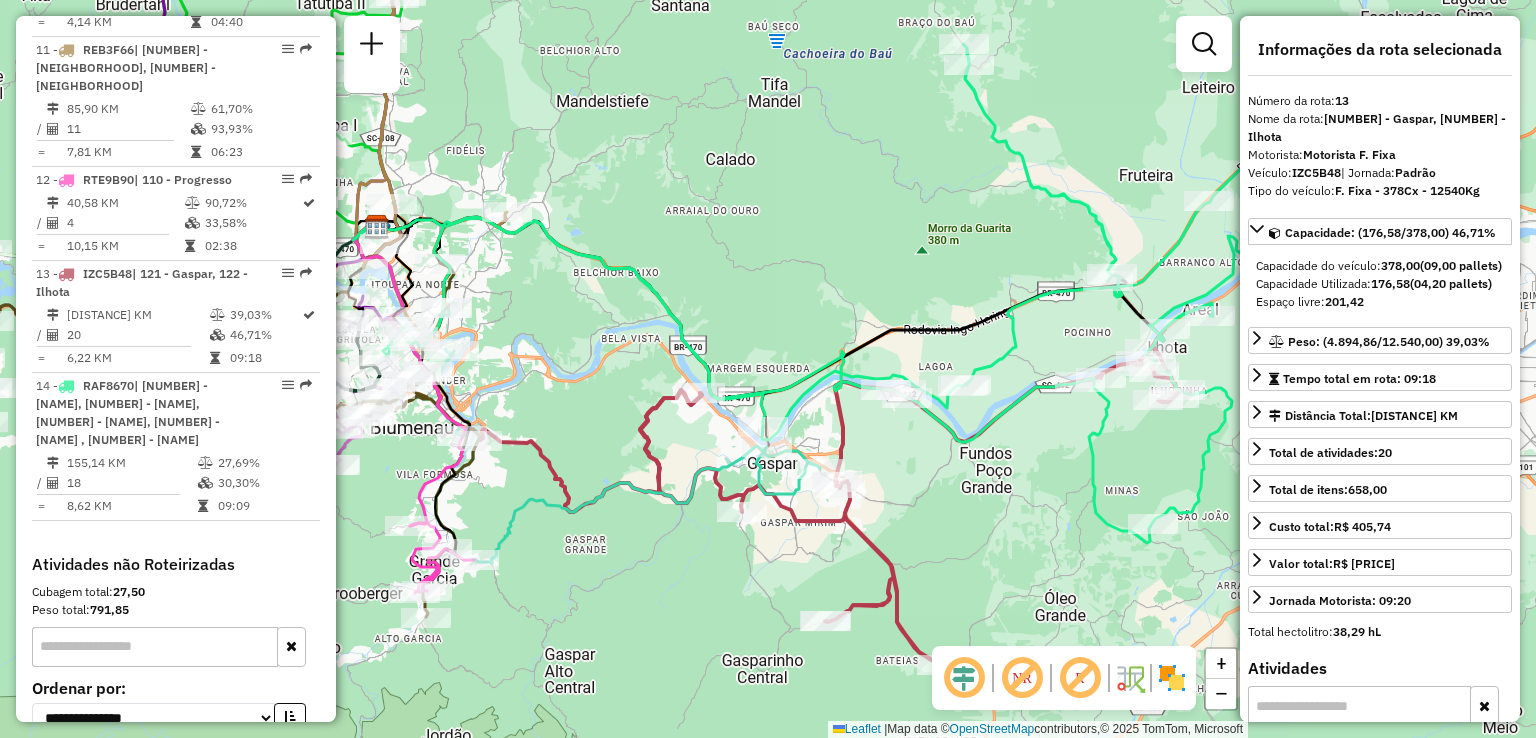 drag, startPoint x: 564, startPoint y: 385, endPoint x: 584, endPoint y: 409, distance: 31.241 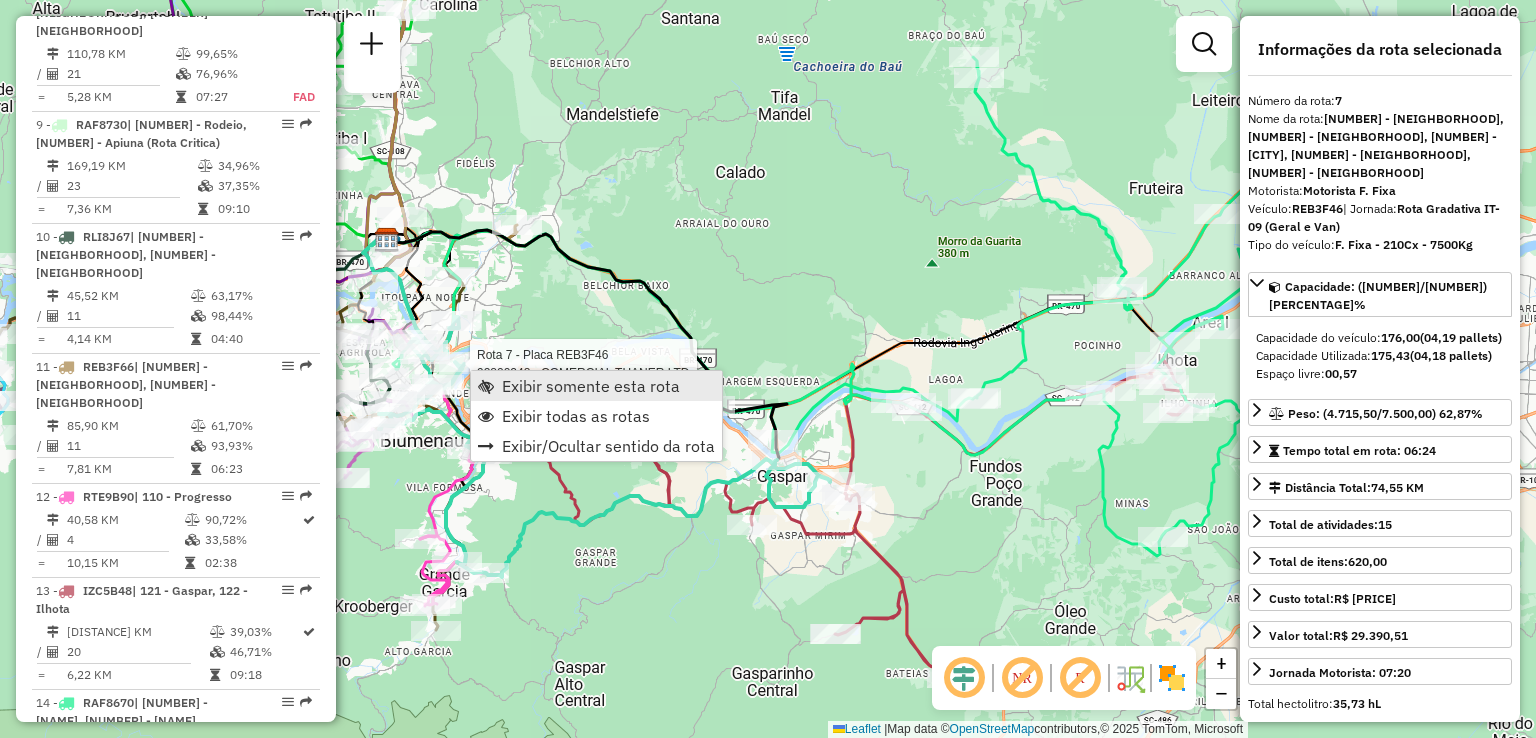 scroll, scrollTop: 1476, scrollLeft: 0, axis: vertical 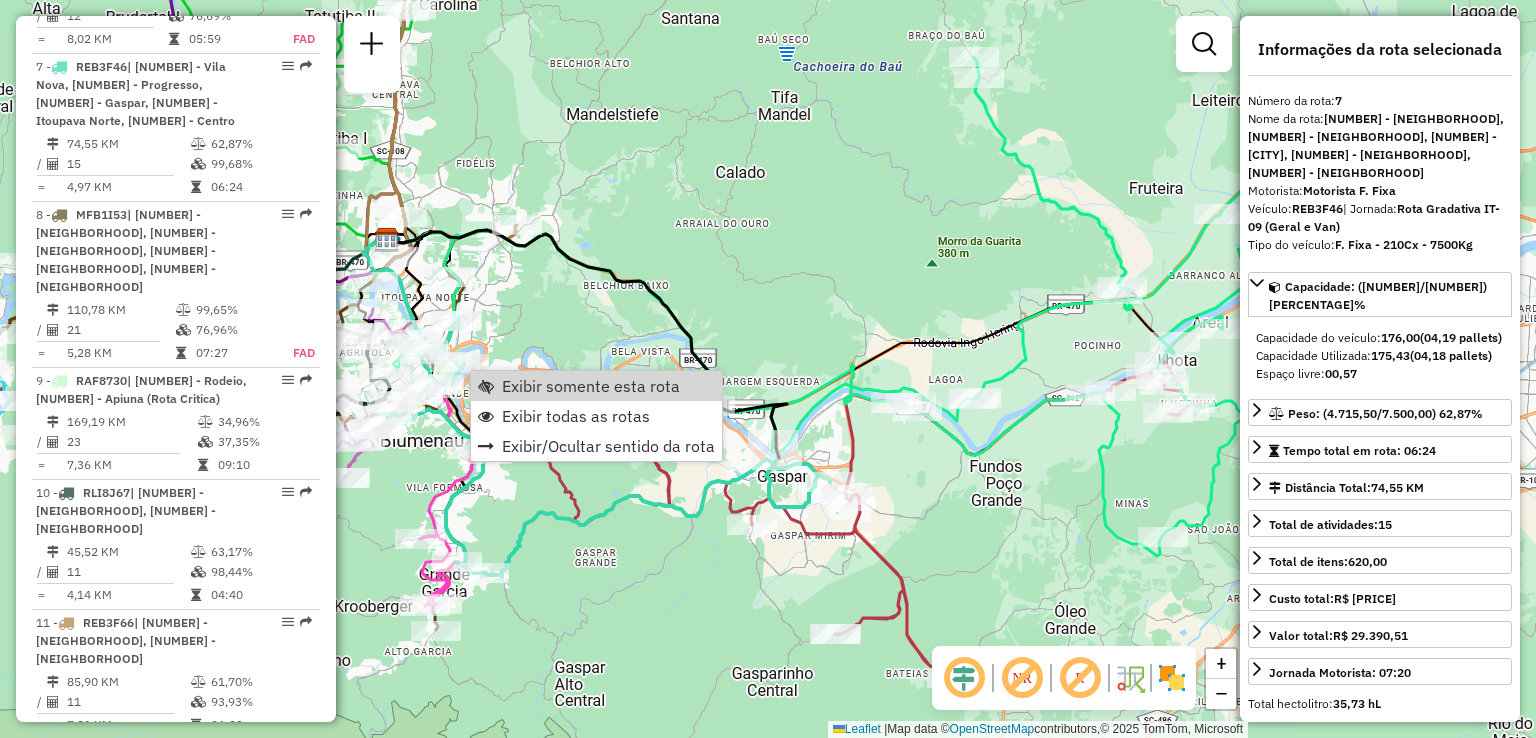 click on "Janela de atendimento Grade de atendimento Capacidade Transportadoras Veículos Cliente Pedidos  Rotas Selecione os dias de semana para filtrar as janelas de atendimento  Seg   Ter   Qua   Qui   Sex   Sáb   Dom  Informe o período da janela de atendimento: De: Até:  Filtrar exatamente a janela do cliente  Considerar janela de atendimento padrão  Selecione os dias de semana para filtrar as grades de atendimento  Seg   Ter   Qua   Qui   Sex   Sáb   Dom   Considerar clientes sem dia de atendimento cadastrado  Clientes fora do dia de atendimento selecionado Filtrar as atividades entre os valores definidos abaixo:  Peso mínimo:   Peso máximo:   Cubagem mínima:   Cubagem máxima:   De:   Até:  Filtrar as atividades entre o tempo de atendimento definido abaixo:  De:   Até:   Considerar capacidade total dos clientes não roteirizados Transportadora: Selecione um ou mais itens Tipo de veículo: Selecione um ou mais itens Veículo: Selecione um ou mais itens Motorista: Selecione um ou mais itens Nome: Rótulo:" 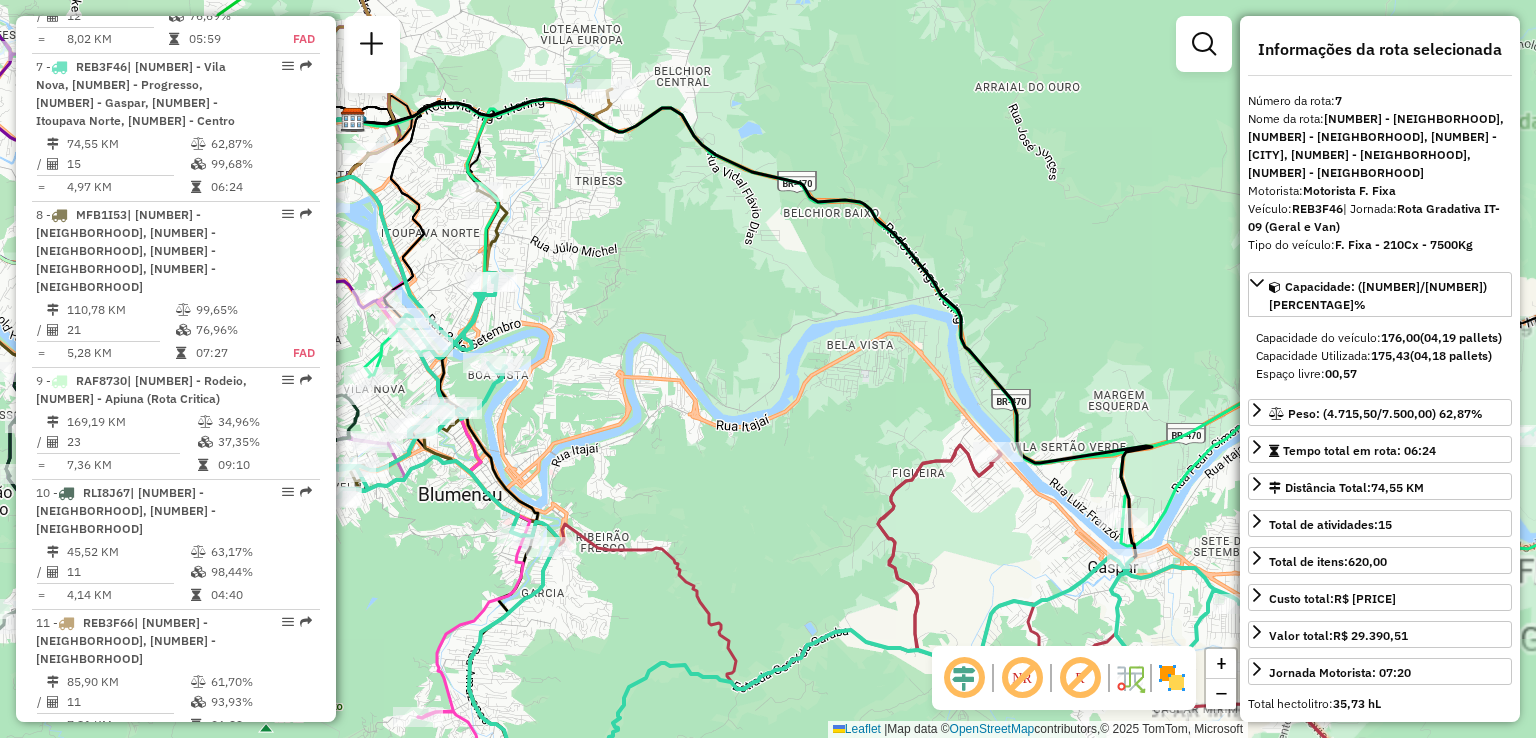 drag, startPoint x: 552, startPoint y: 321, endPoint x: 597, endPoint y: 311, distance: 46.09772 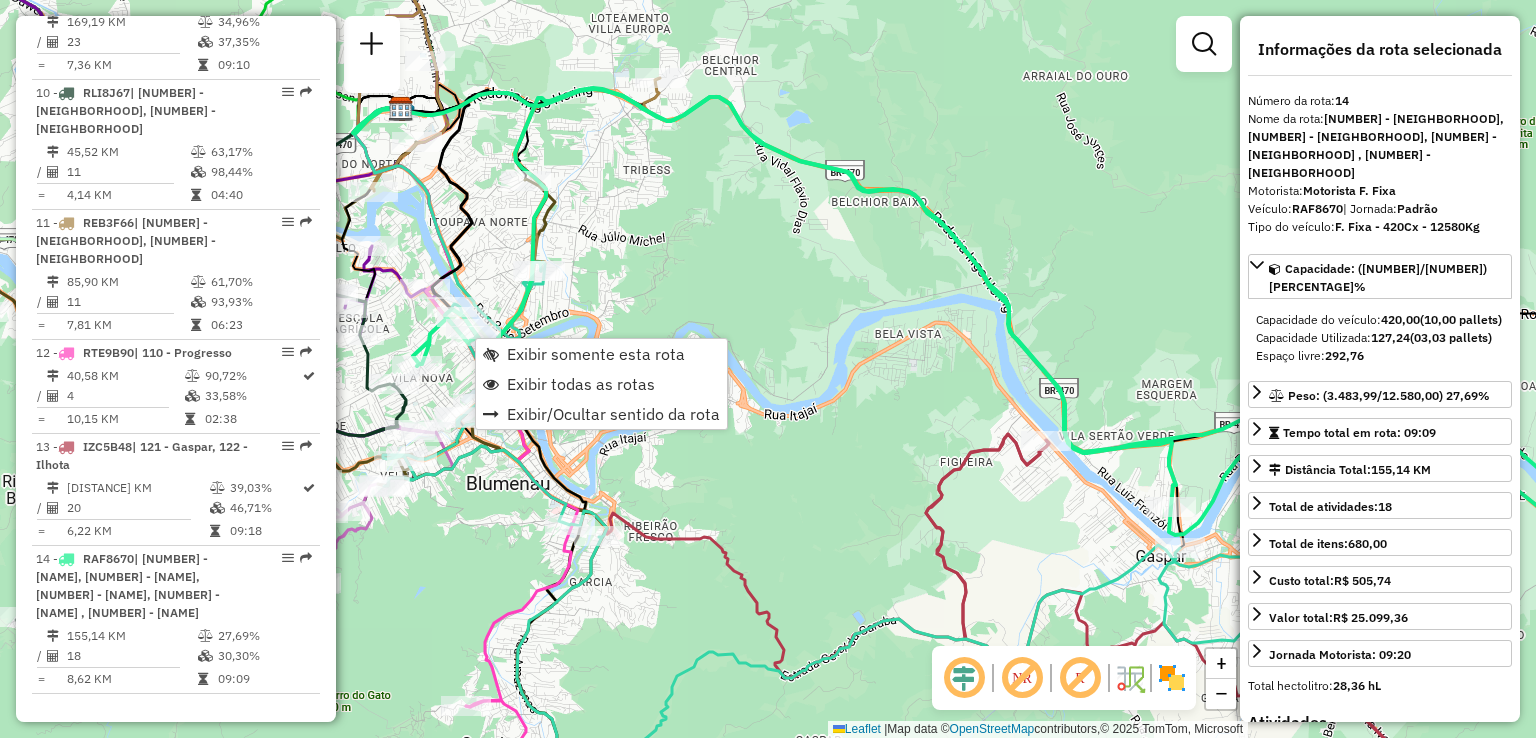 scroll, scrollTop: 2049, scrollLeft: 0, axis: vertical 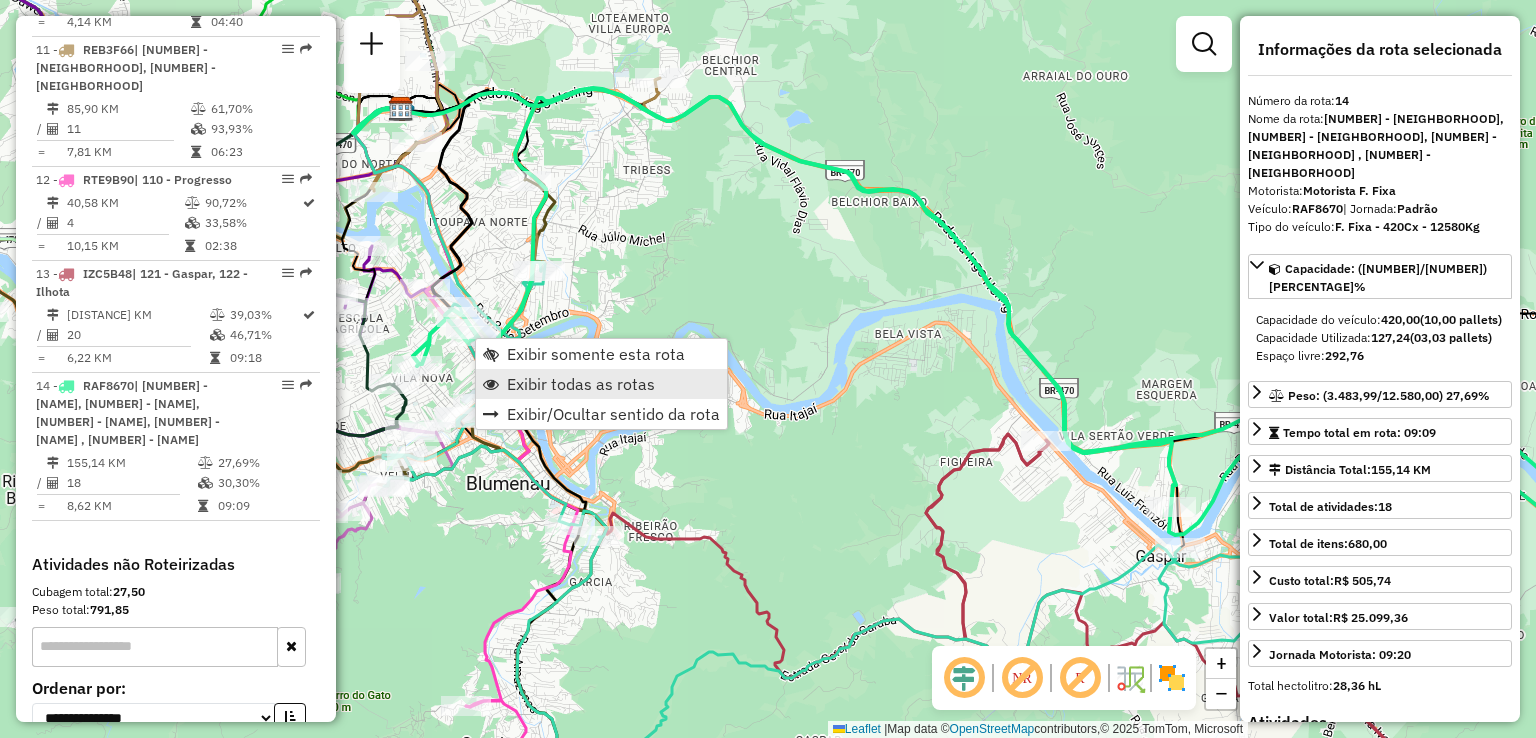 click on "Exibir todas as rotas" at bounding box center (581, 384) 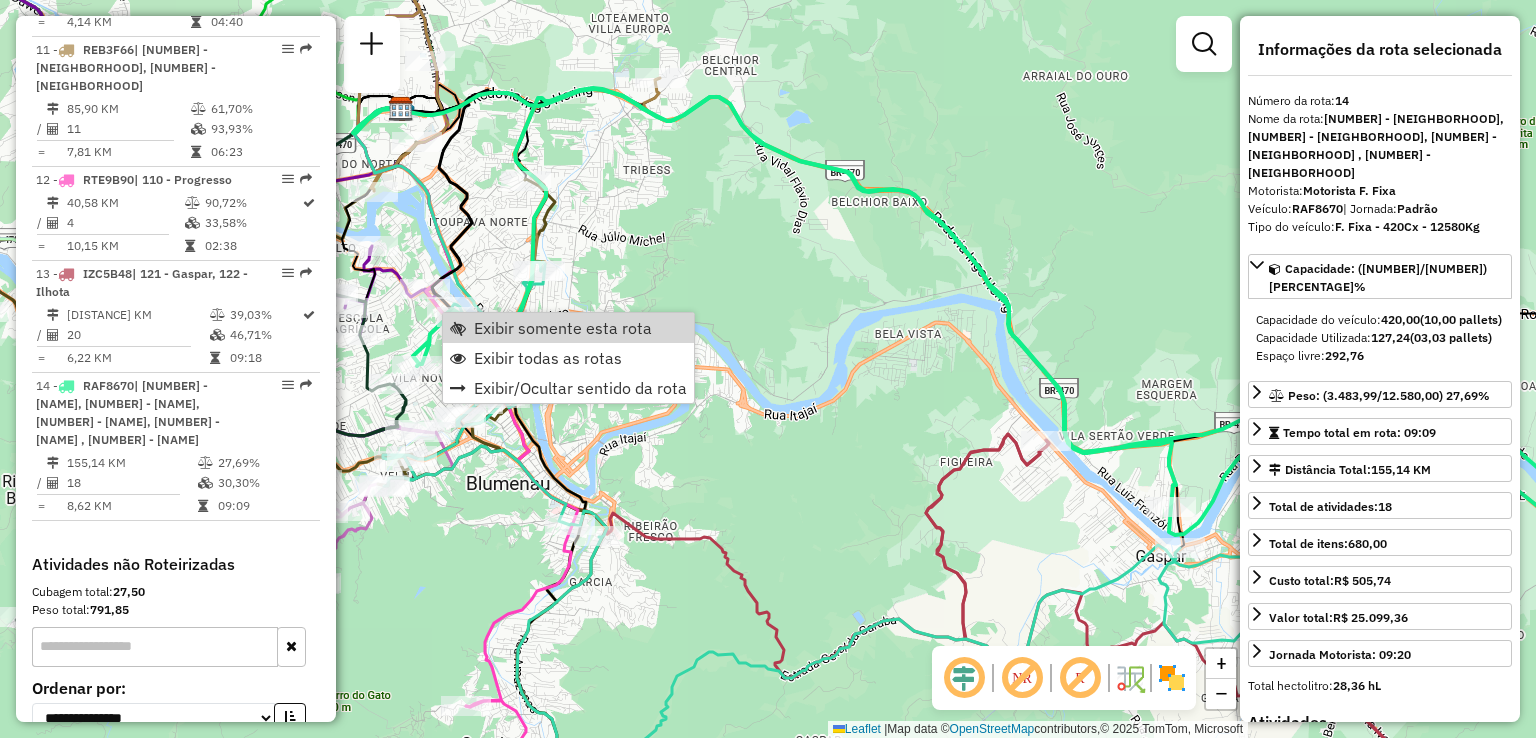 click on "Rota 14 - Placa RAF8670  92807246 - [FIRST] [LAST] Janela de atendimento Grade de atendimento Capacidade Transportadoras Veículos Cliente Pedidos  Rotas Selecione os dias de semana para filtrar as janelas de atendimento  Seg   Ter   Qua   Qui   Sex   Sáb   Dom  Informe o período da janela de atendimento: De: Até:  Filtrar exatamente a janela do cliente  Considerar janela de atendimento padrão  Selecione os dias de semana para filtrar as grades de atendimento  Seg   Ter   Qua   Qui   Sex   Sáb   Dom   Considerar clientes sem dia de atendimento cadastrado  Clientes fora do dia de atendimento selecionado Filtrar as atividades entre os valores definidos abaixo:  Peso mínimo:   Peso máximo:   Cubagem mínima:   Cubagem máxima:   De:   Até:  Filtrar as atividades entre o tempo de atendimento definido abaixo:  De:   Até:   Considerar capacidade total dos clientes não roteirizados Transportadora: Selecione um ou mais itens Tipo de veículo: Selecione um ou mais itens Veículo: Motorista: Nome: Tipo:" 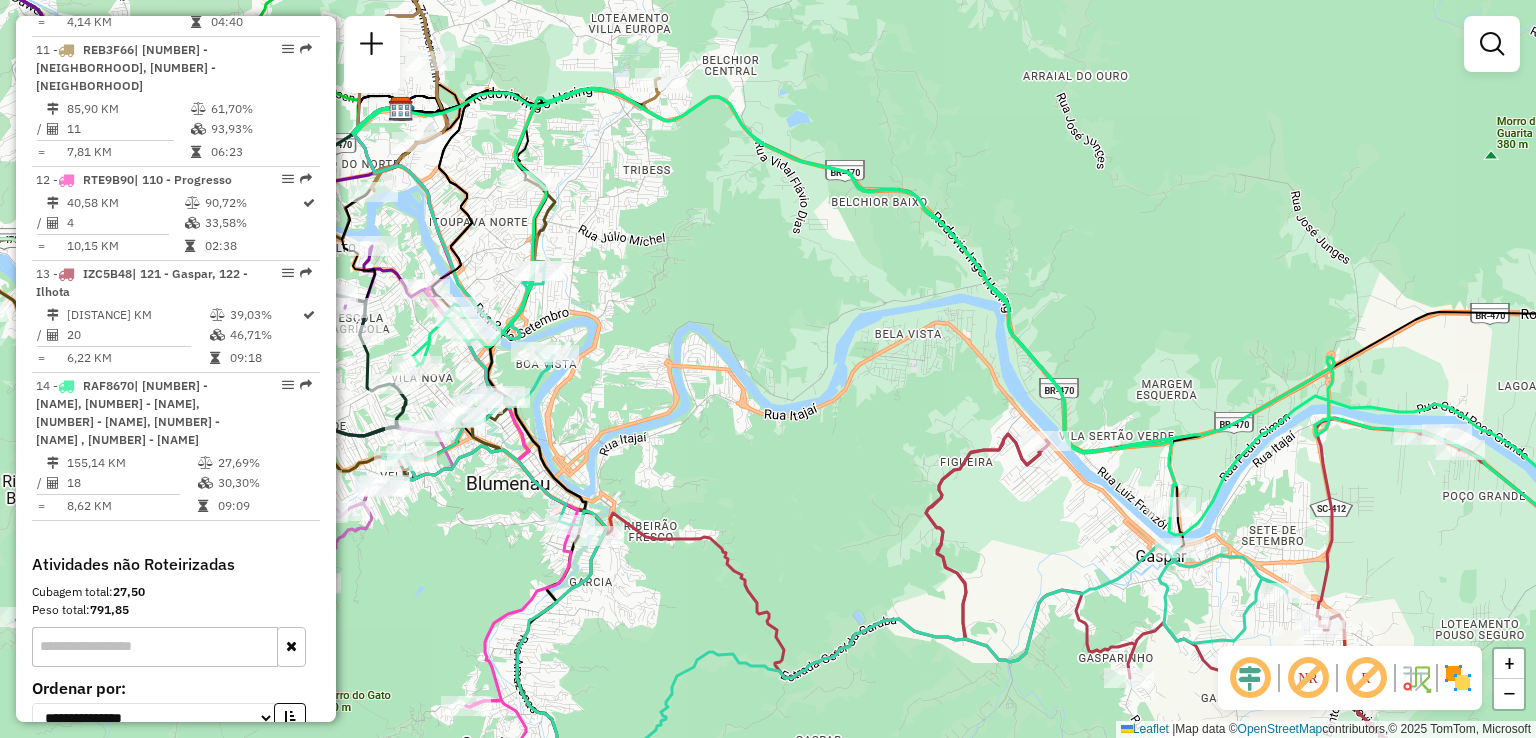 click on "Janela de atendimento Grade de atendimento Capacidade Transportadoras Veículos Cliente Pedidos  Rotas Selecione os dias de semana para filtrar as janelas de atendimento  Seg   Ter   Qua   Qui   Sex   Sáb   Dom  Informe o período da janela de atendimento: De: Até:  Filtrar exatamente a janela do cliente  Considerar janela de atendimento padrão  Selecione os dias de semana para filtrar as grades de atendimento  Seg   Ter   Qua   Qui   Sex   Sáb   Dom   Considerar clientes sem dia de atendimento cadastrado  Clientes fora do dia de atendimento selecionado Filtrar as atividades entre os valores definidos abaixo:  Peso mínimo:   Peso máximo:   Cubagem mínima:   Cubagem máxima:   De:   Até:  Filtrar as atividades entre o tempo de atendimento definido abaixo:  De:   Até:   Considerar capacidade total dos clientes não roteirizados Transportadora: Selecione um ou mais itens Tipo de veículo: Selecione um ou mais itens Veículo: Selecione um ou mais itens Motorista: Selecione um ou mais itens Nome: Rótulo:" 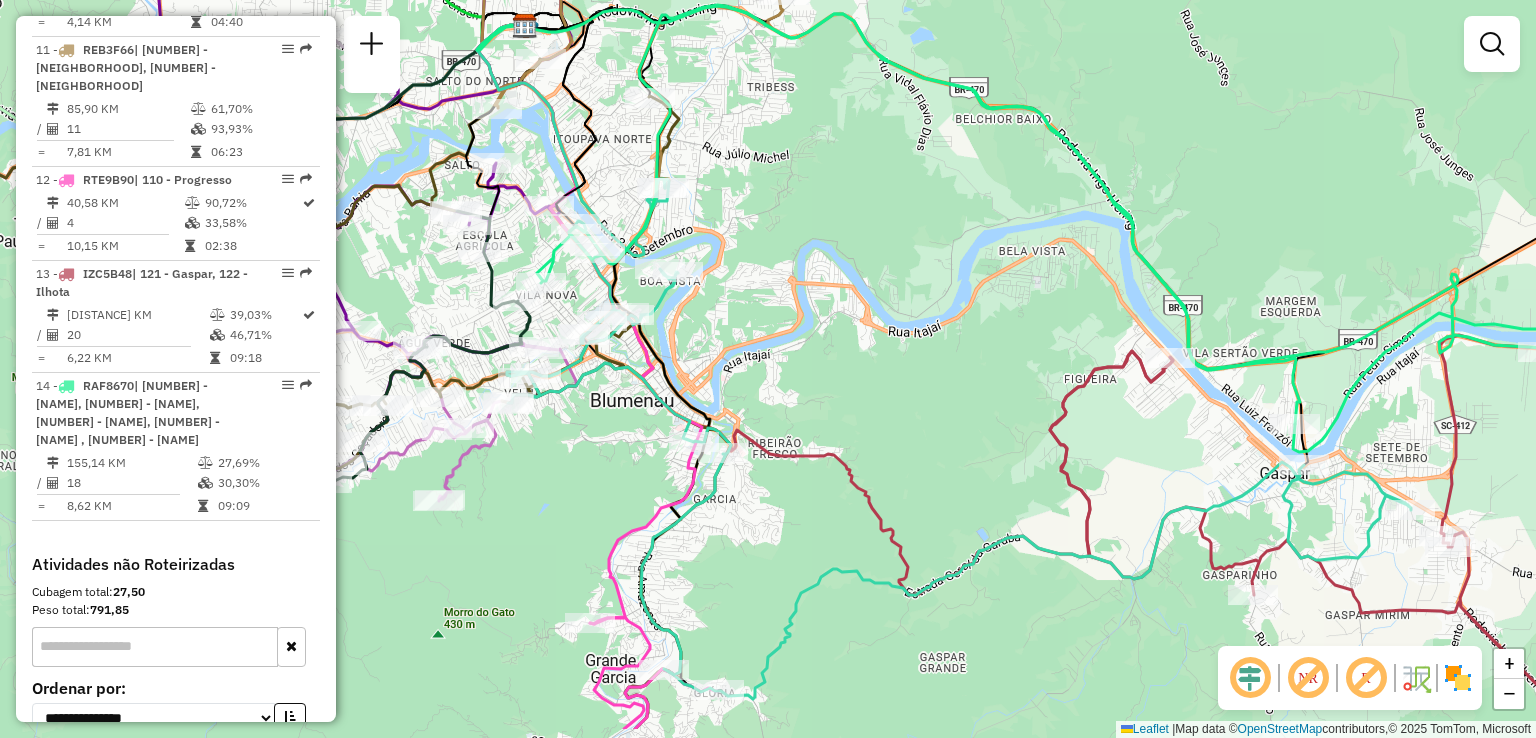drag, startPoint x: 896, startPoint y: 349, endPoint x: 922, endPoint y: 307, distance: 49.396355 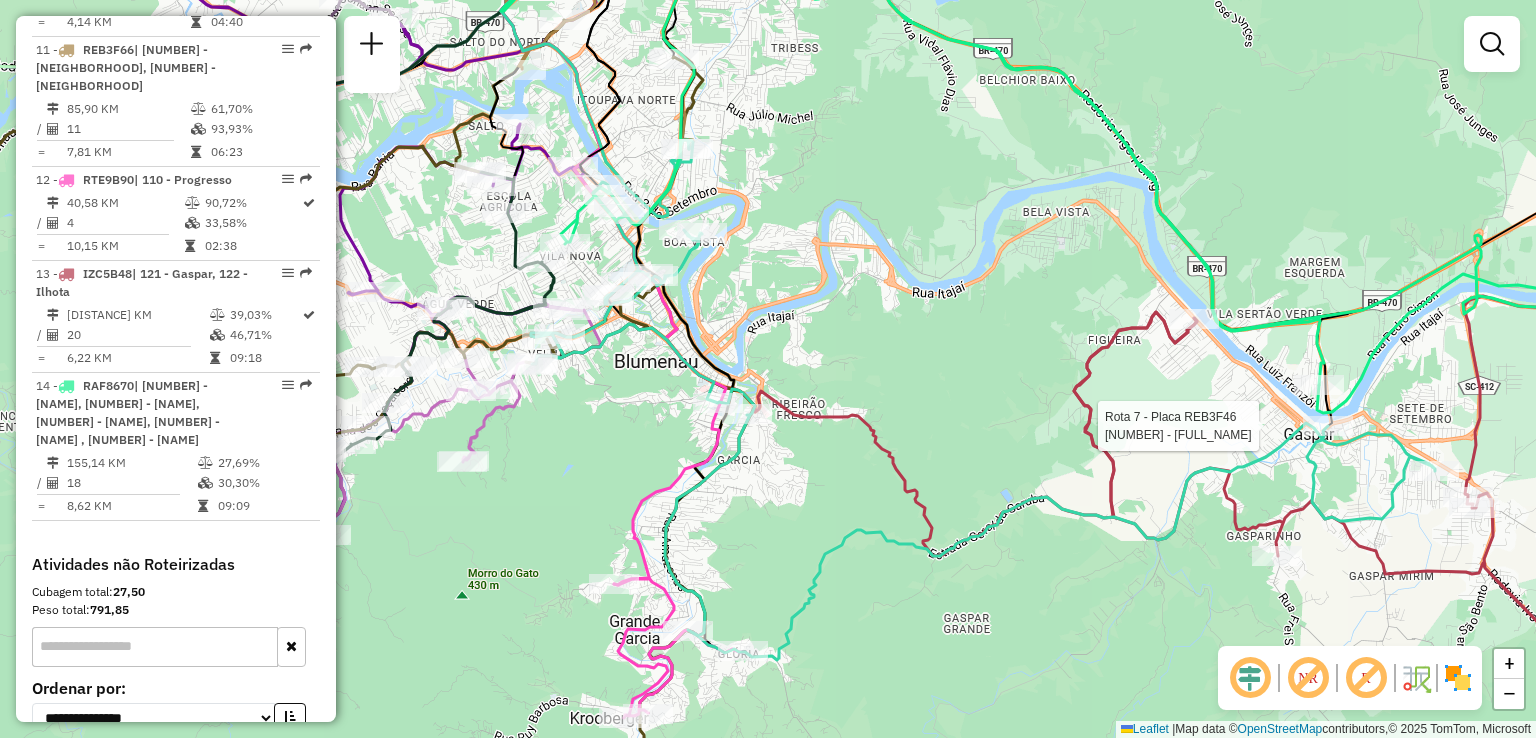 select on "**********" 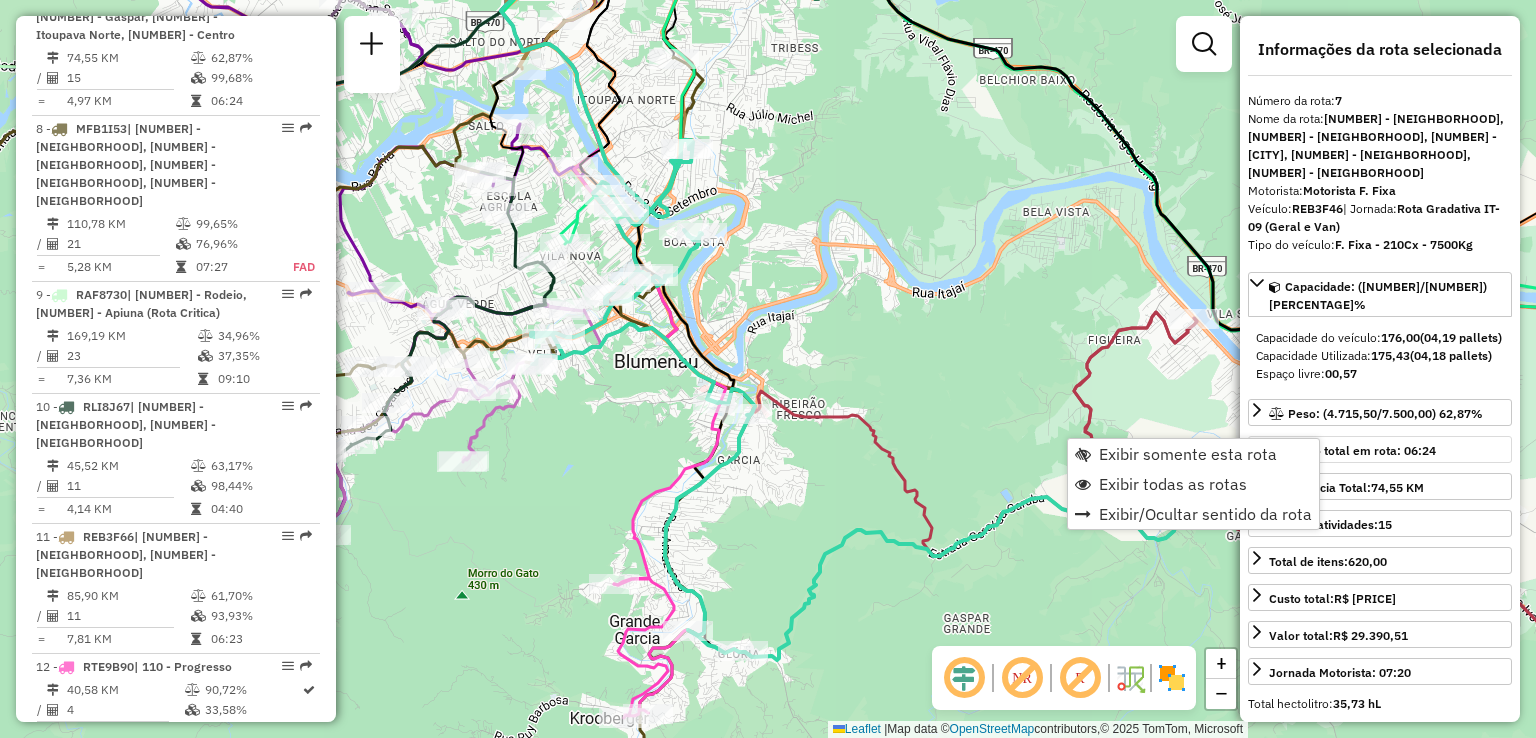 scroll, scrollTop: 1476, scrollLeft: 0, axis: vertical 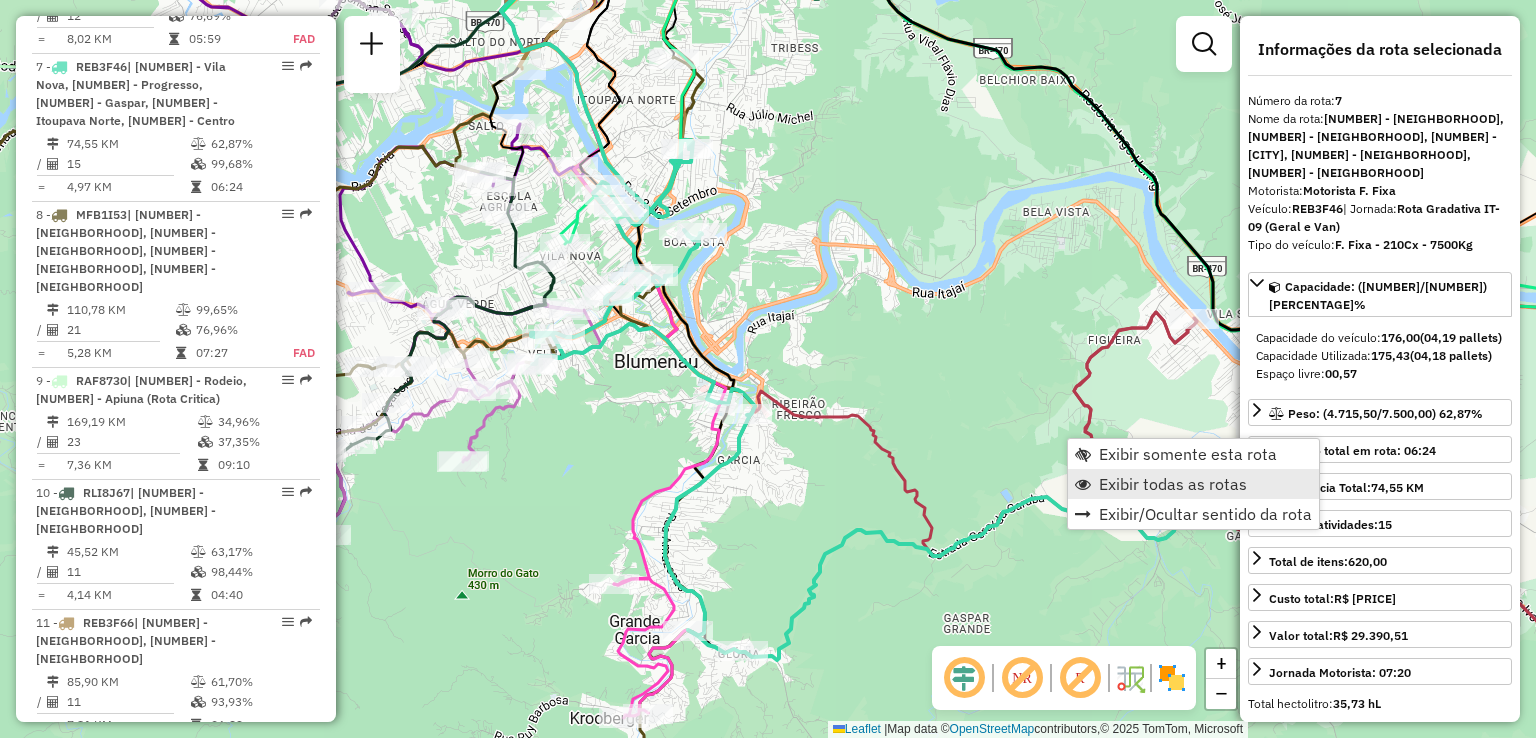 click on "Exibir todas as rotas" at bounding box center (1173, 484) 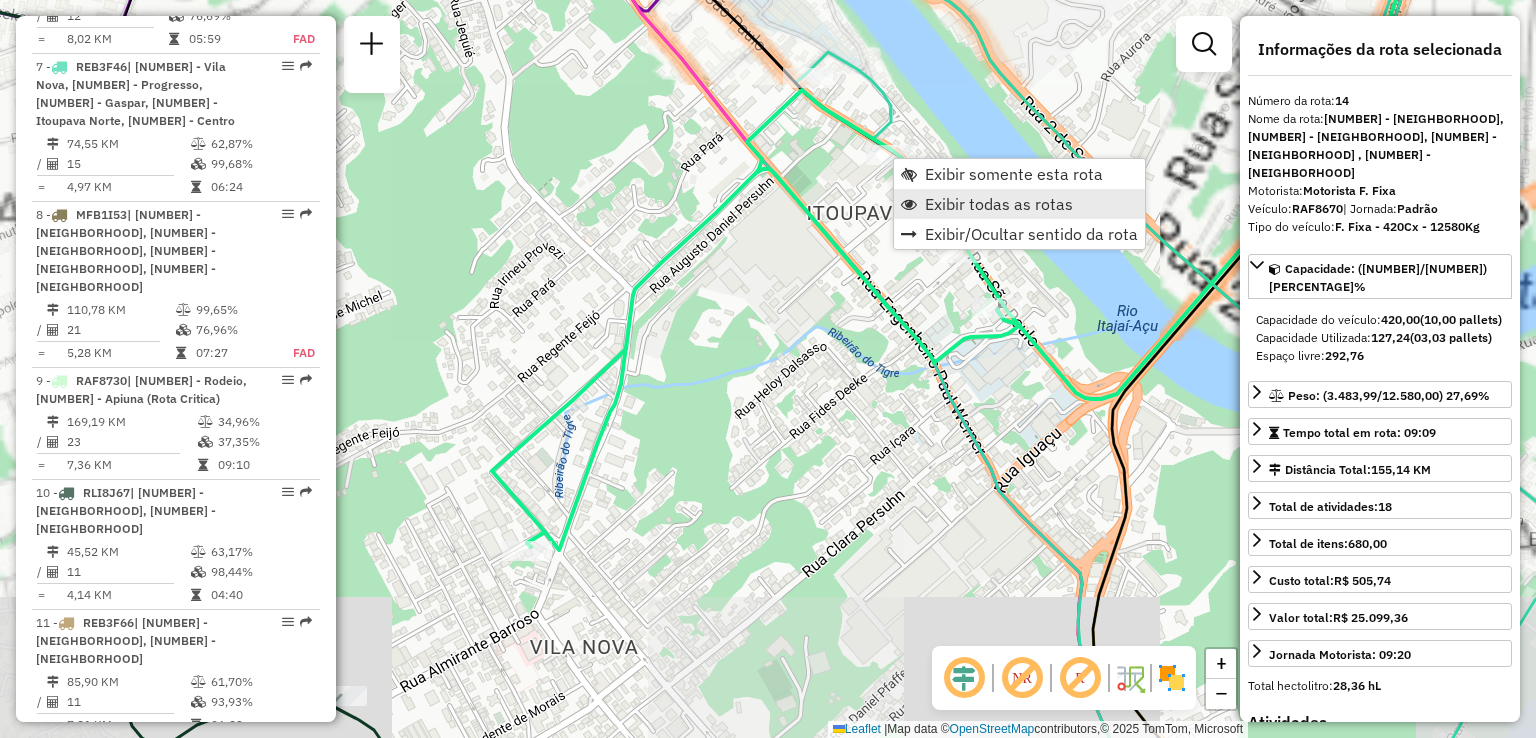 scroll, scrollTop: 2049, scrollLeft: 0, axis: vertical 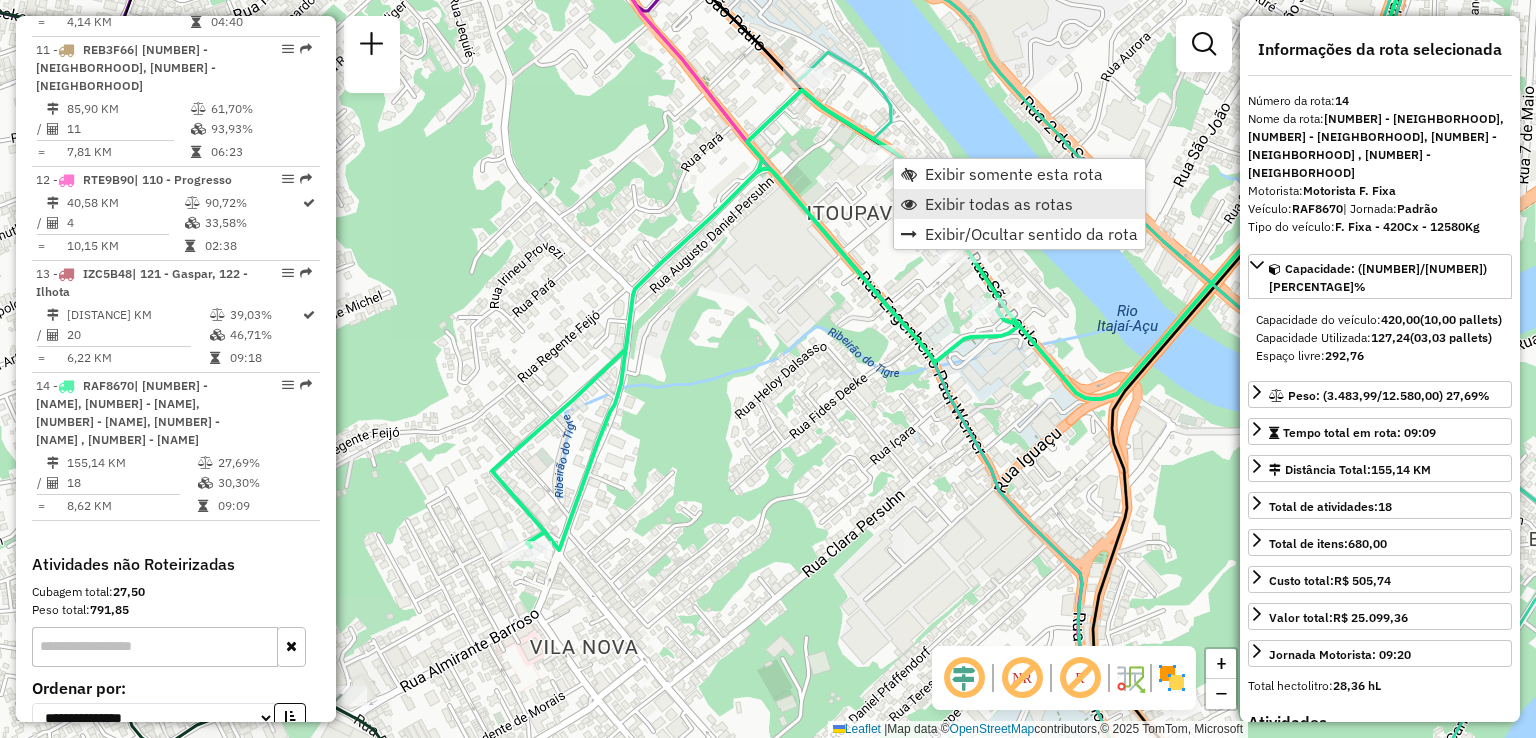click on "Exibir todas as rotas" at bounding box center (1019, 204) 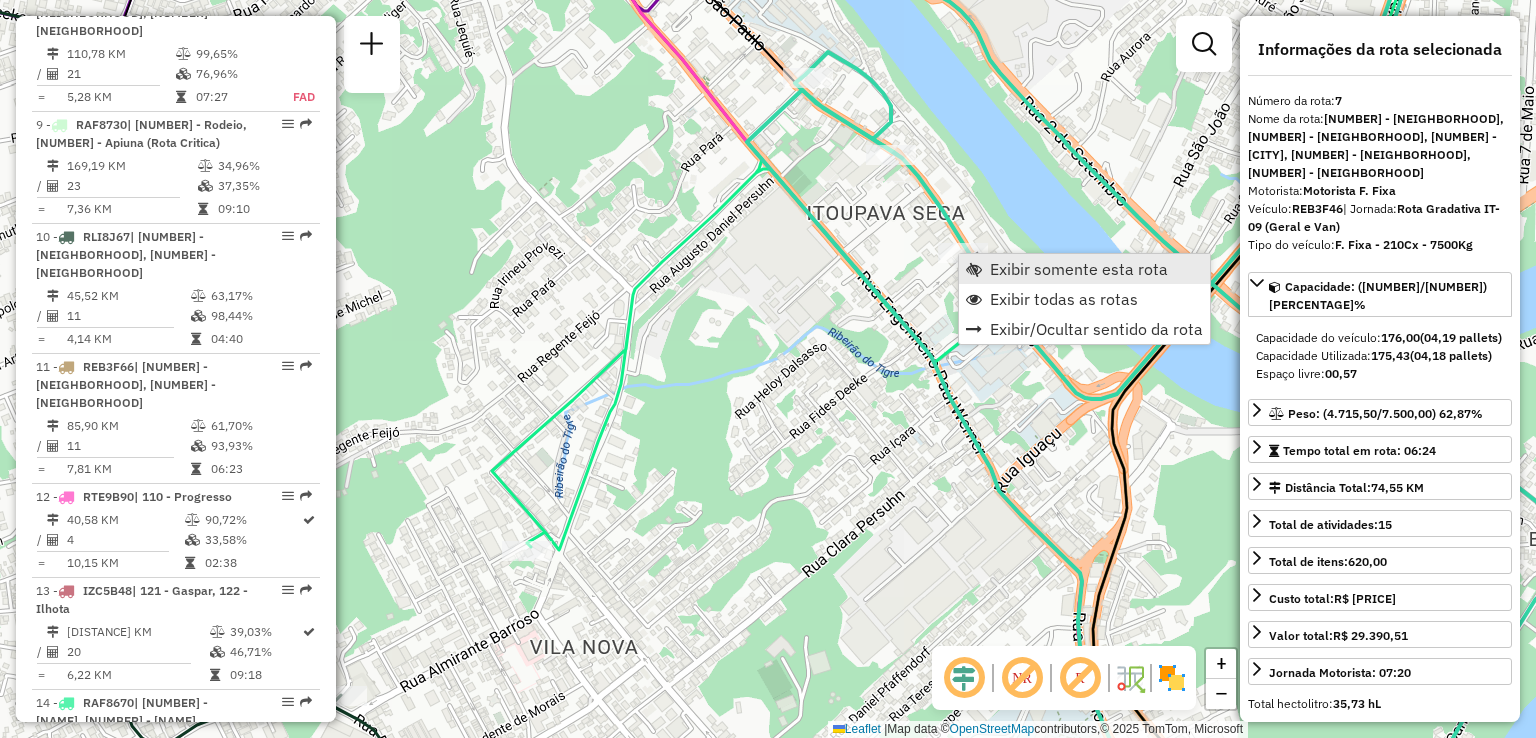 scroll, scrollTop: 1476, scrollLeft: 0, axis: vertical 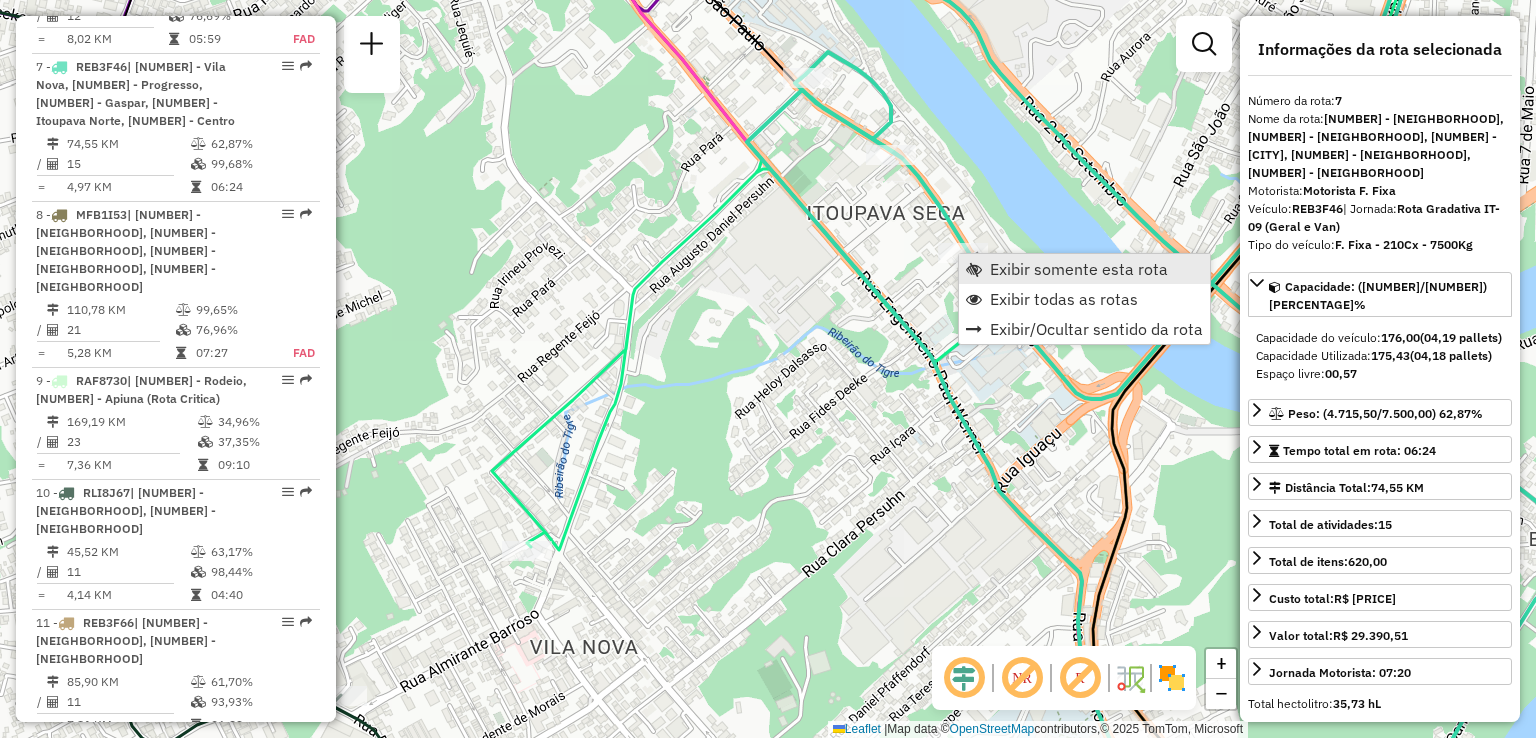 click at bounding box center [974, 269] 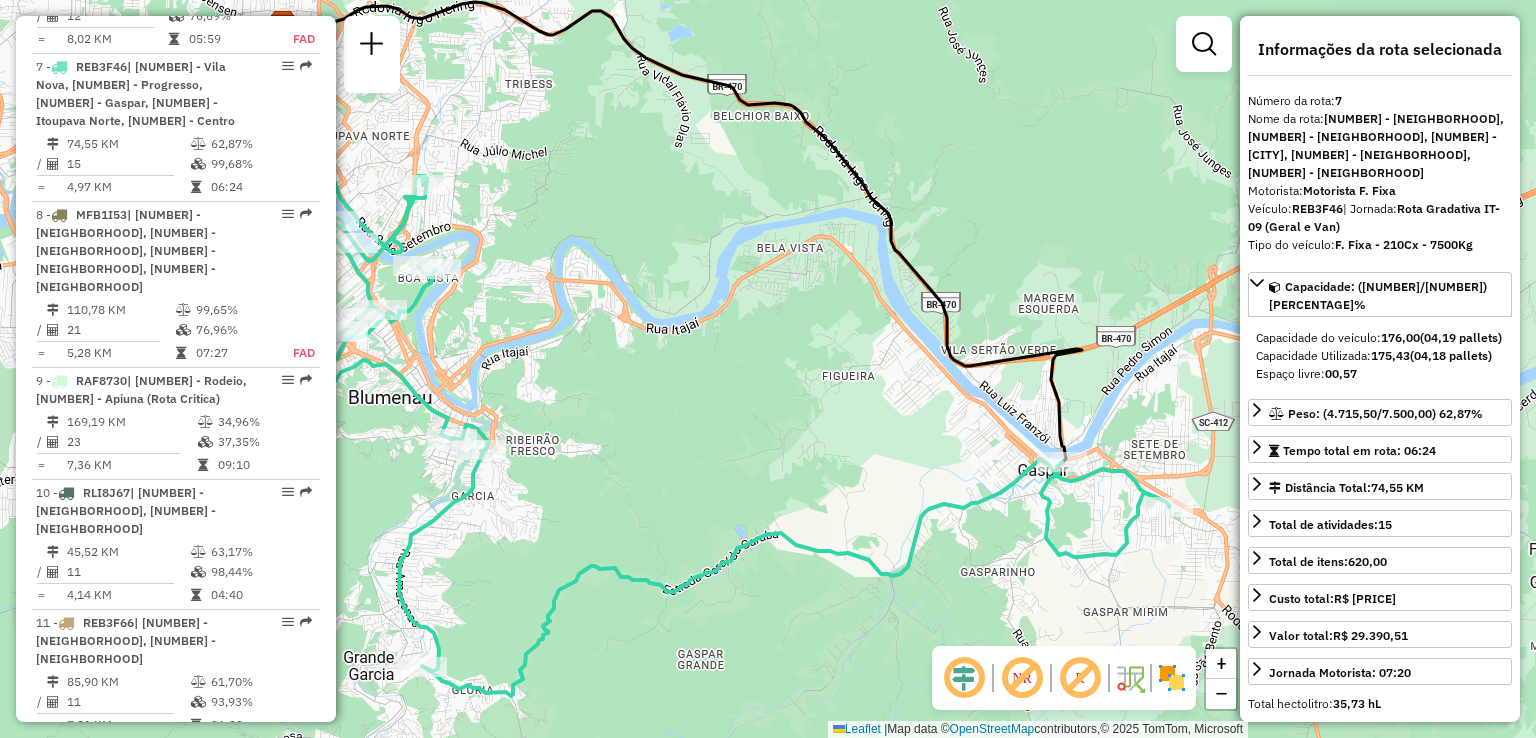 drag, startPoint x: 857, startPoint y: 321, endPoint x: 763, endPoint y: 290, distance: 98.9798 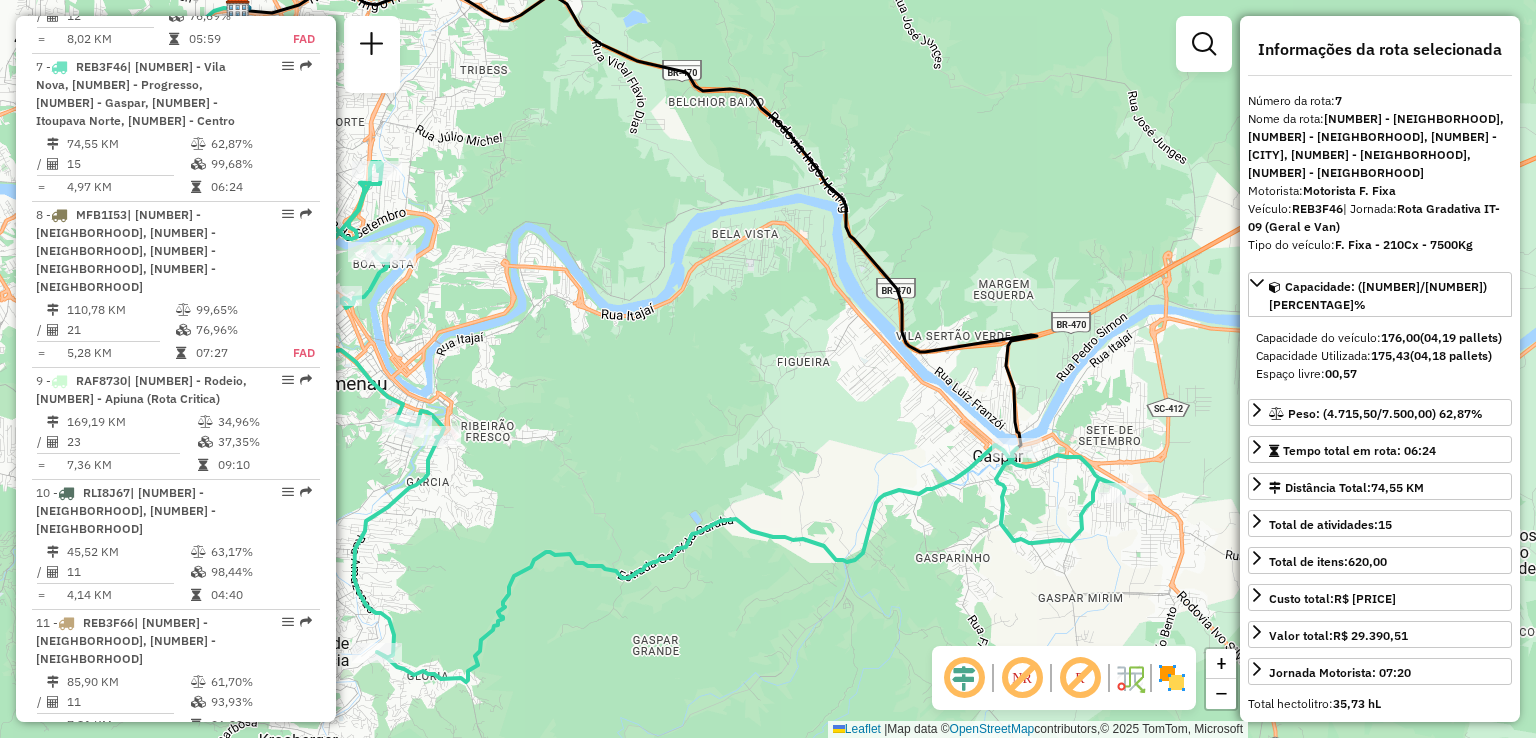 drag, startPoint x: 865, startPoint y: 254, endPoint x: 883, endPoint y: 246, distance: 19.697716 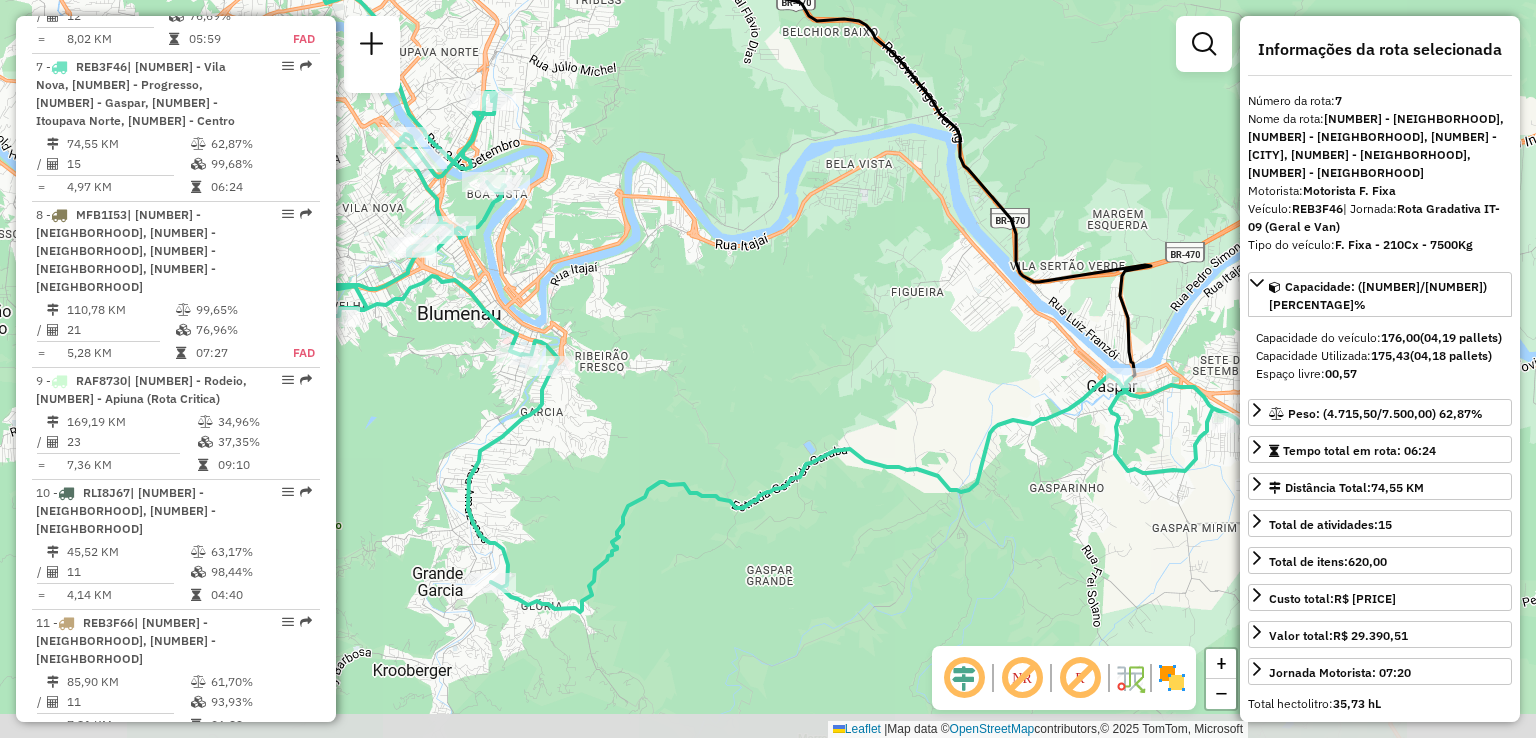 drag, startPoint x: 913, startPoint y: 293, endPoint x: 955, endPoint y: 273, distance: 46.518814 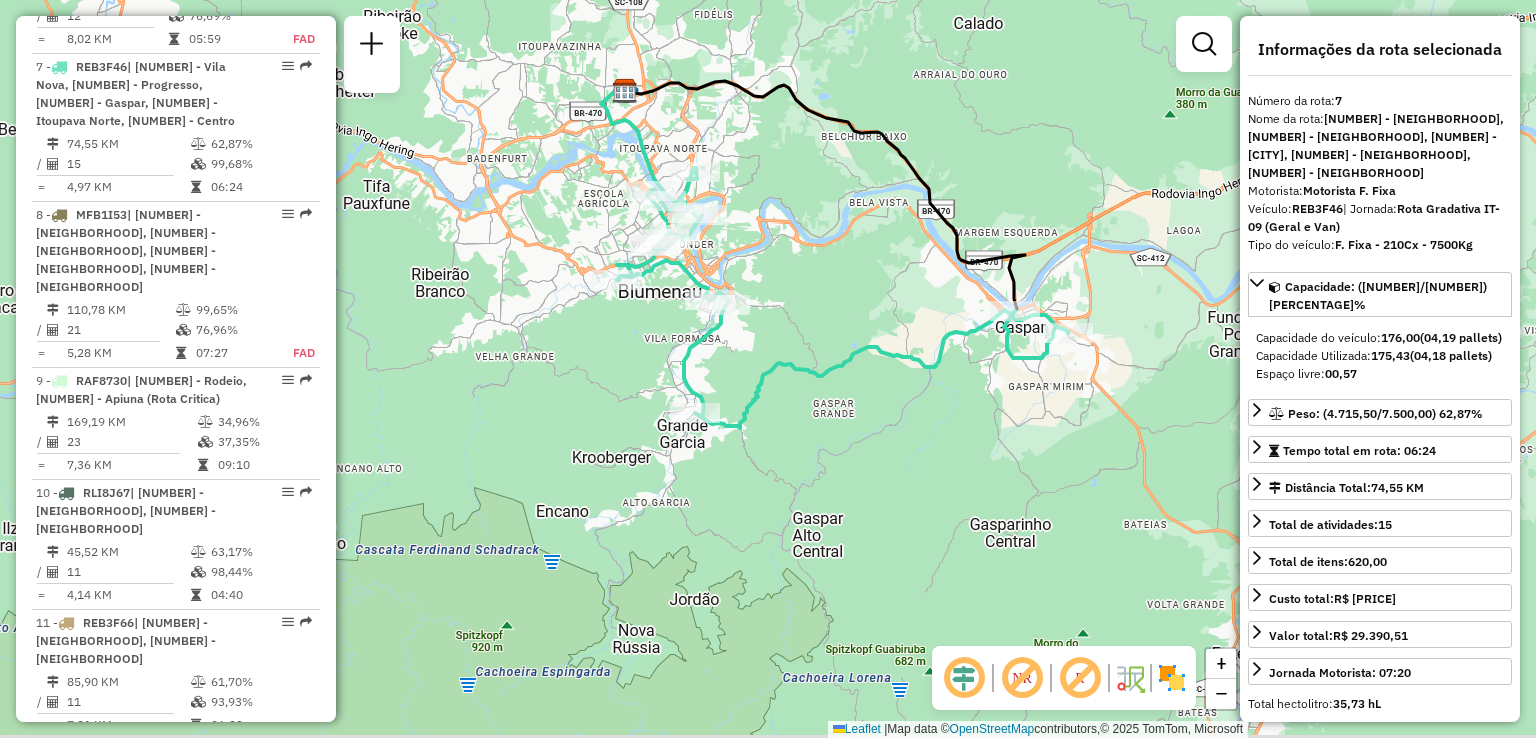 drag, startPoint x: 918, startPoint y: 279, endPoint x: 868, endPoint y: 275, distance: 50.159744 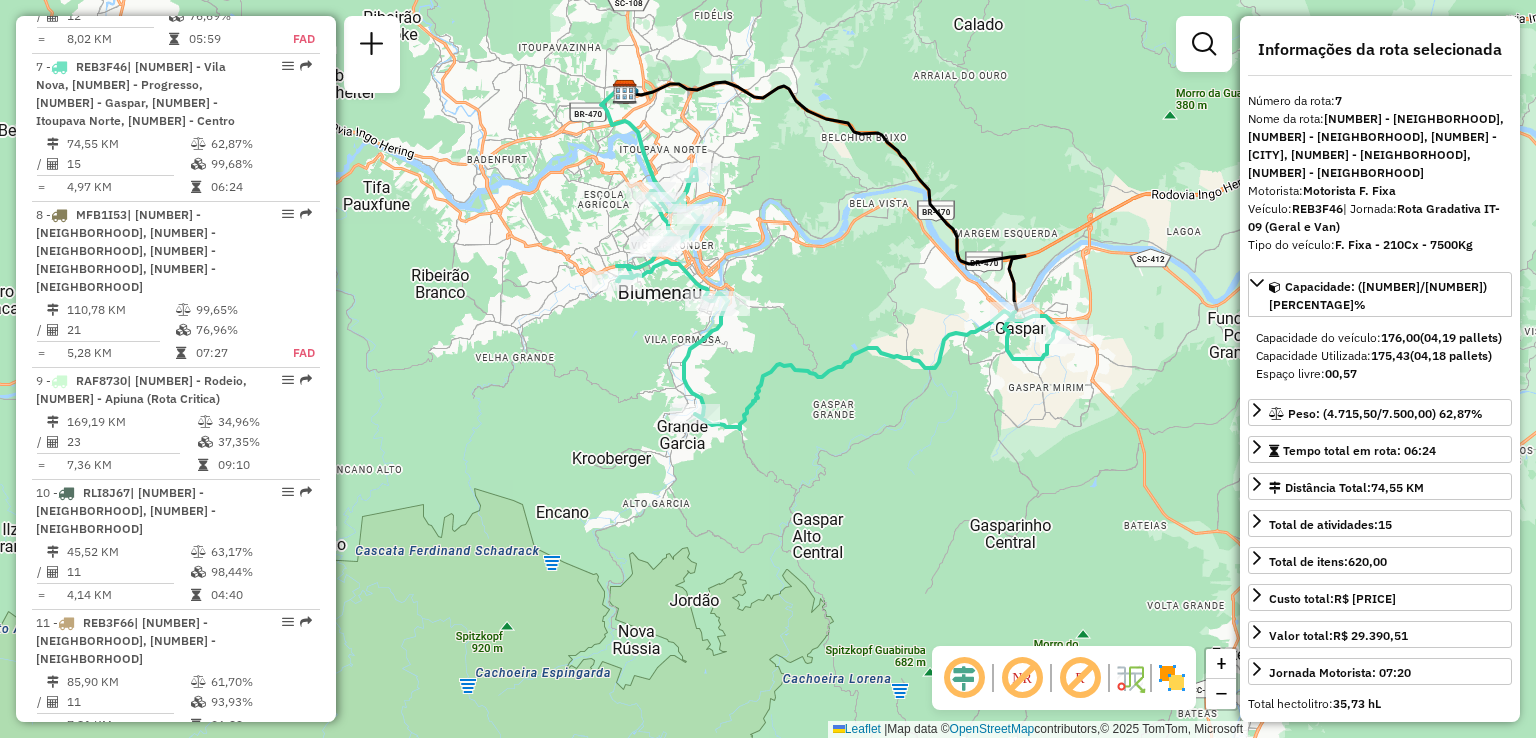 drag, startPoint x: 793, startPoint y: 489, endPoint x: 829, endPoint y: 485, distance: 36.221542 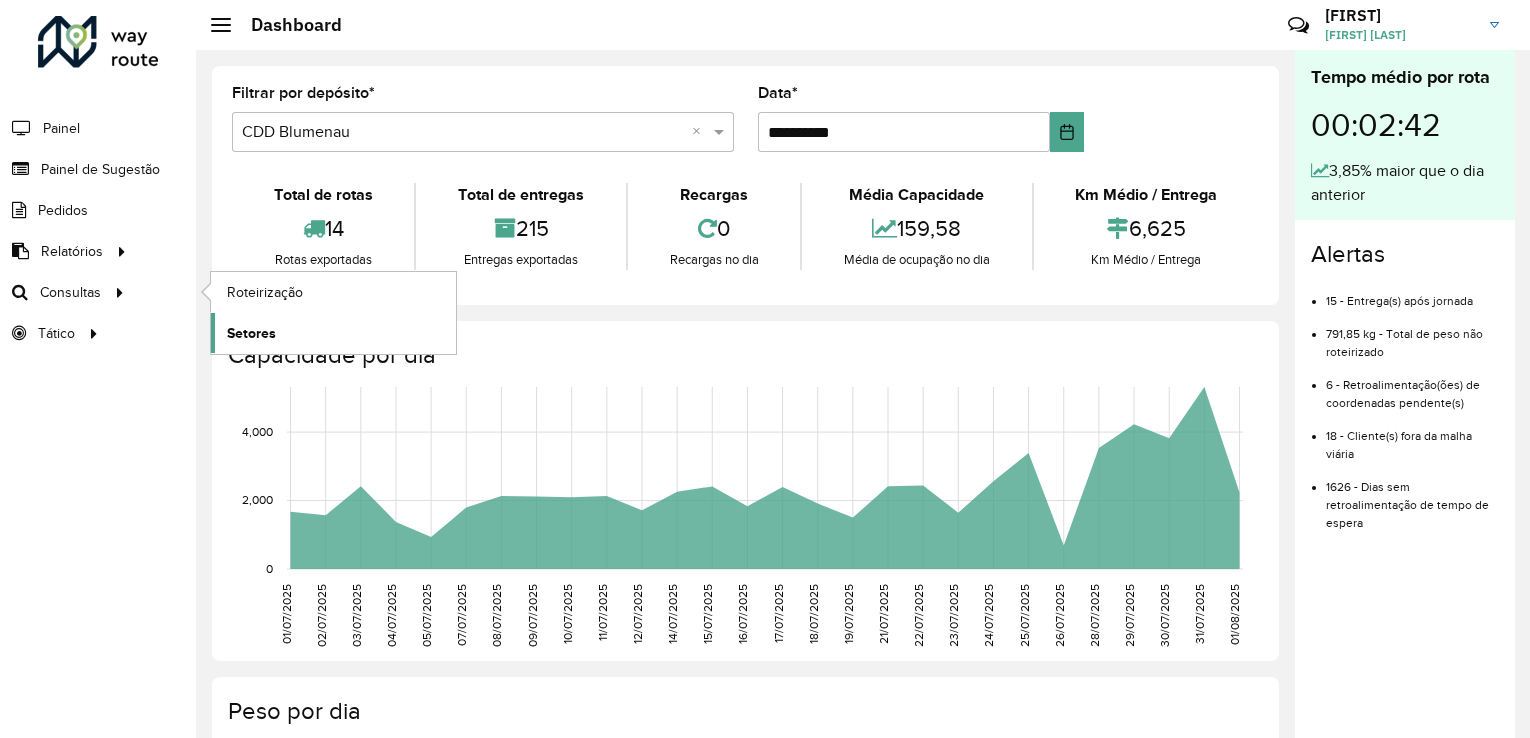scroll, scrollTop: 0, scrollLeft: 0, axis: both 